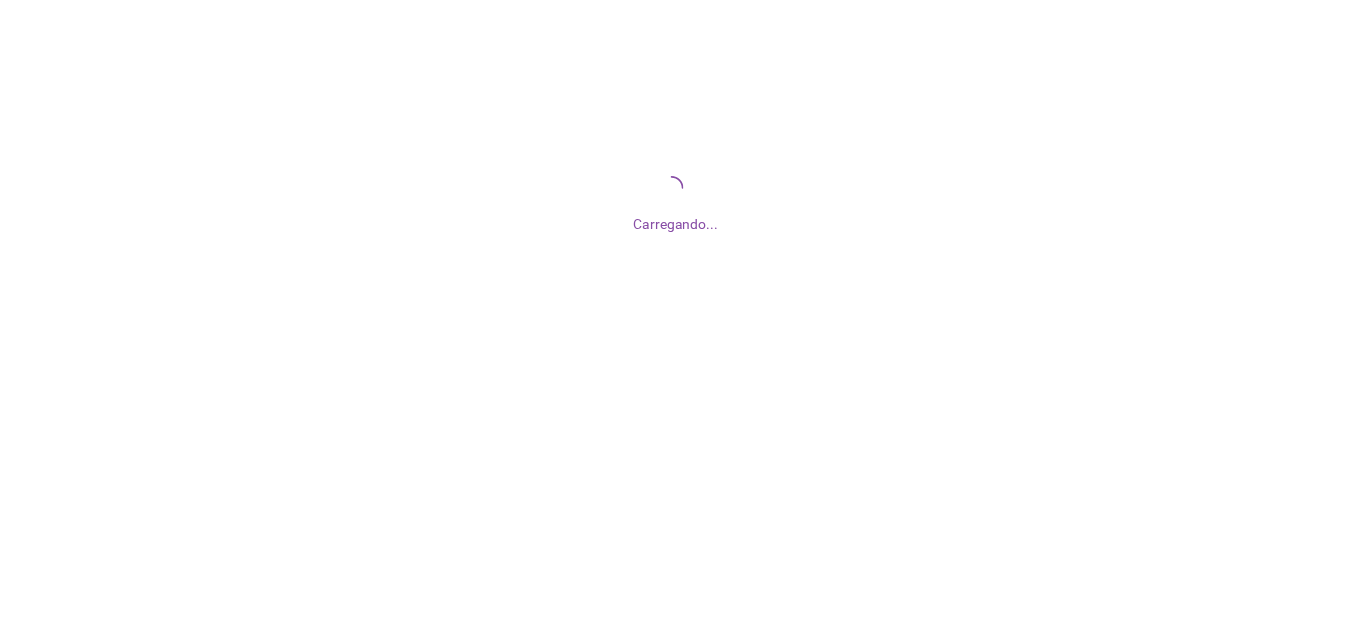 scroll, scrollTop: 0, scrollLeft: 0, axis: both 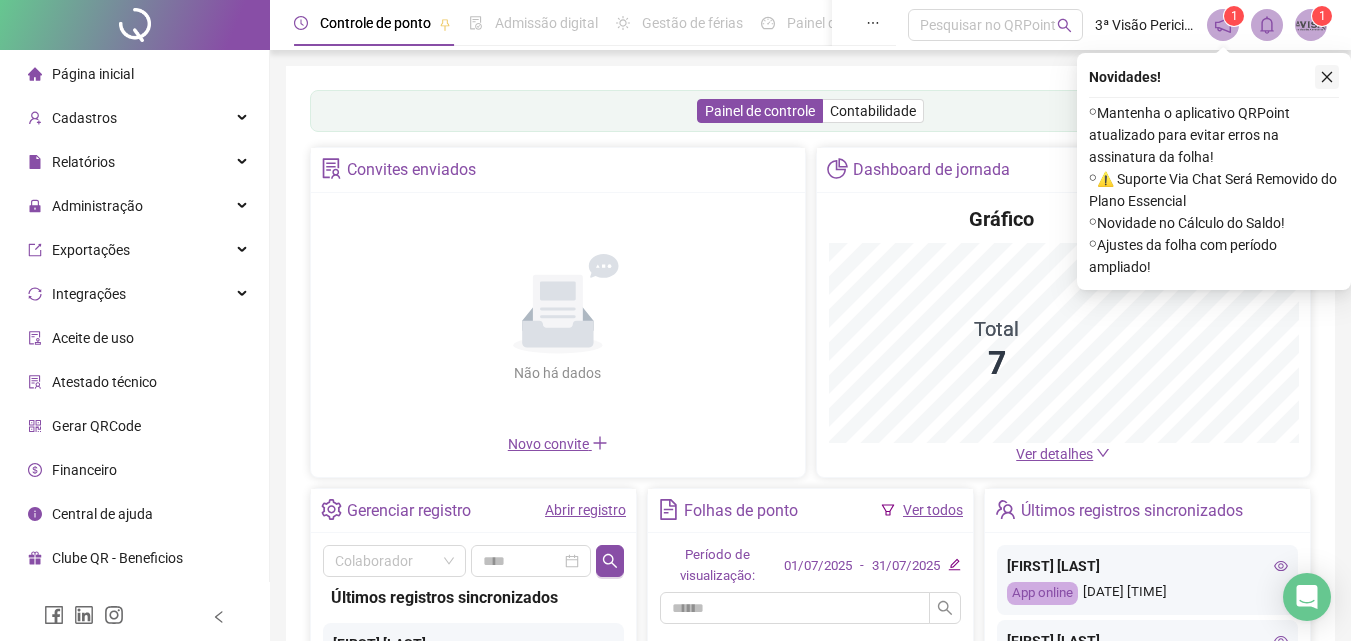 click 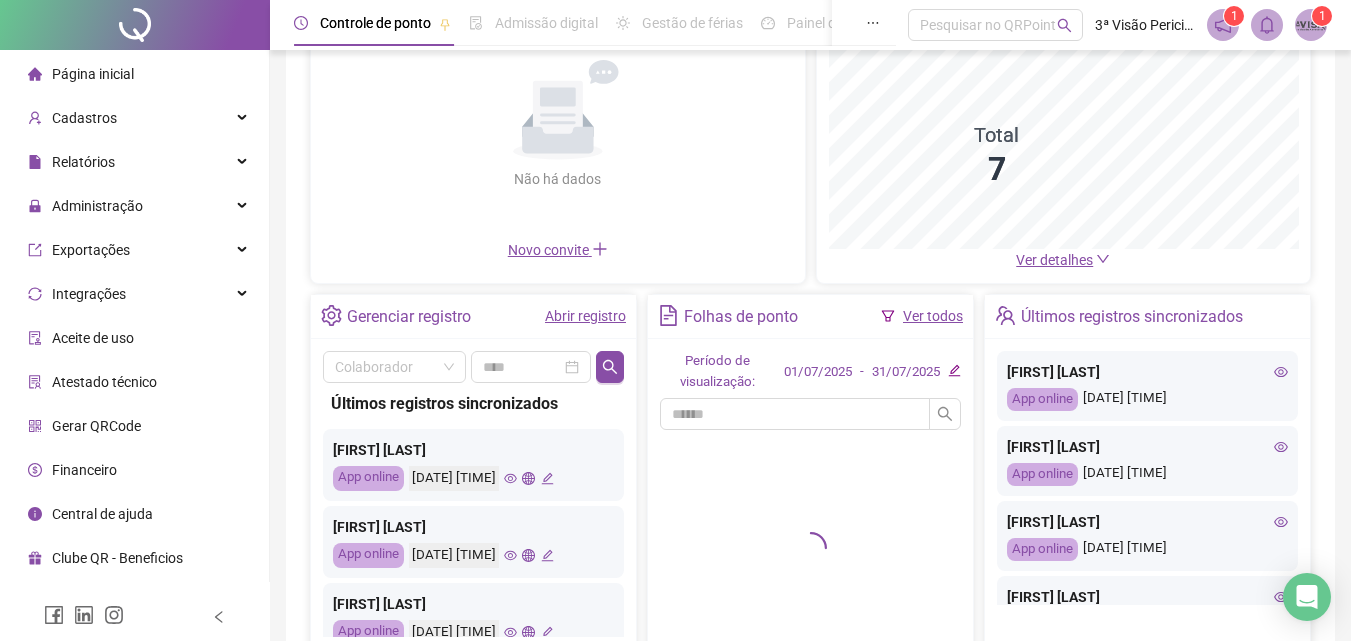 scroll, scrollTop: 200, scrollLeft: 0, axis: vertical 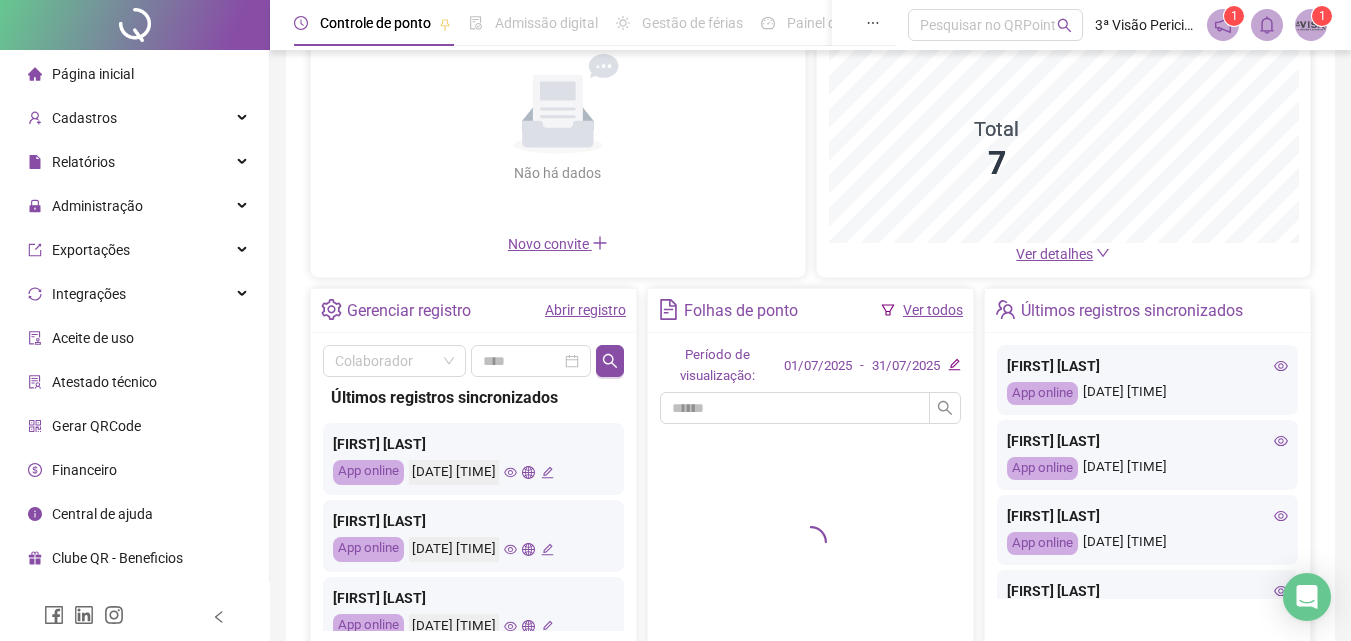 click on "Ver todos" at bounding box center [933, 310] 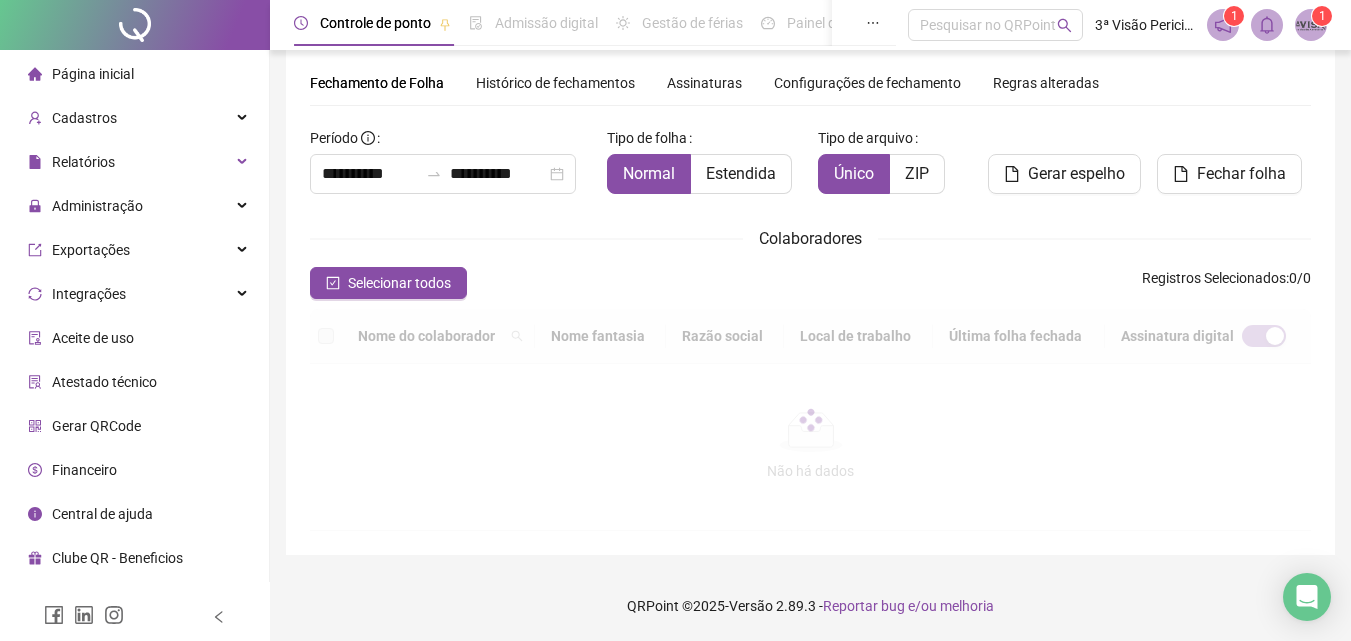 scroll, scrollTop: 62, scrollLeft: 0, axis: vertical 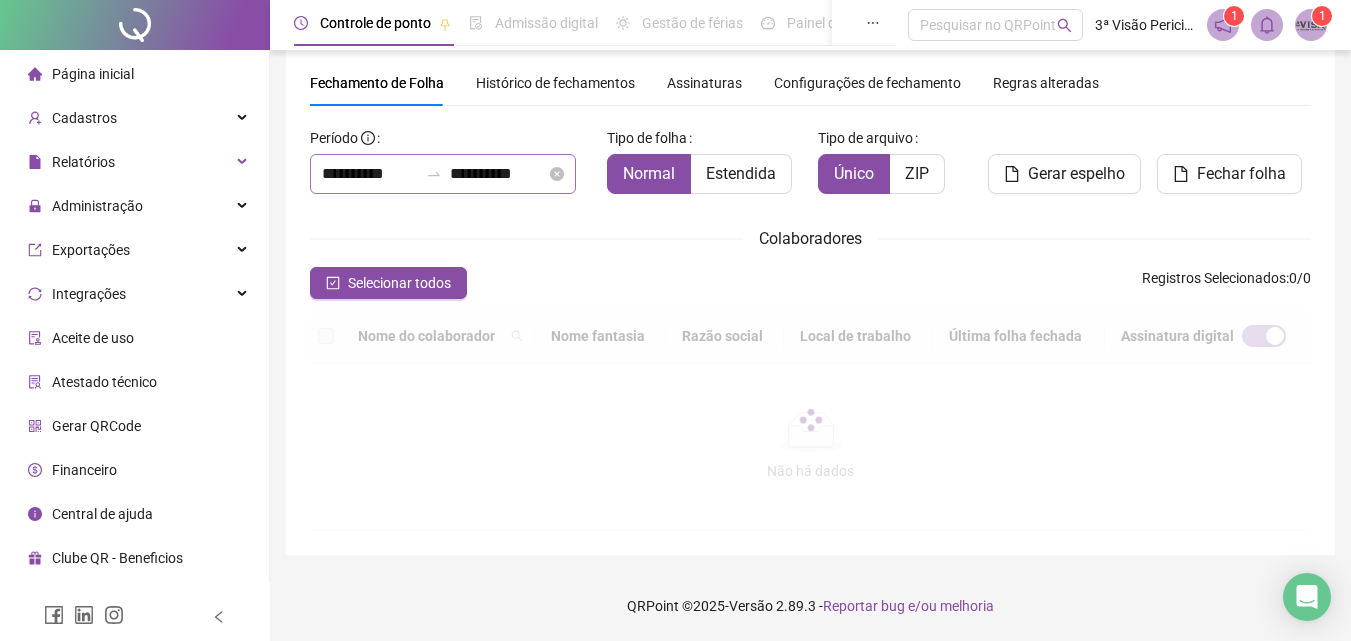 click on "**********" at bounding box center (443, 174) 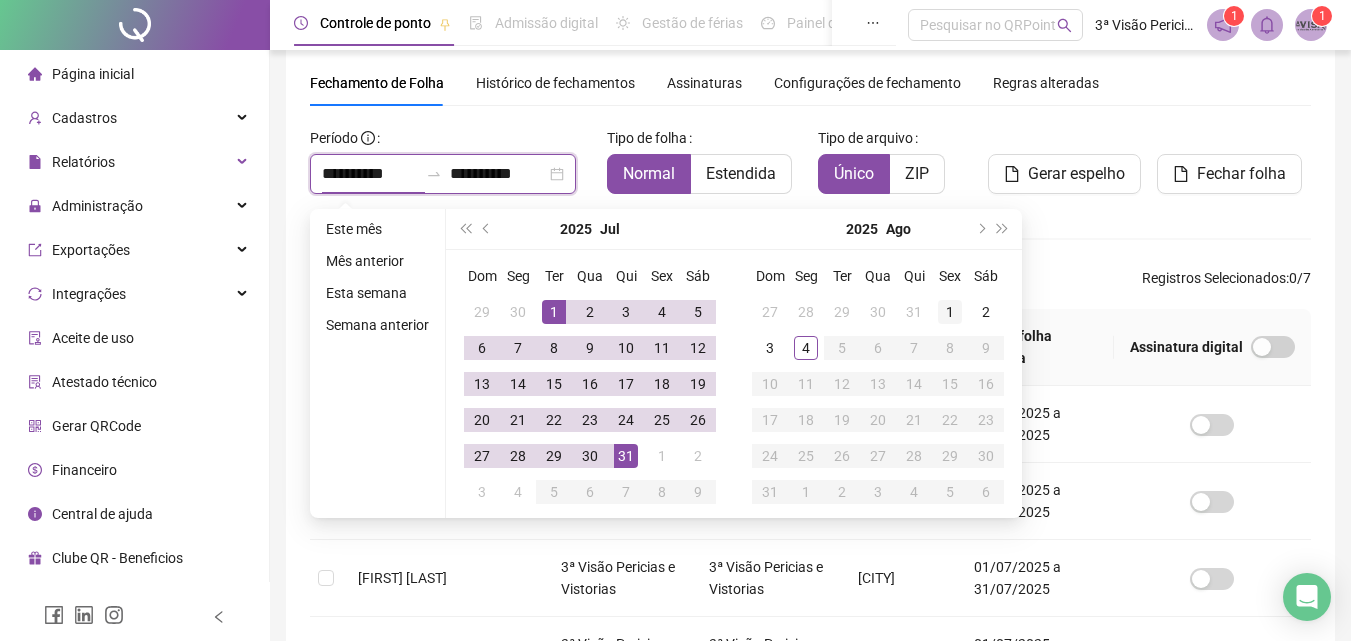 type on "**********" 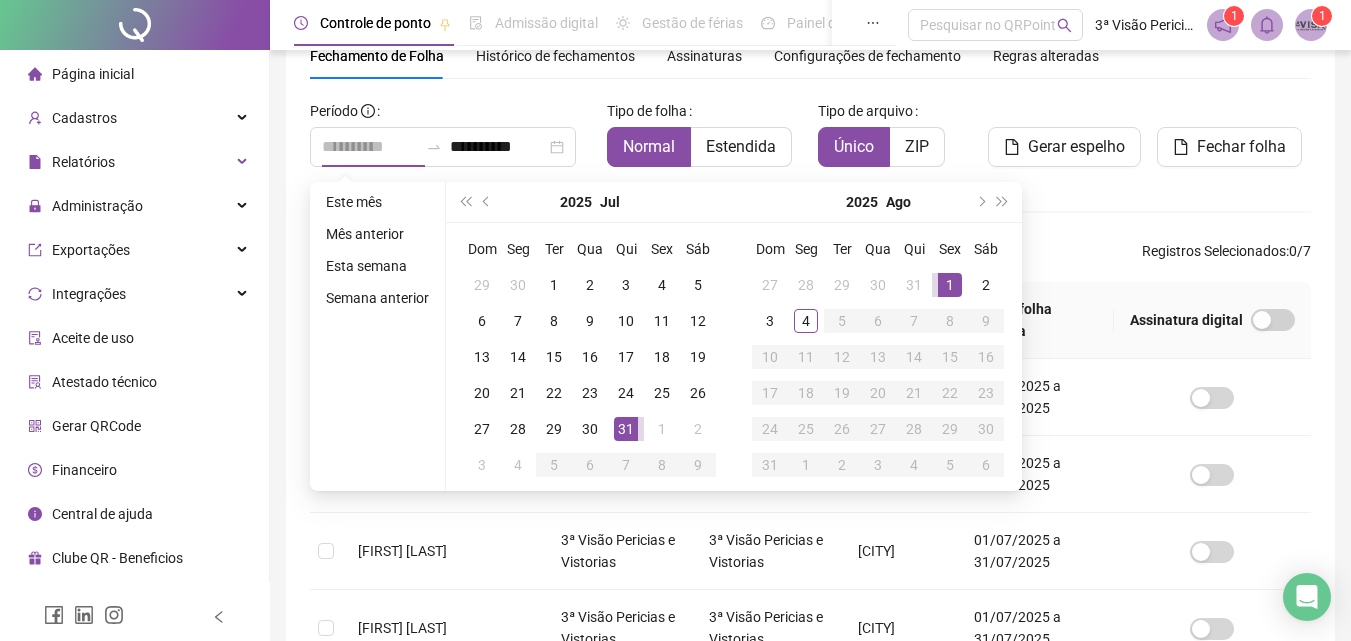 click on "1" at bounding box center [950, 285] 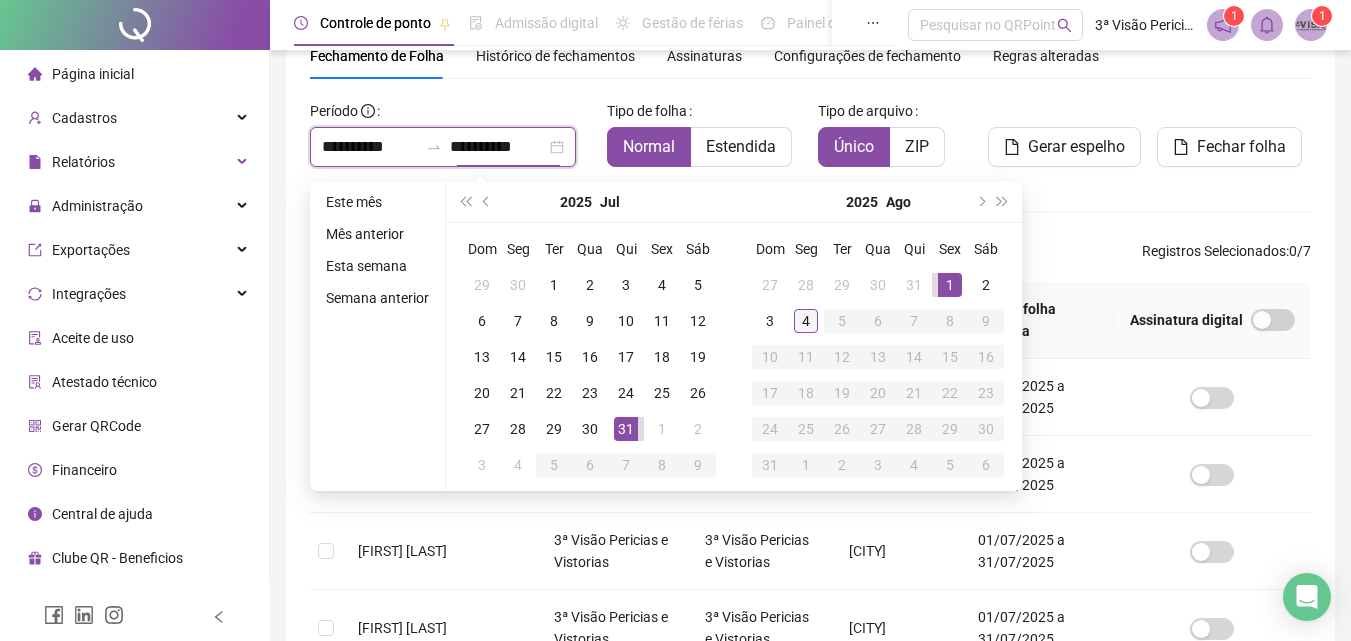 type on "**********" 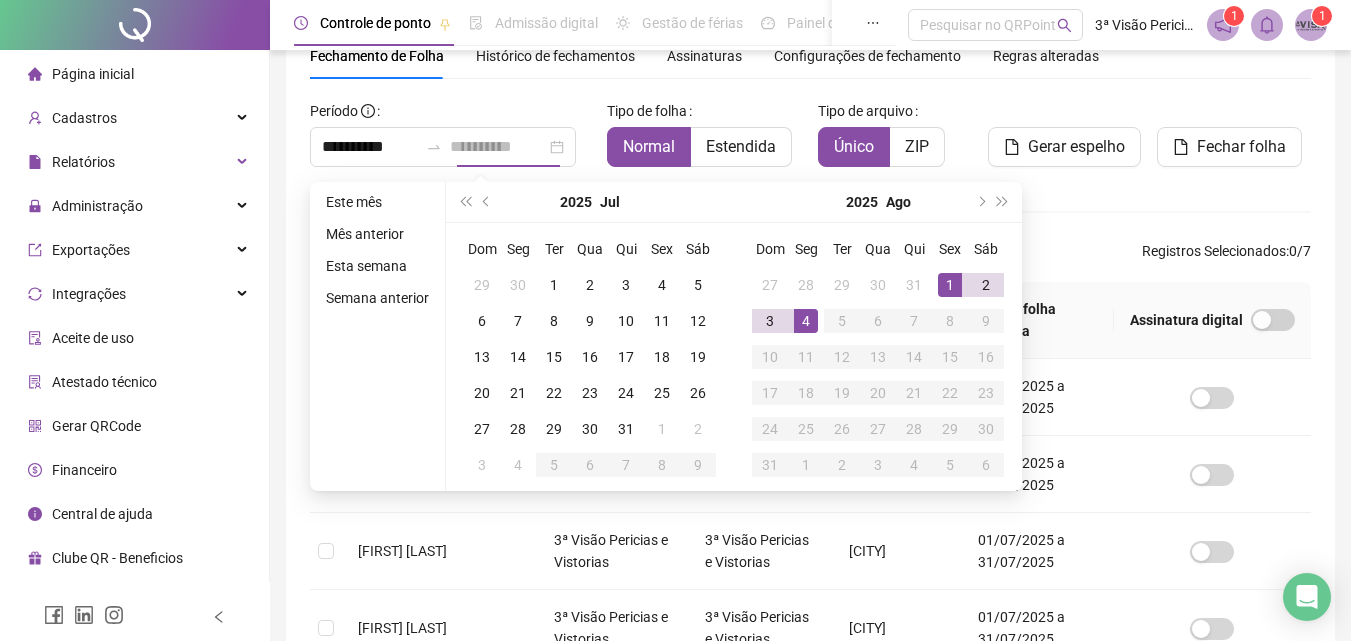 click on "4" at bounding box center [806, 321] 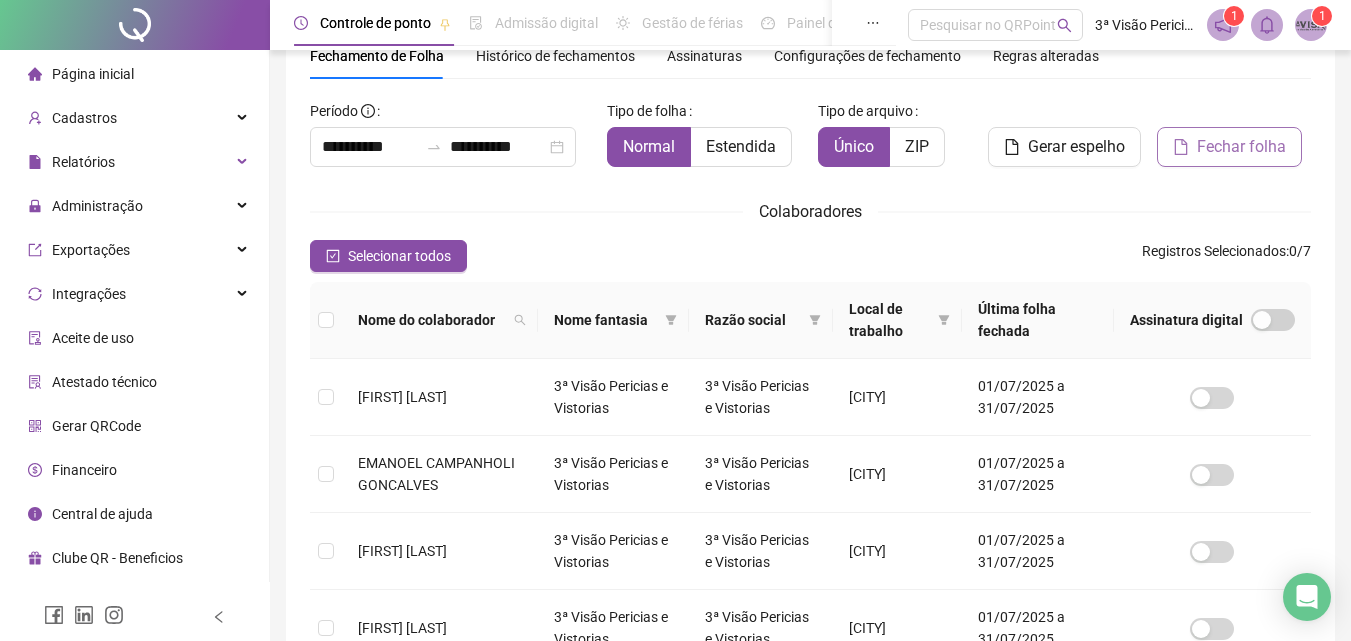 click on "Fechar folha" at bounding box center (1241, 147) 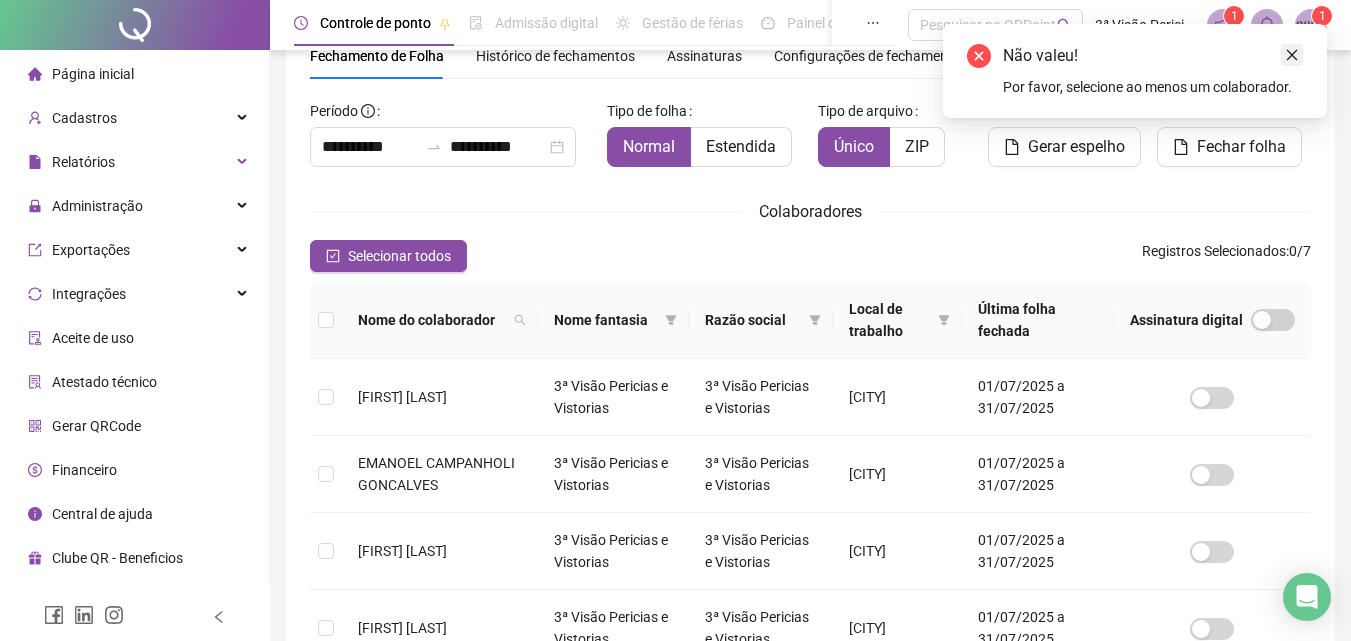 click 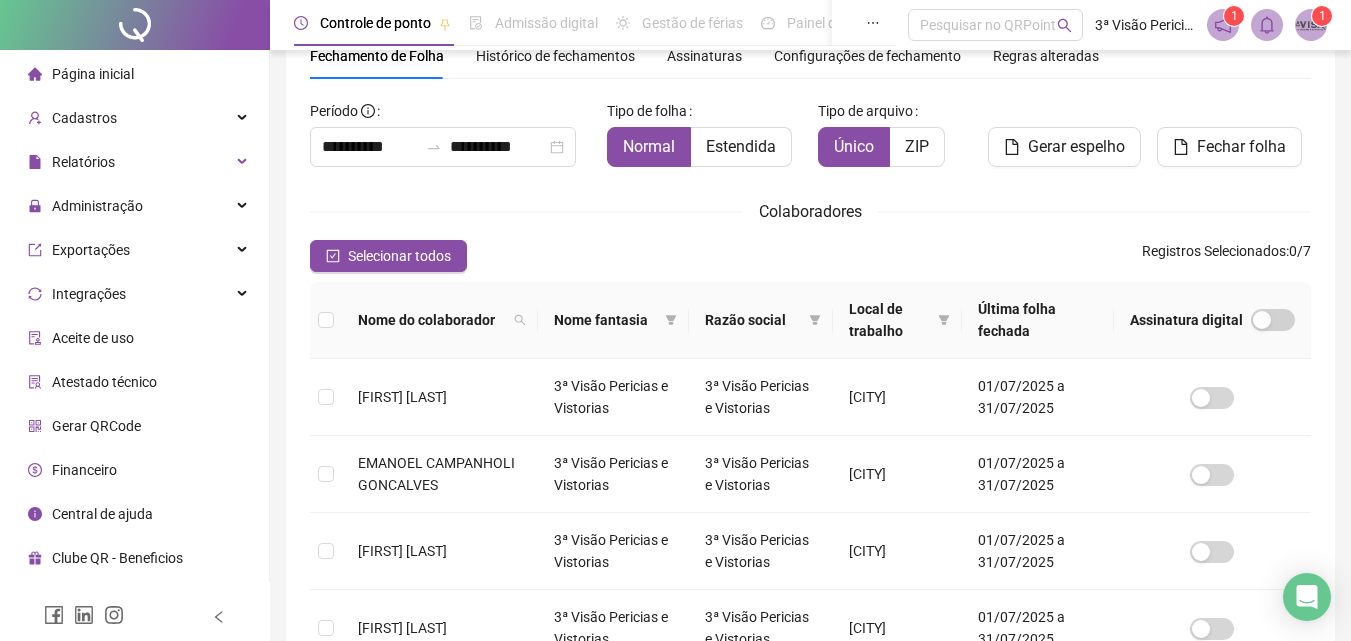 click on "Página inicial" at bounding box center (93, 74) 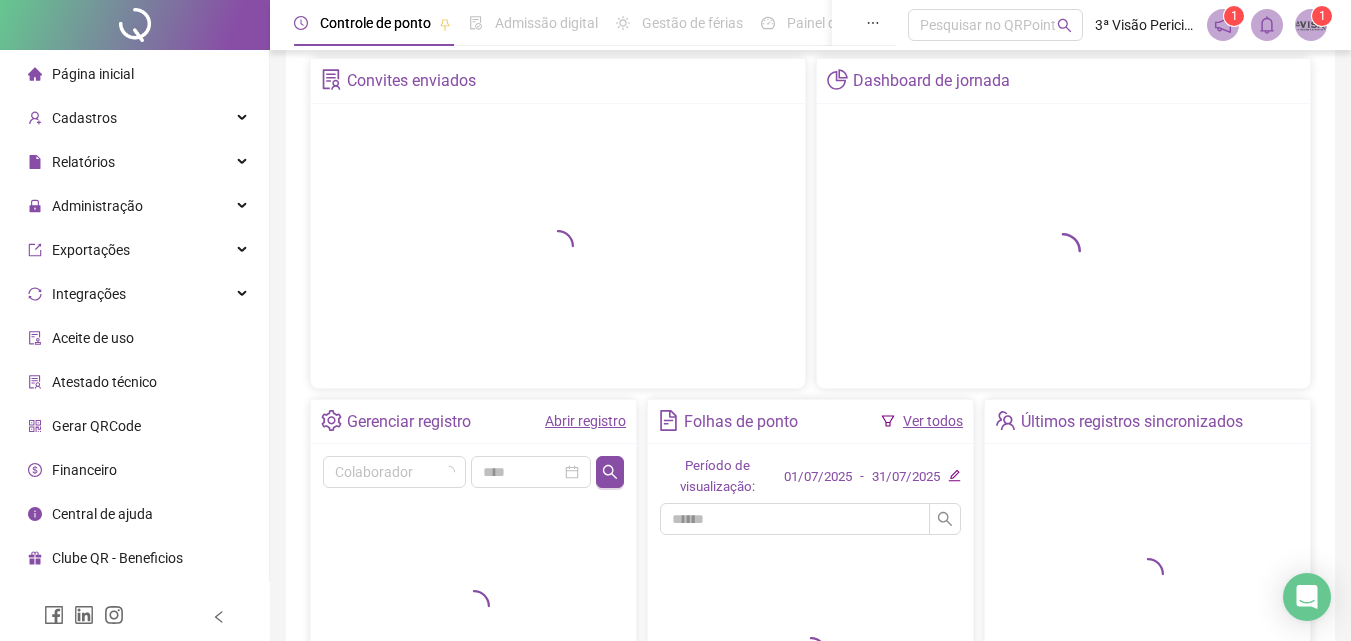 click on "Abrir registro" at bounding box center (585, 421) 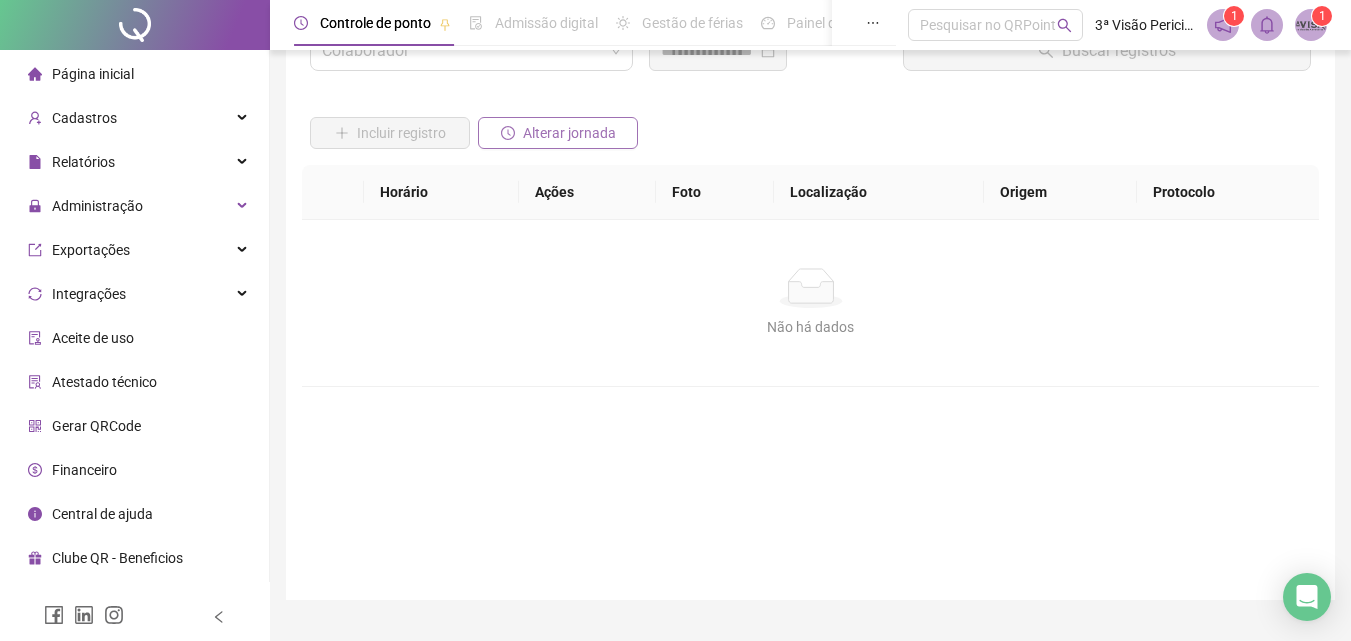 click on "Alterar jornada" at bounding box center [569, 133] 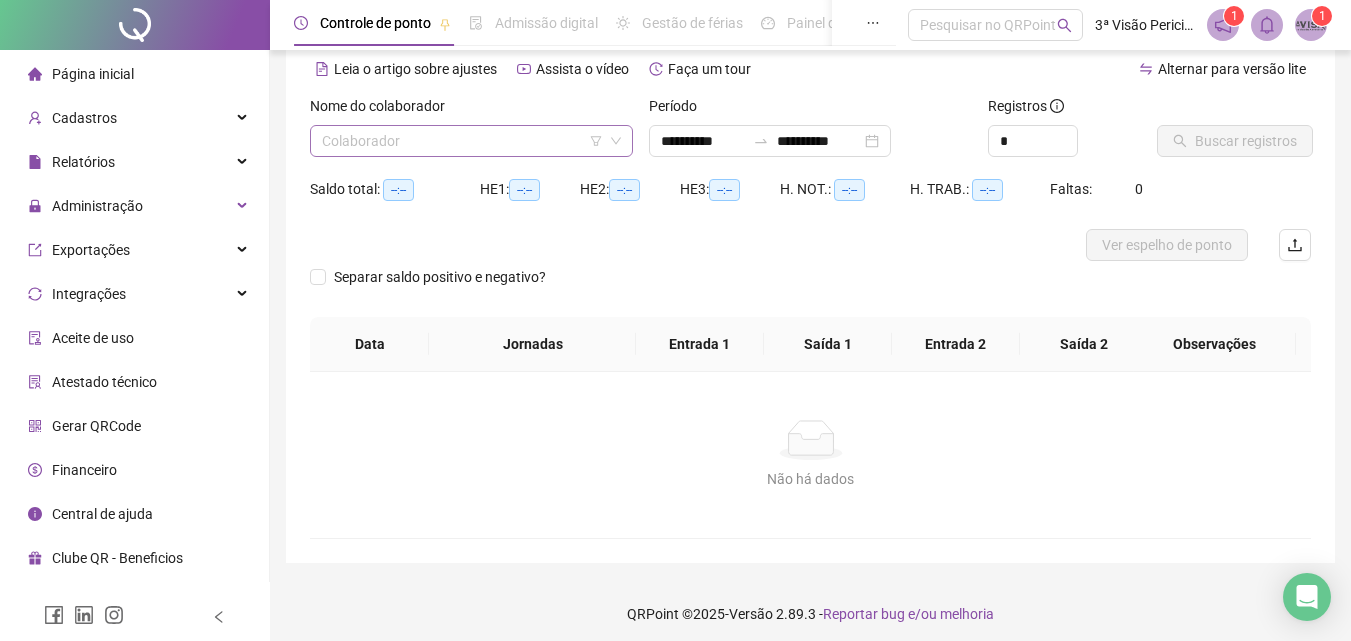 click 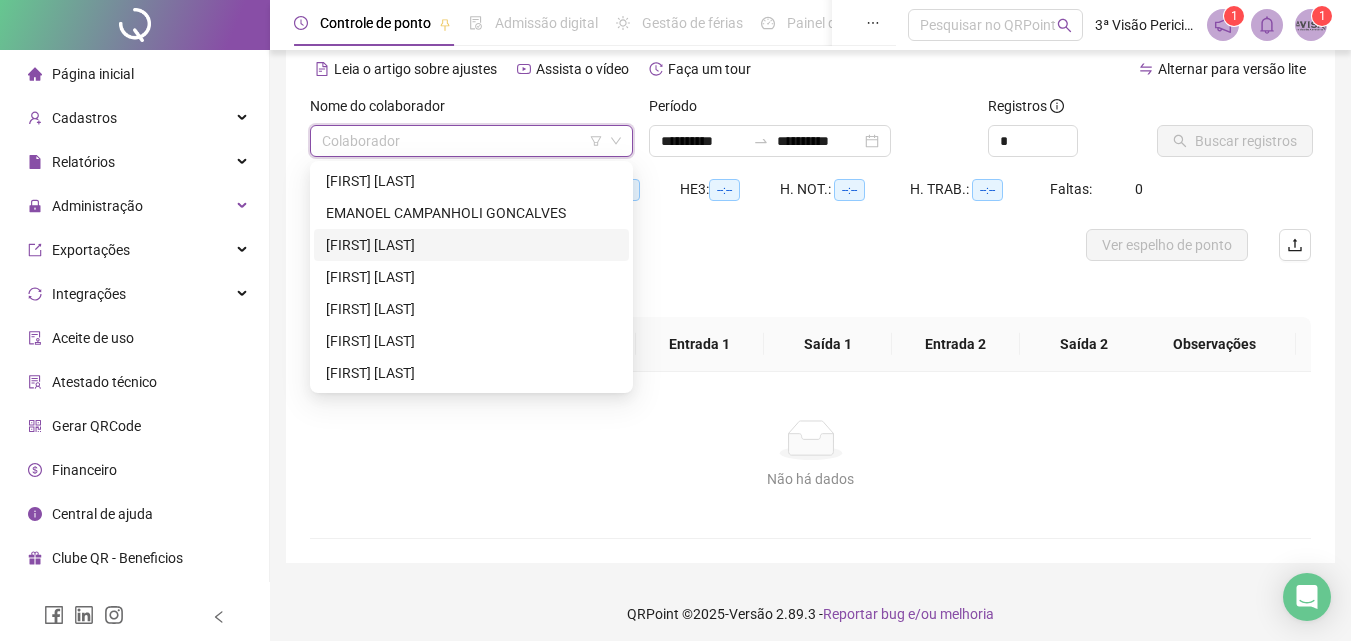 drag, startPoint x: 433, startPoint y: 240, endPoint x: 628, endPoint y: 180, distance: 204.02206 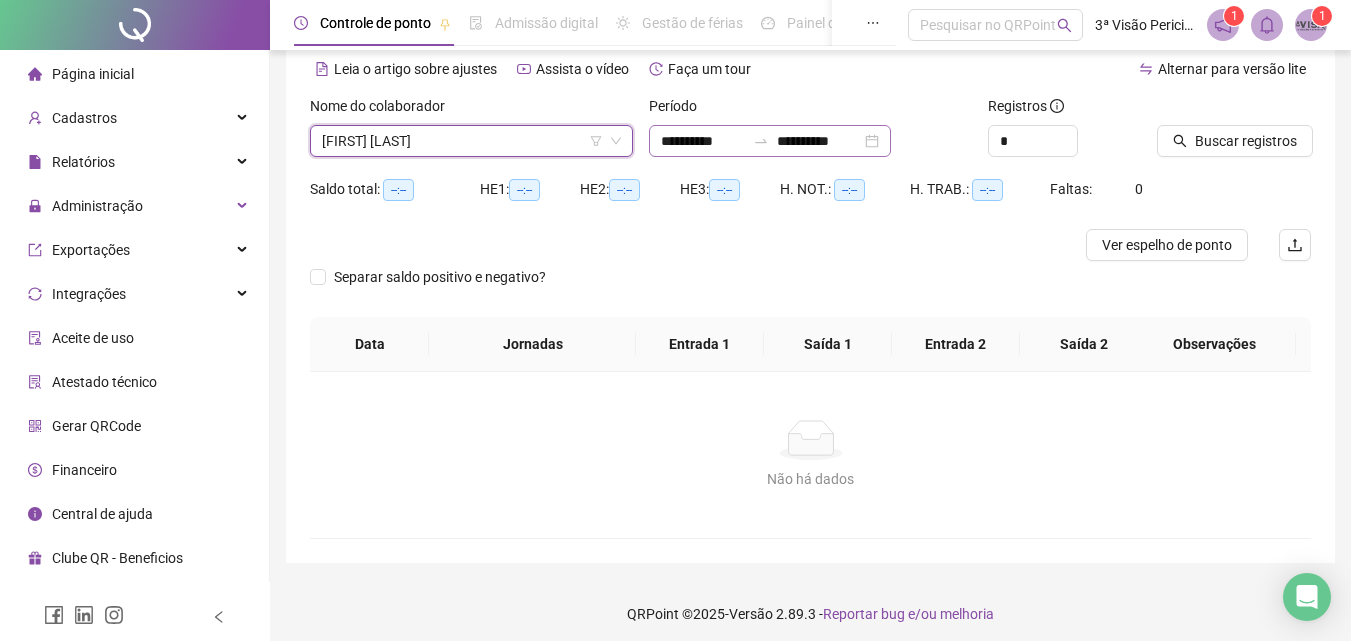 click on "**********" at bounding box center [770, 141] 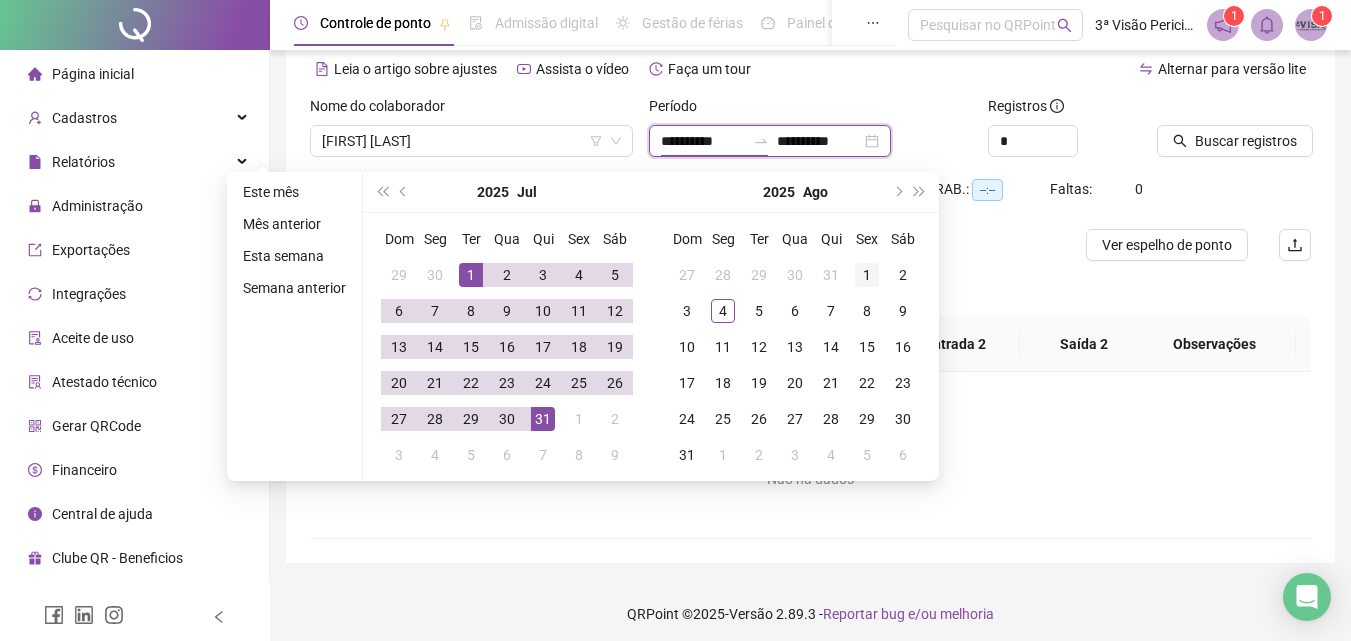 type on "**********" 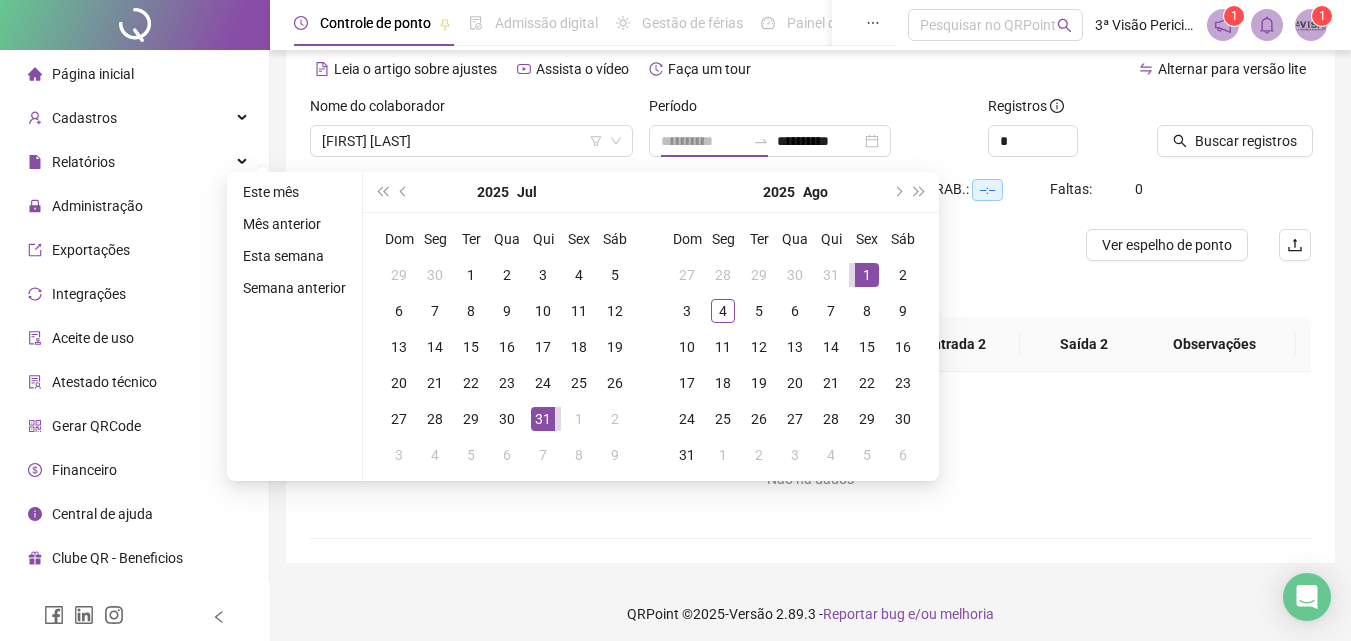 click on "1" at bounding box center (867, 275) 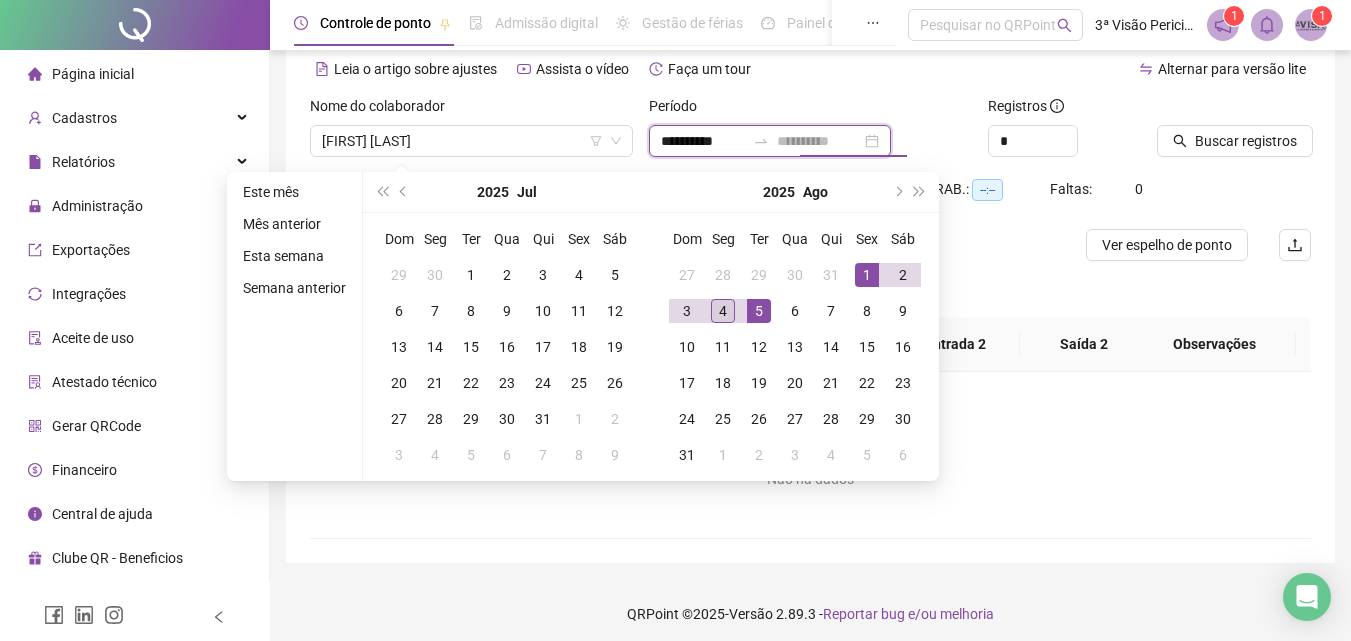 type on "**********" 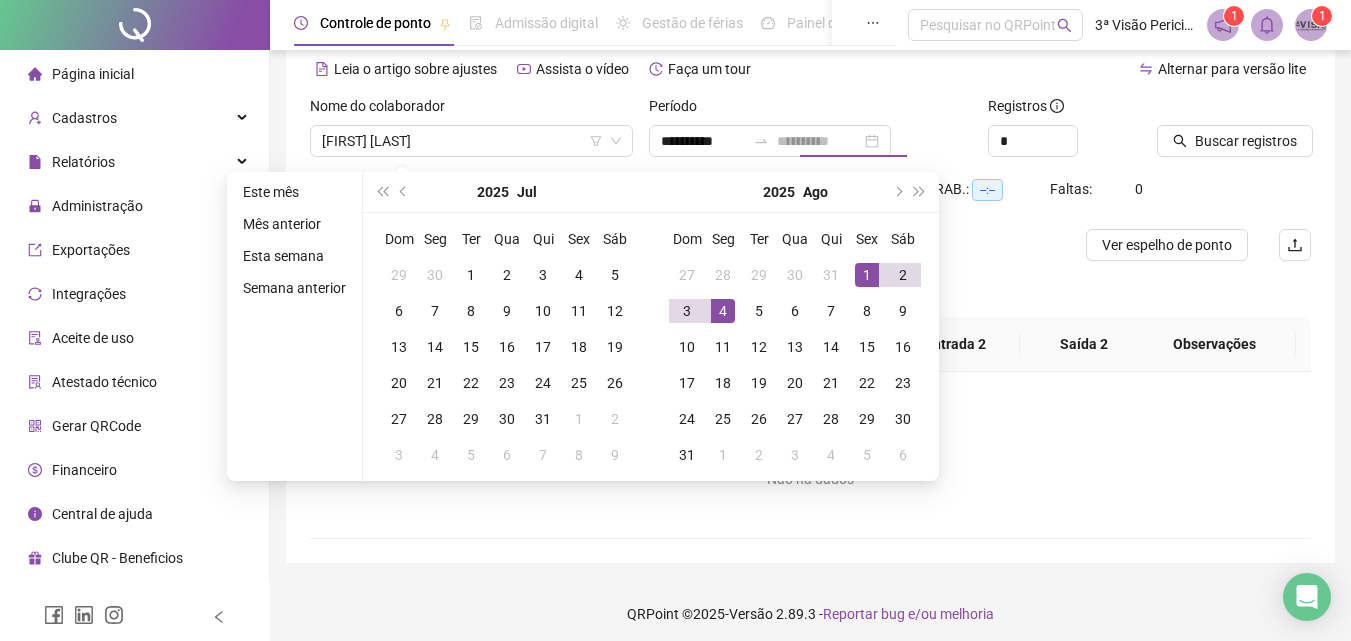 click on "4" at bounding box center [723, 311] 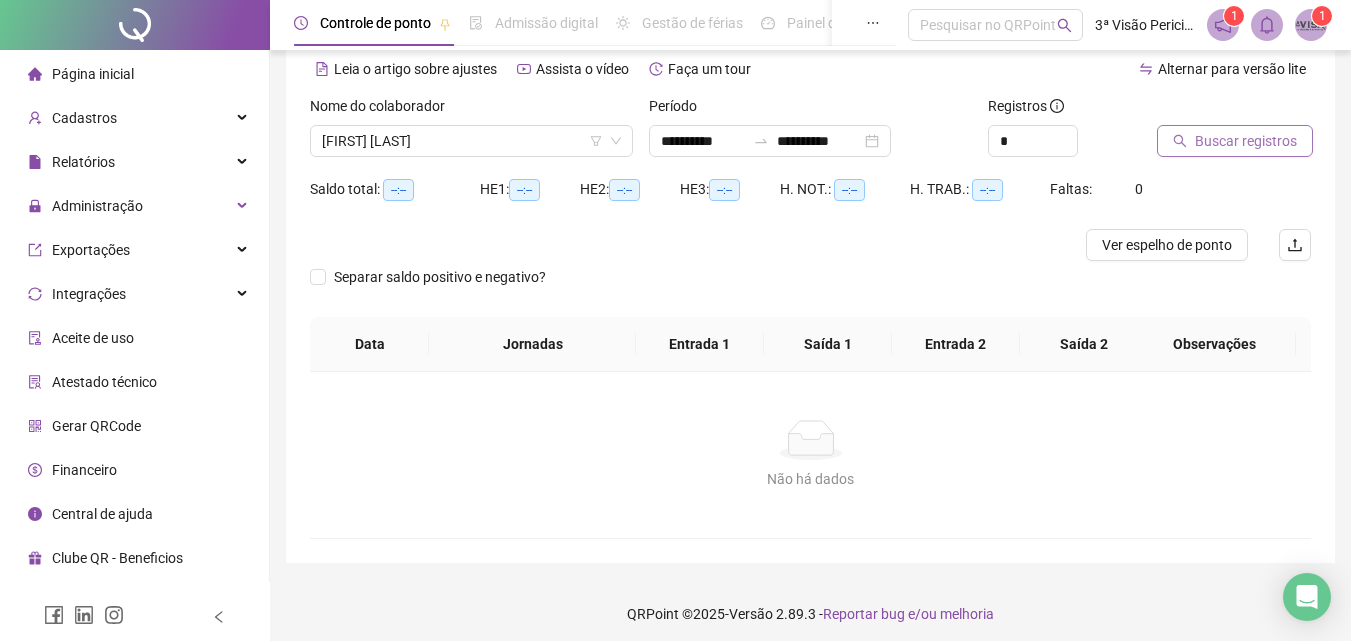 click on "Buscar registros" at bounding box center (1246, 141) 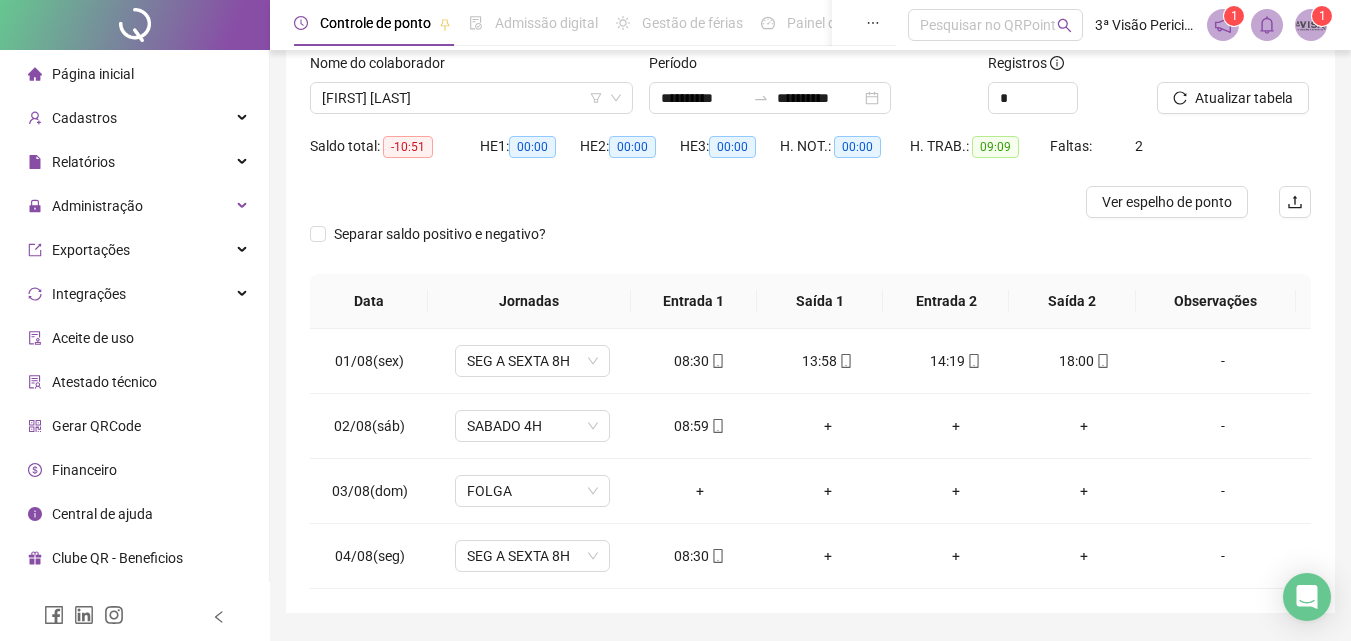 scroll, scrollTop: 190, scrollLeft: 0, axis: vertical 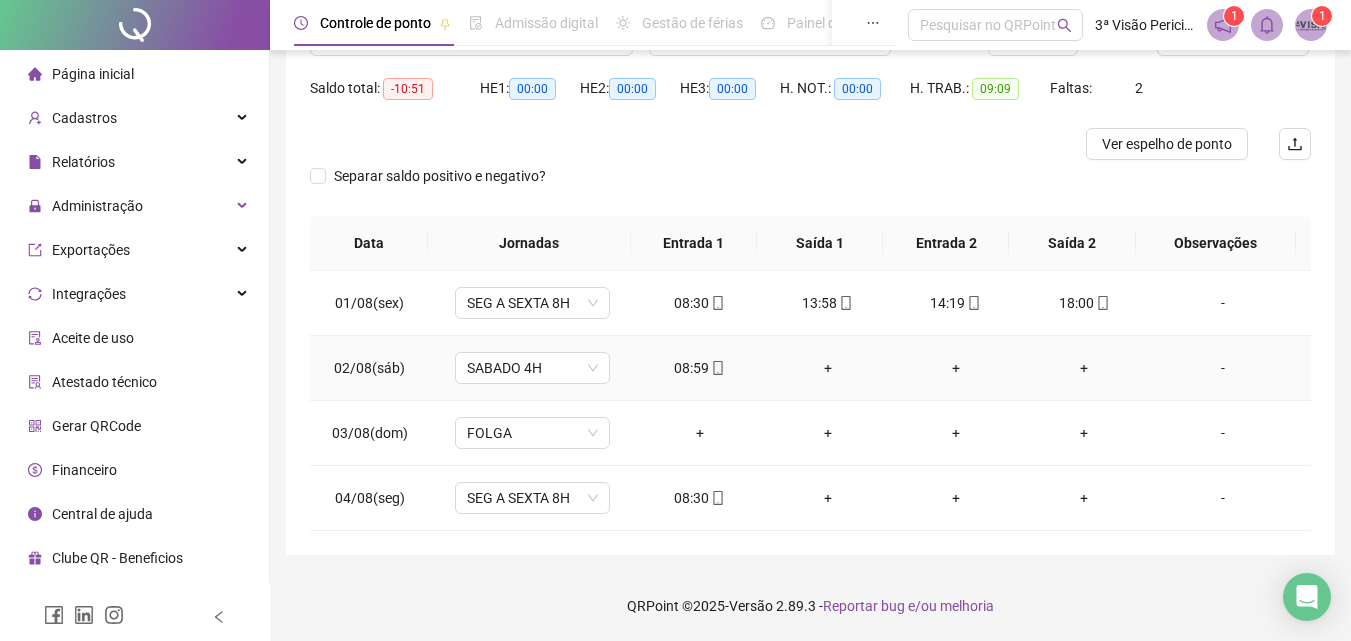 click on "+" at bounding box center (828, 368) 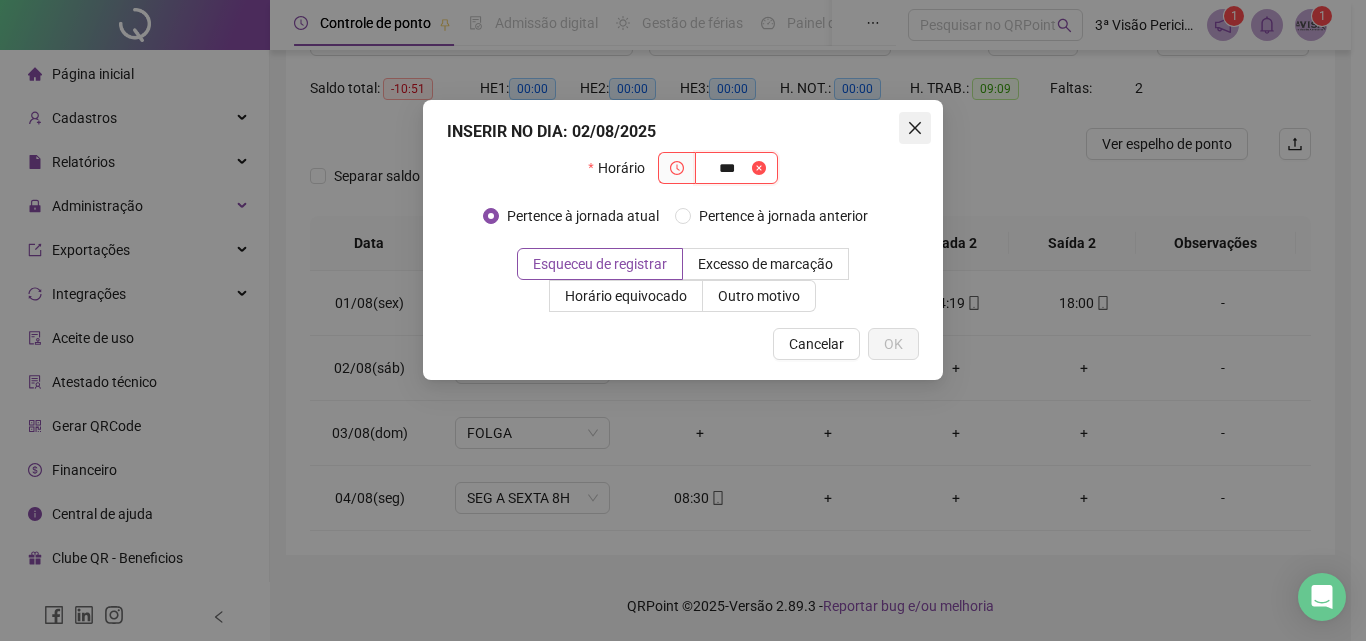 type on "***" 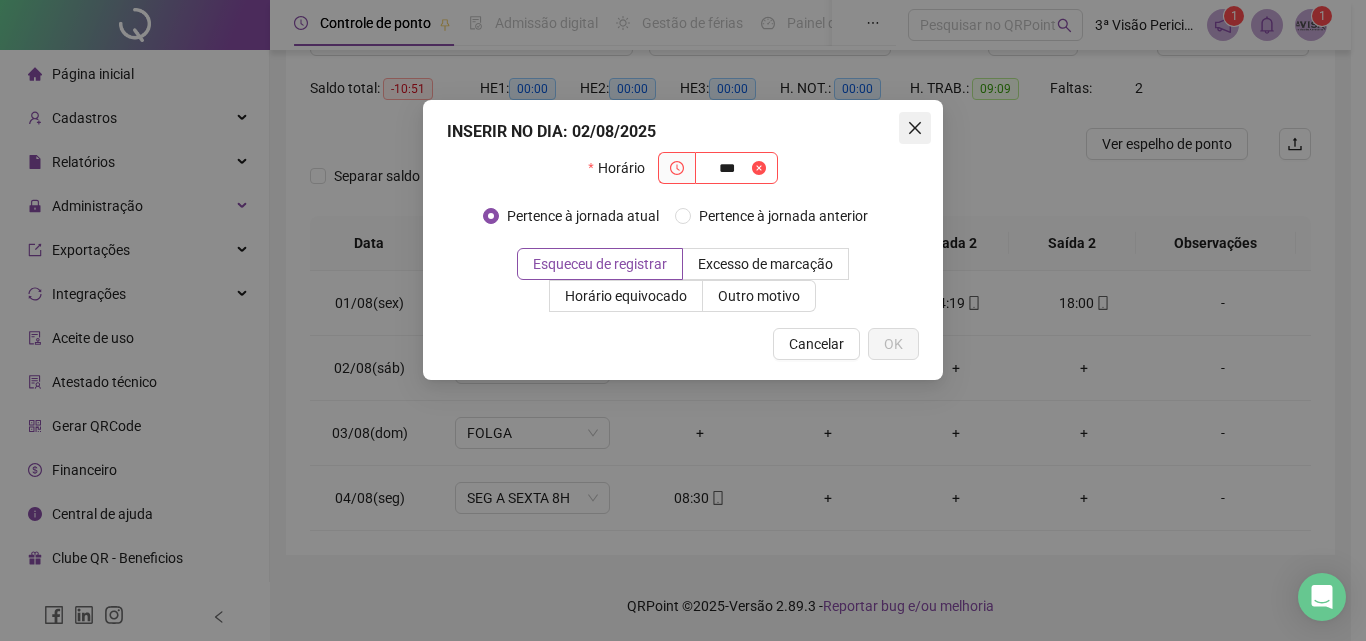 click 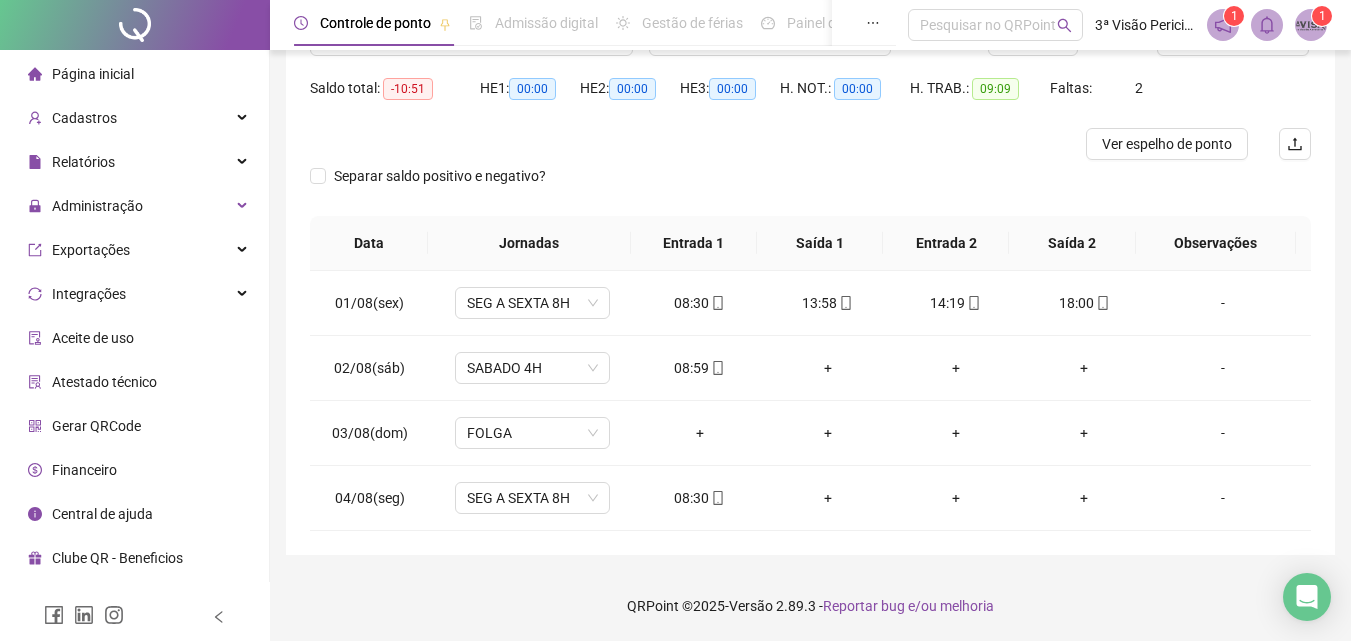scroll, scrollTop: 0, scrollLeft: 0, axis: both 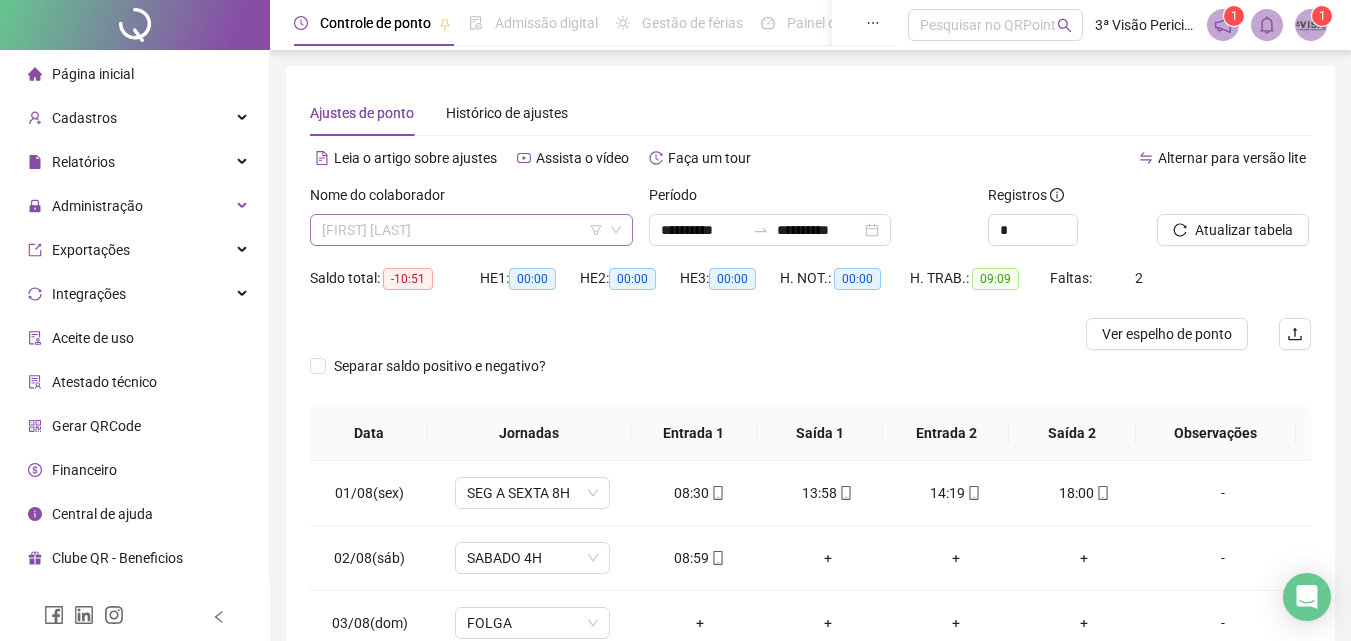 click on "[FIRST] [LAST]" at bounding box center (471, 230) 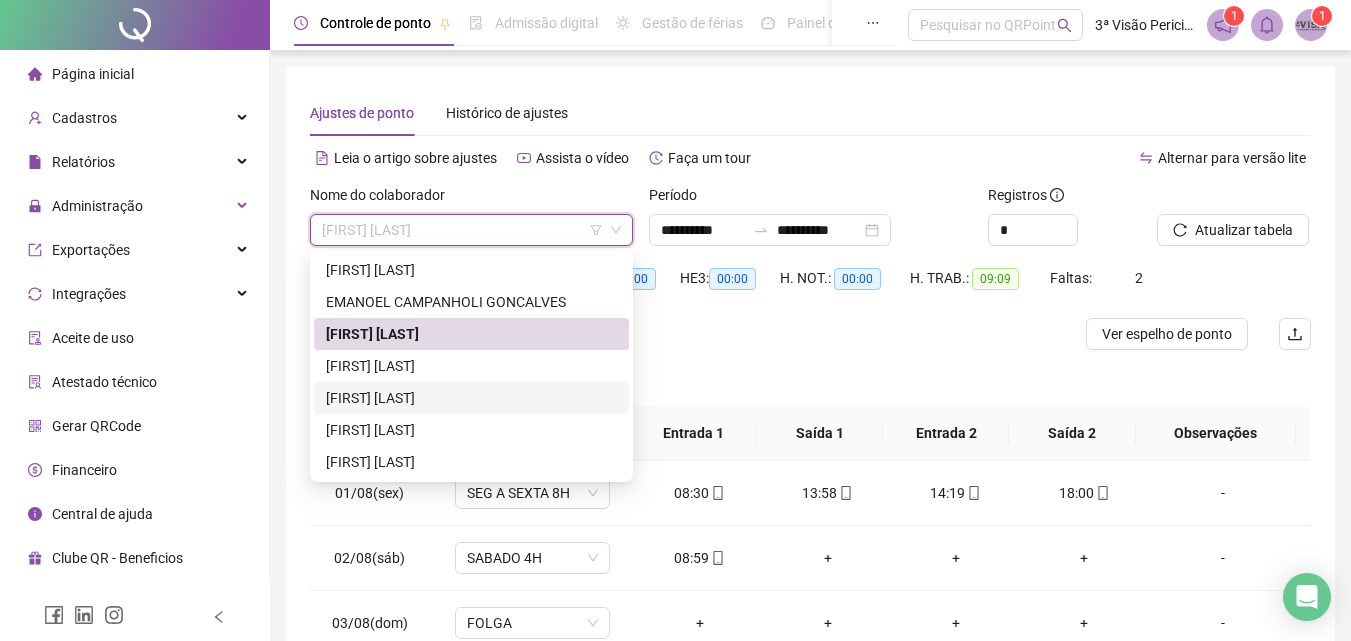 click on "[FIRST] [LAST]" at bounding box center (471, 398) 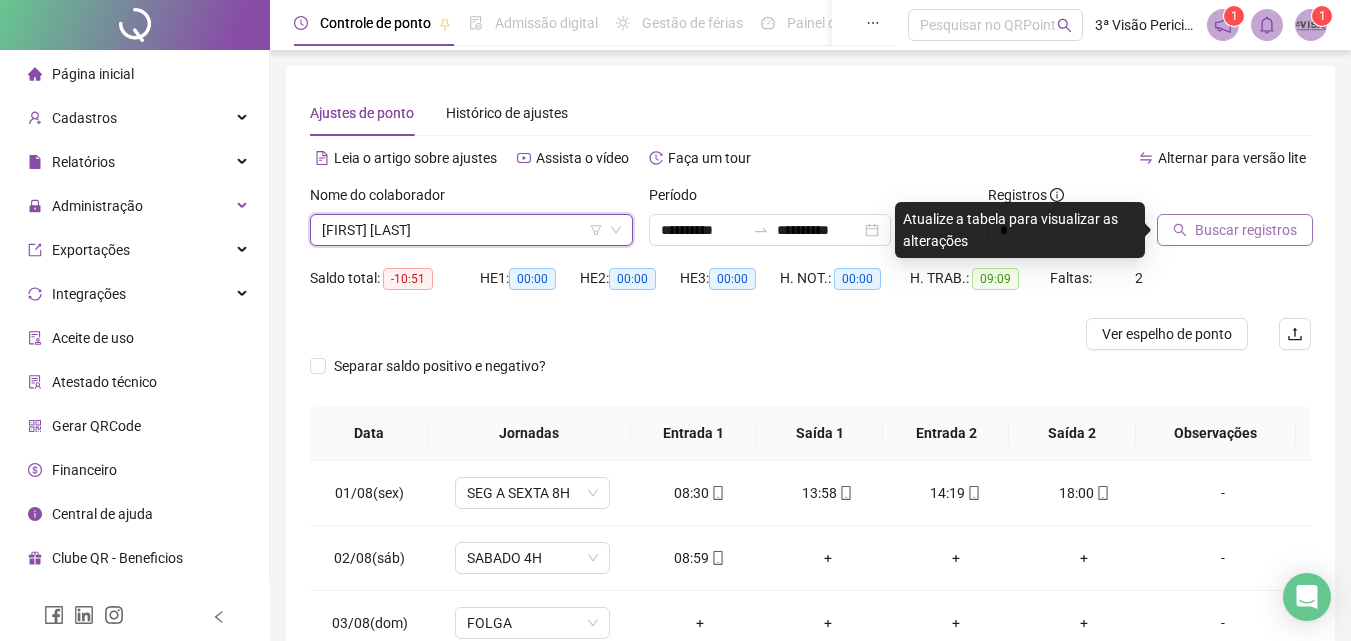 click on "Buscar registros" at bounding box center [1246, 230] 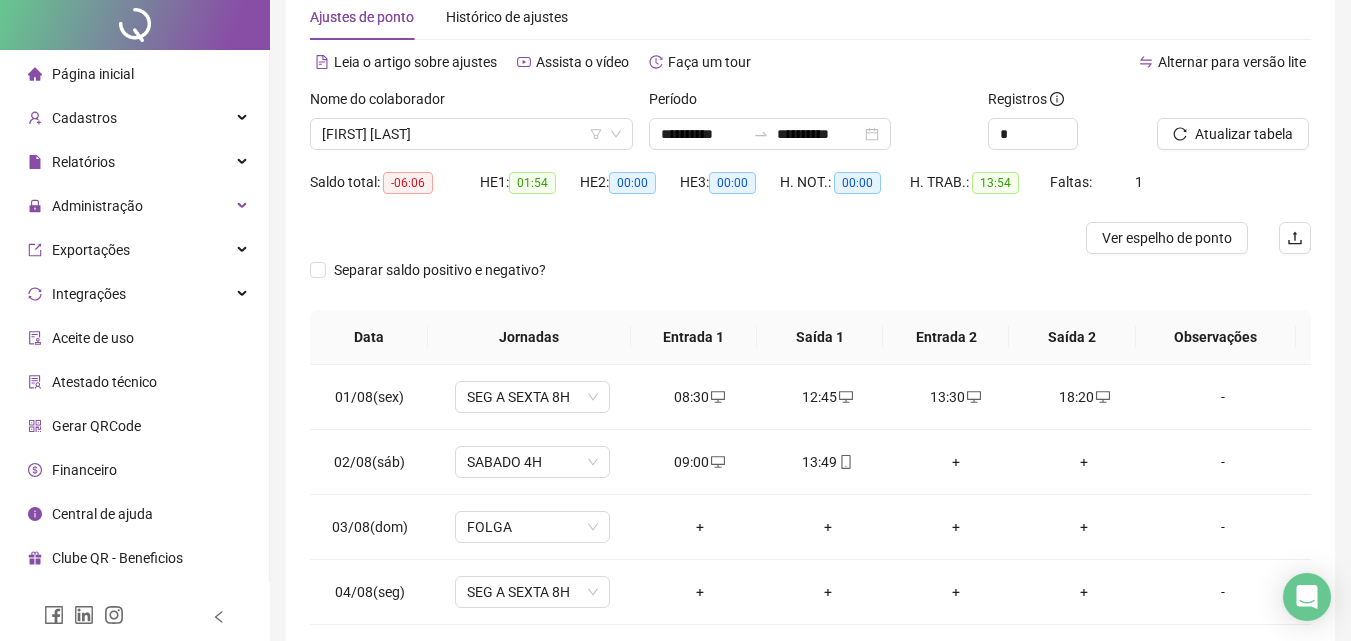 scroll, scrollTop: 190, scrollLeft: 0, axis: vertical 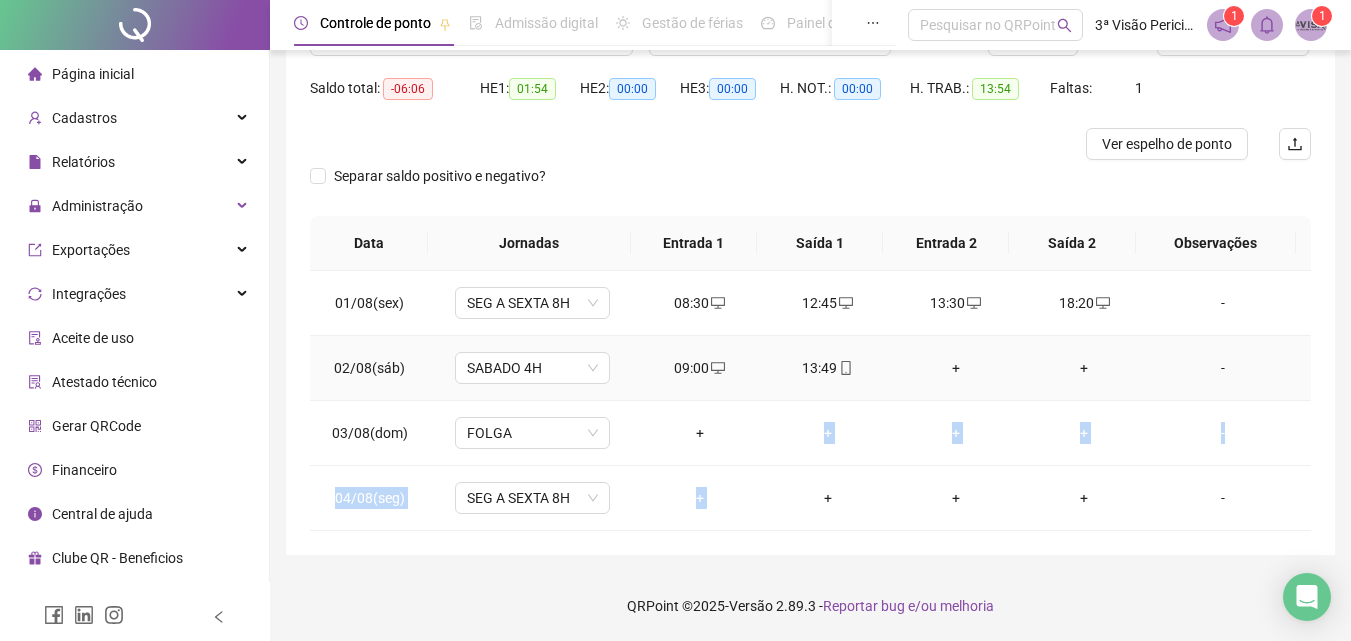 click on "01/08(sex) SEG A SEXTA 8H 08:30 12:45 13:30 18:20 - 02/08(sáb) SABADO 4H 09:00 13:49 + + - 03/08(dom) FOLGA + + + + - 04/08(seg) SEG A SEXTA 8H + + + + -" at bounding box center (810, 401) 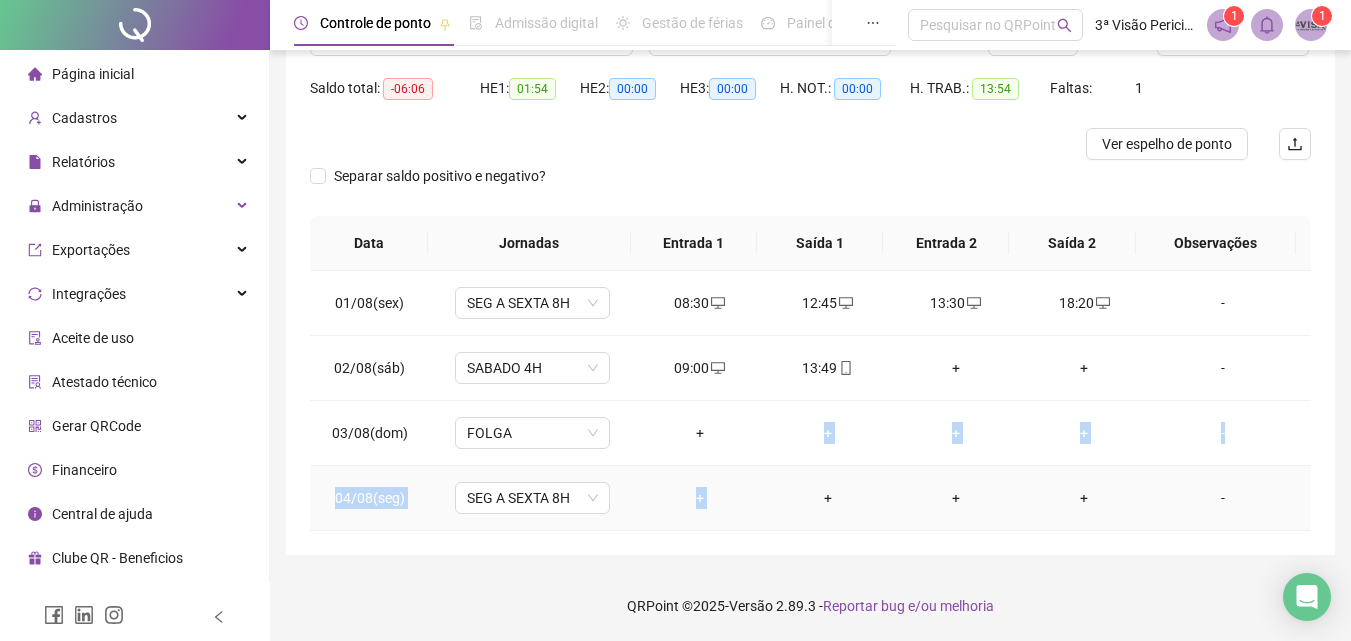 drag, startPoint x: 684, startPoint y: 491, endPoint x: 714, endPoint y: 504, distance: 32.695564 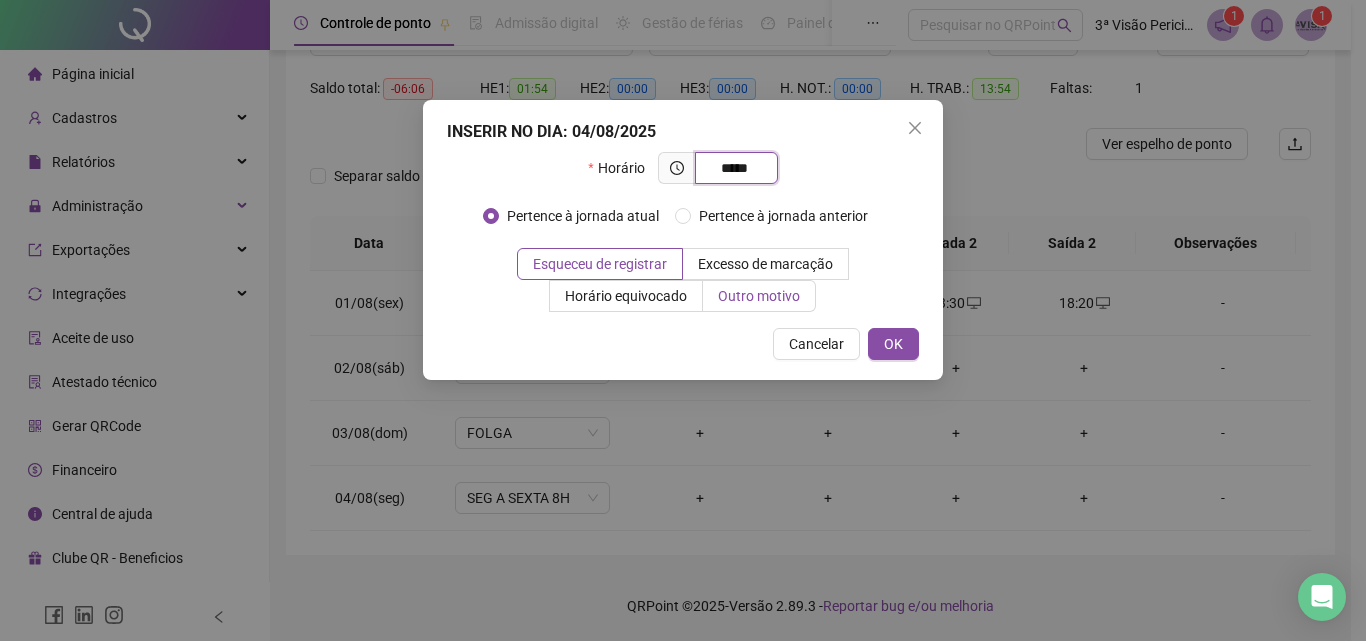 type on "*****" 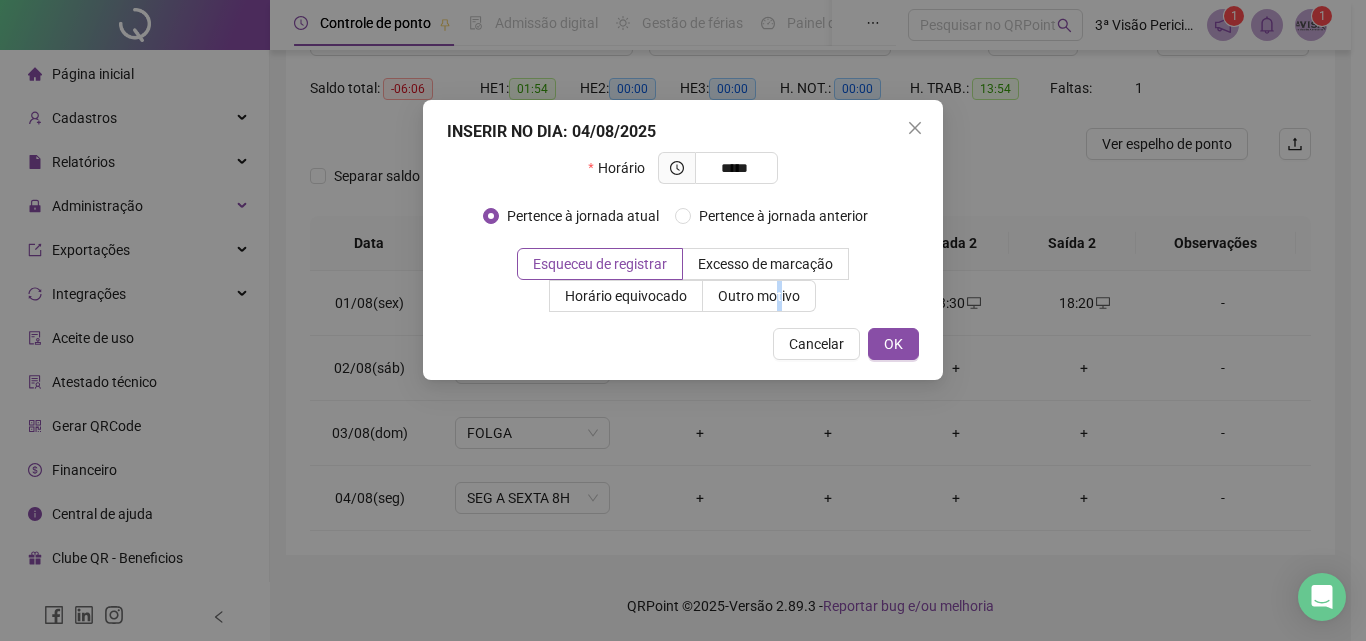 drag, startPoint x: 780, startPoint y: 296, endPoint x: 751, endPoint y: 316, distance: 35.22783 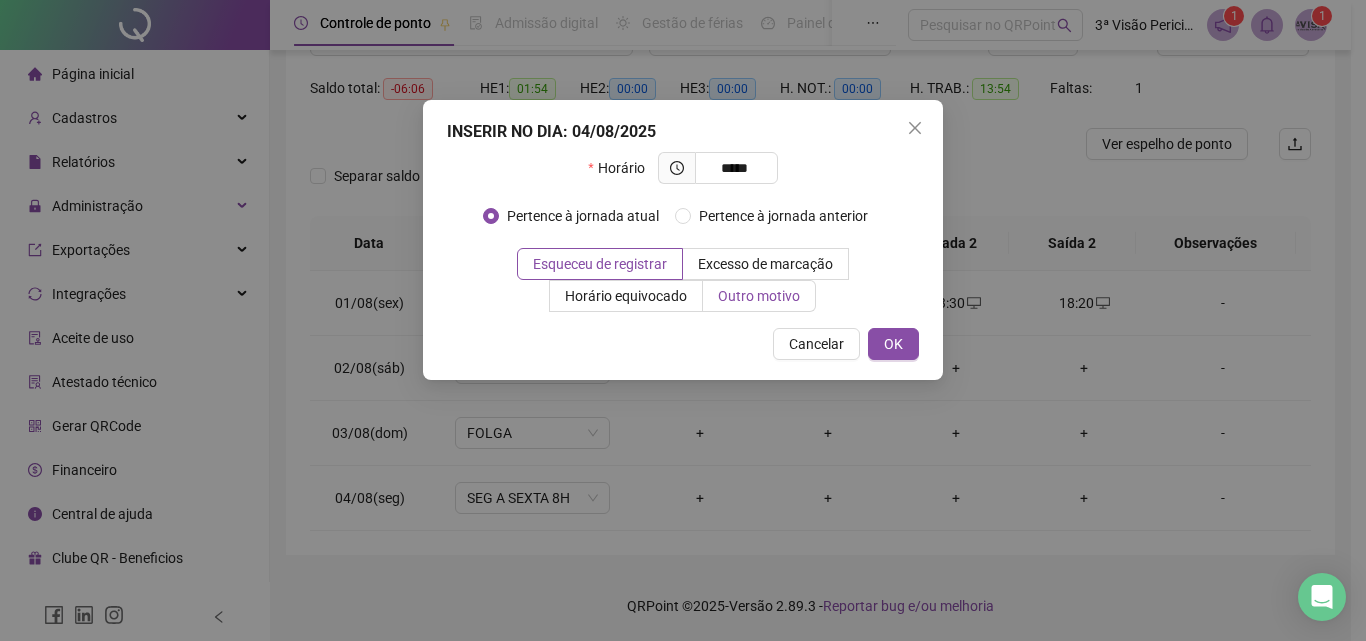 click on "Outro motivo" at bounding box center [759, 296] 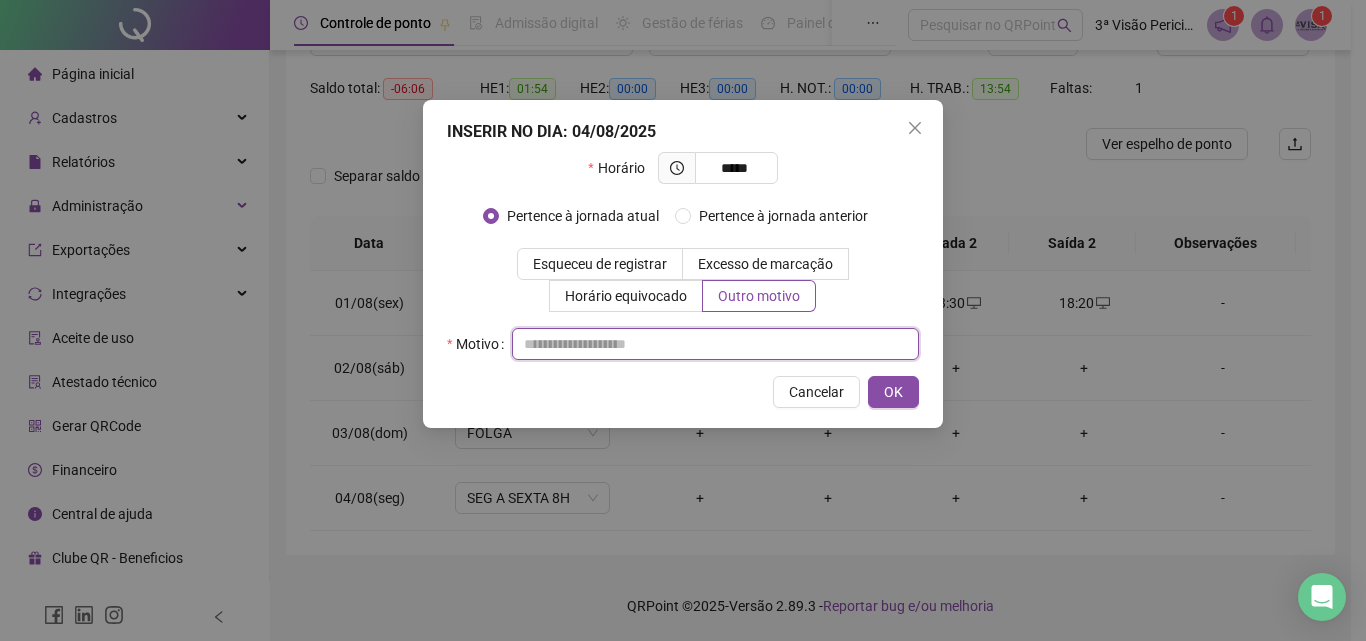 click at bounding box center (715, 344) 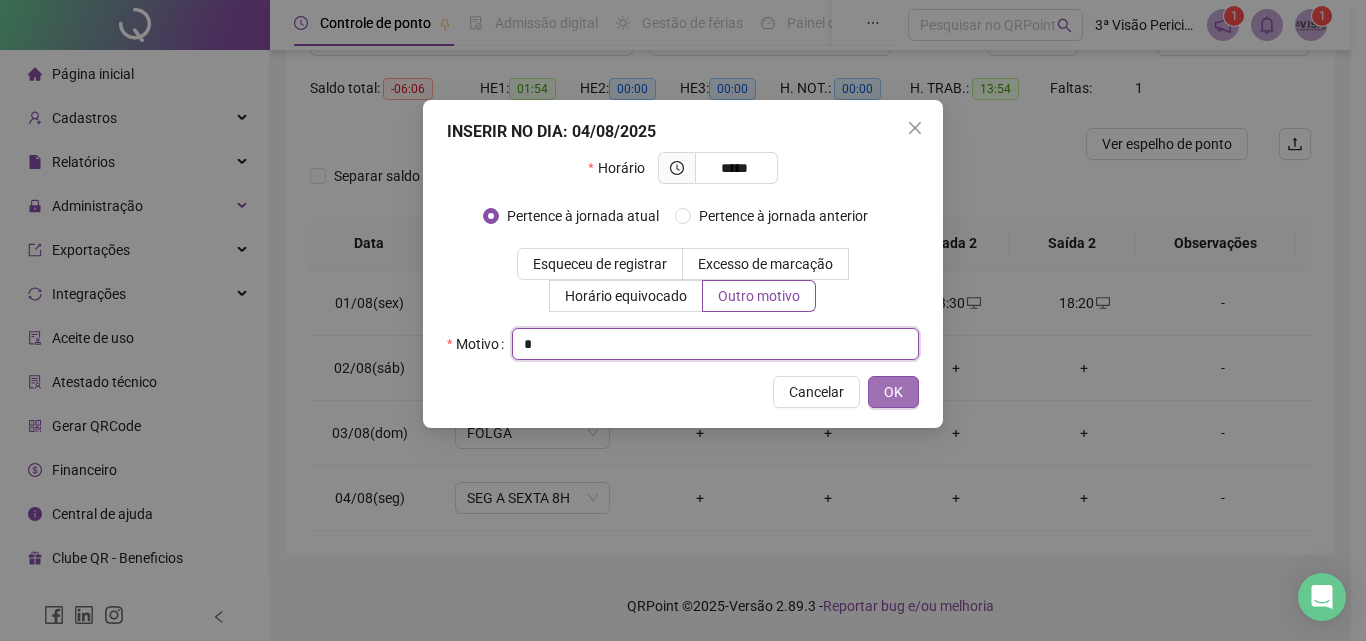 type on "*" 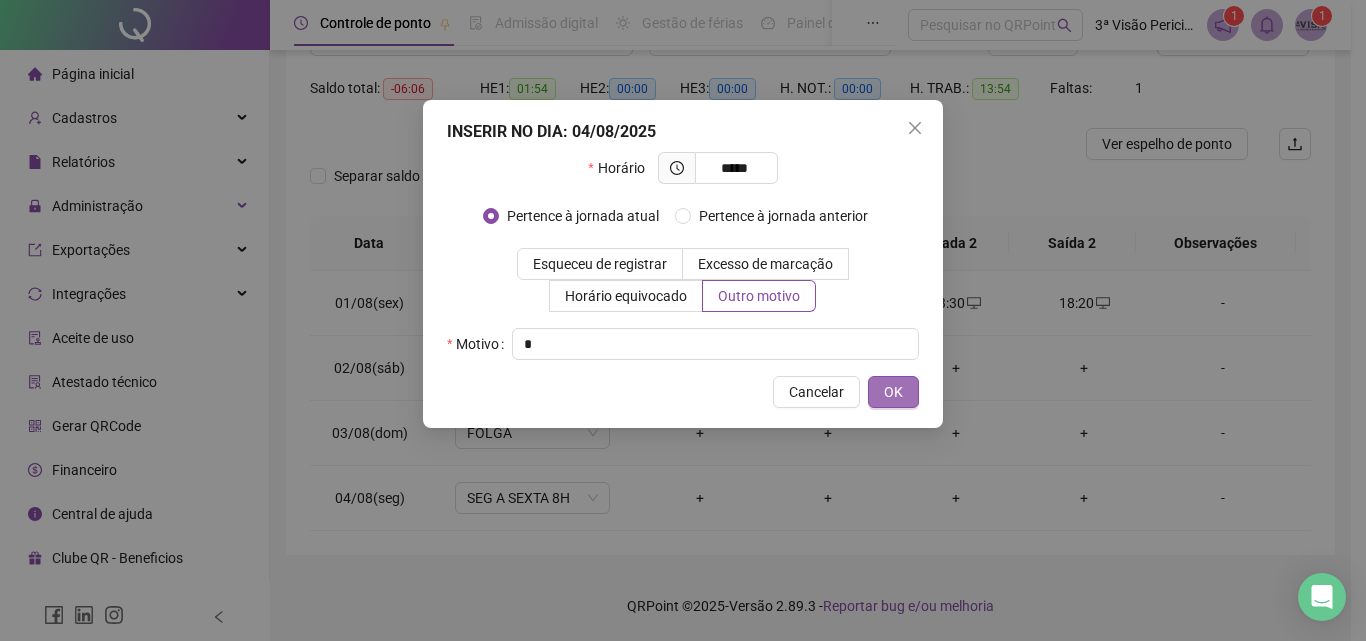 click on "OK" at bounding box center [893, 392] 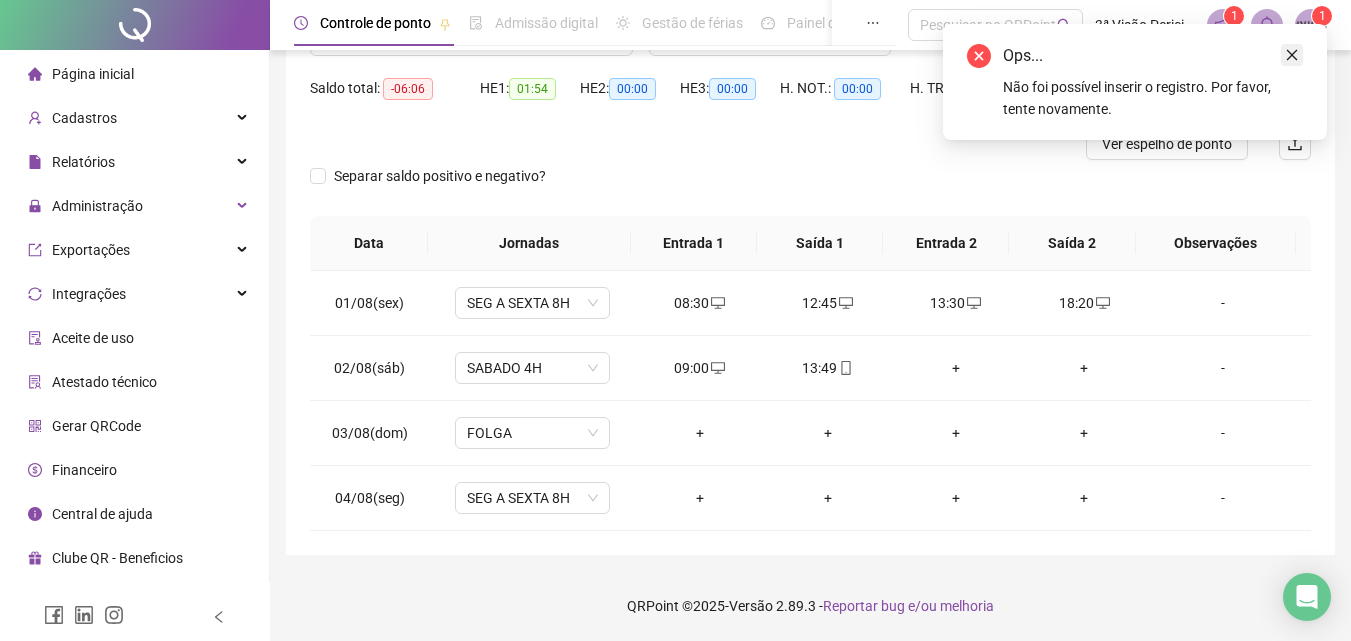 click 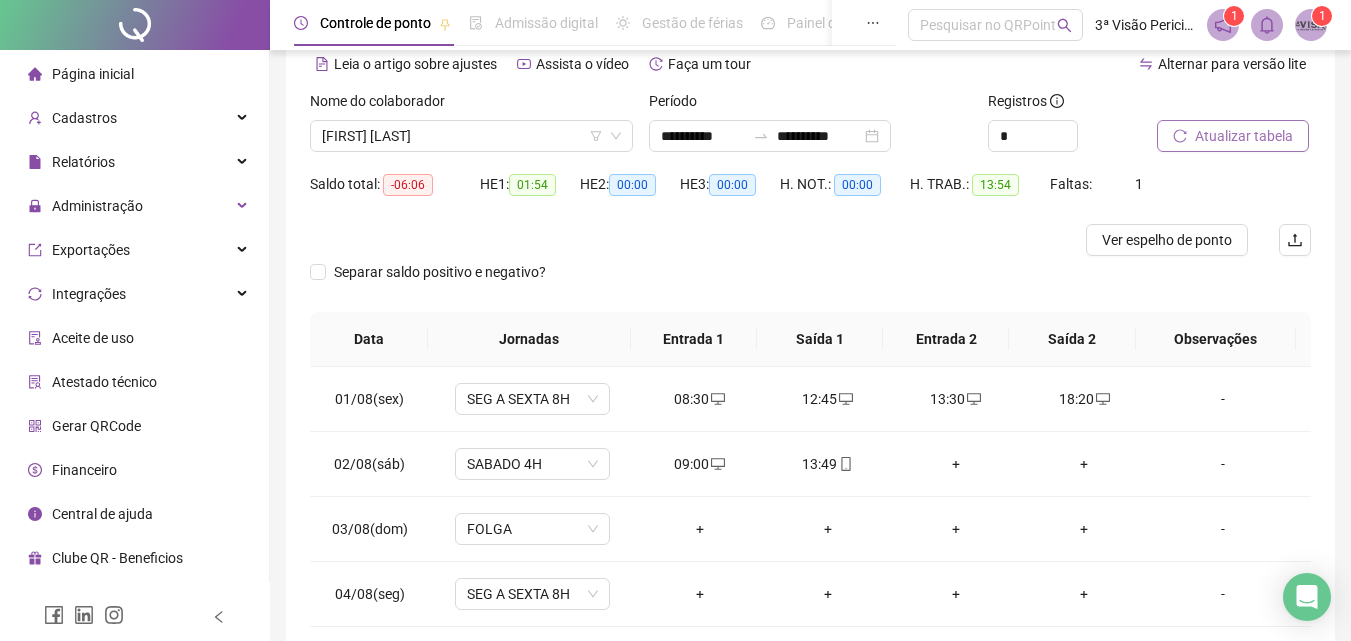 scroll, scrollTop: 0, scrollLeft: 0, axis: both 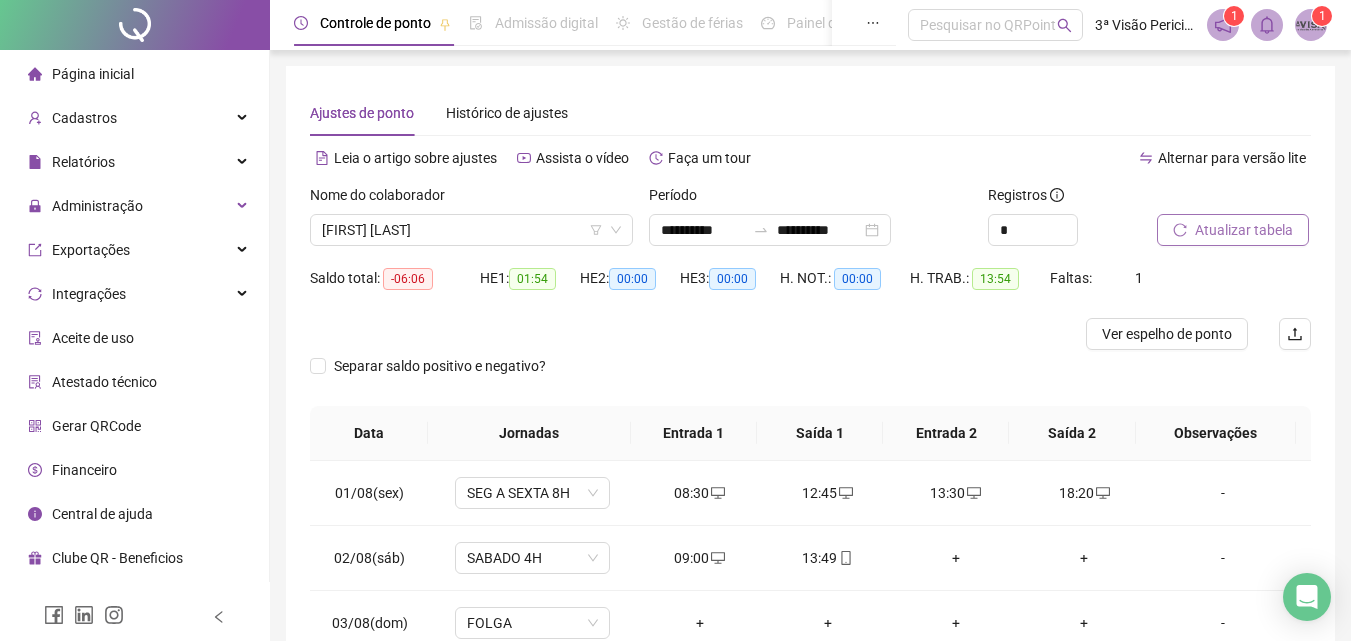 click on "Atualizar tabela" at bounding box center [1233, 230] 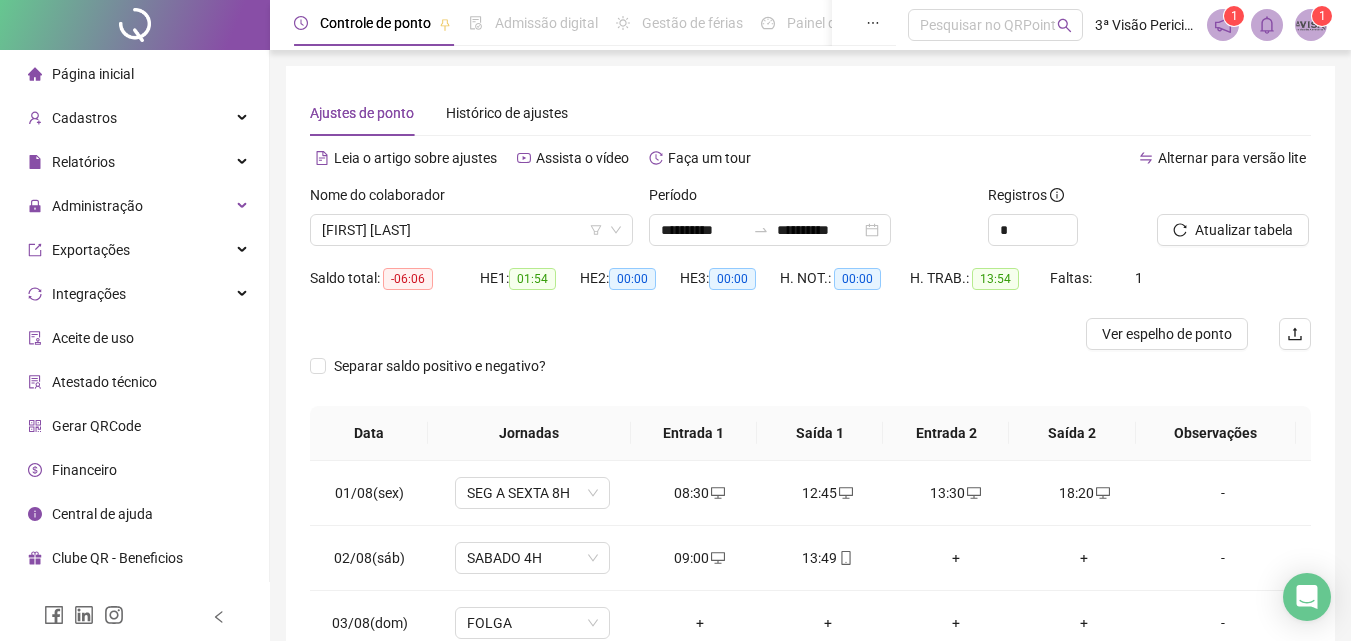 scroll, scrollTop: 190, scrollLeft: 0, axis: vertical 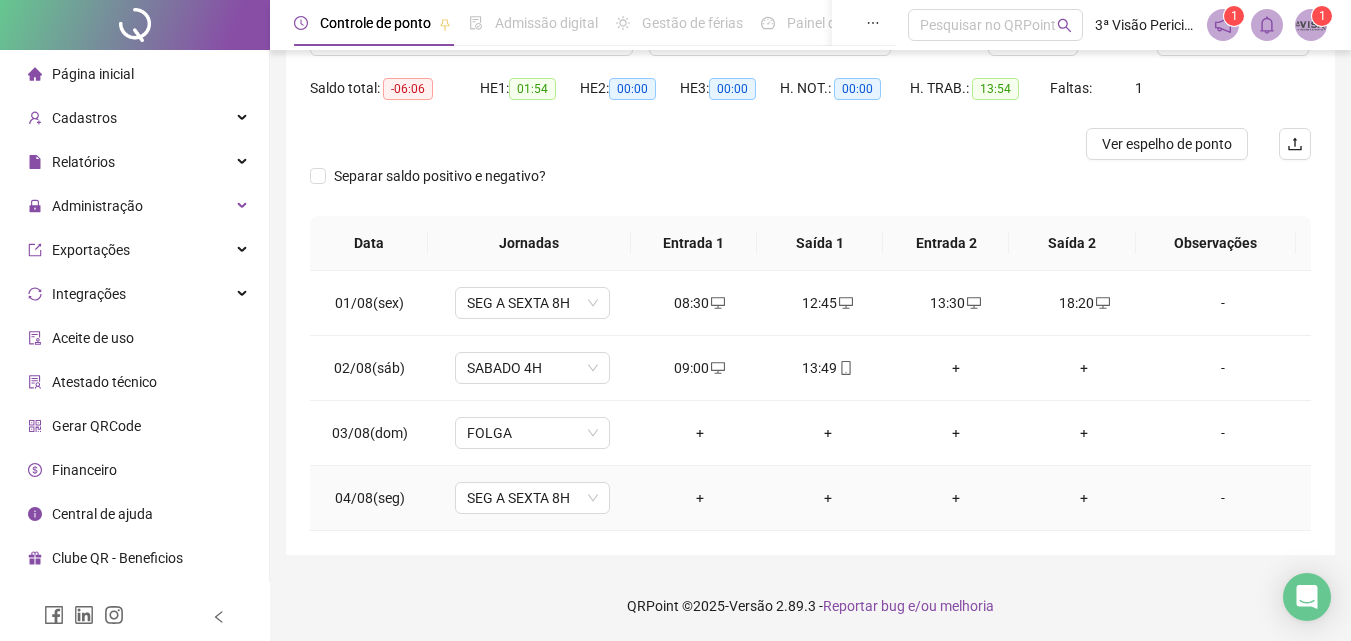 click on "+" at bounding box center [700, 498] 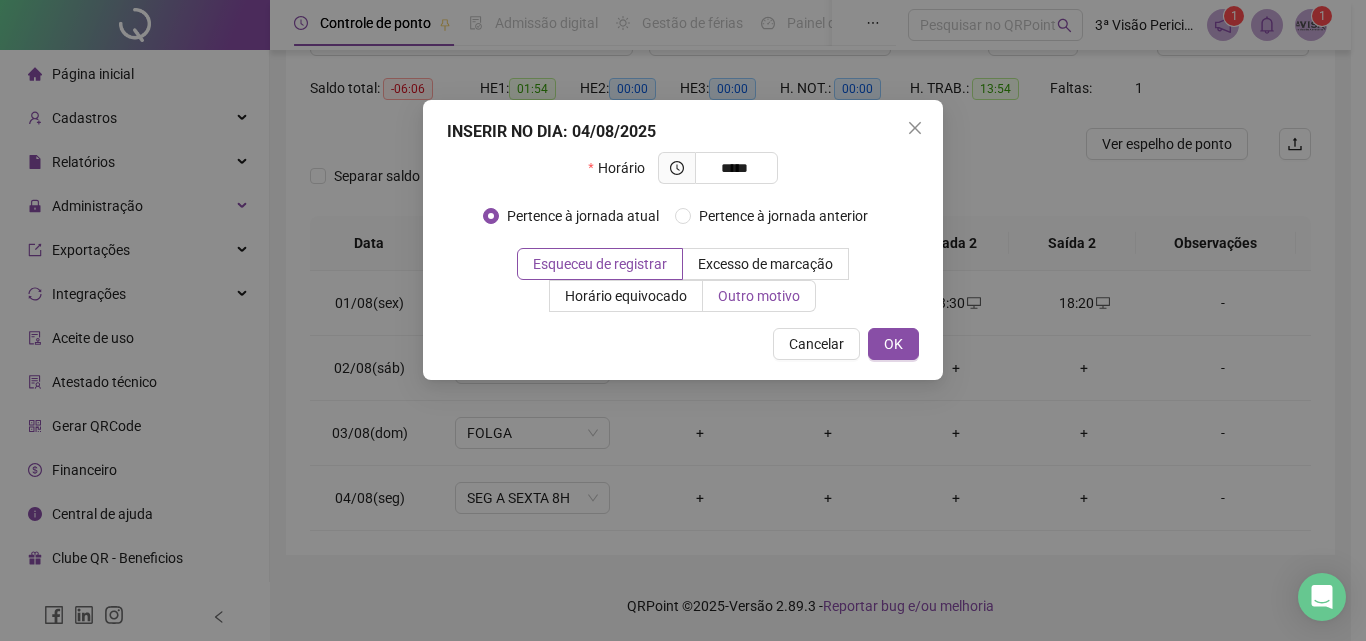 type on "*****" 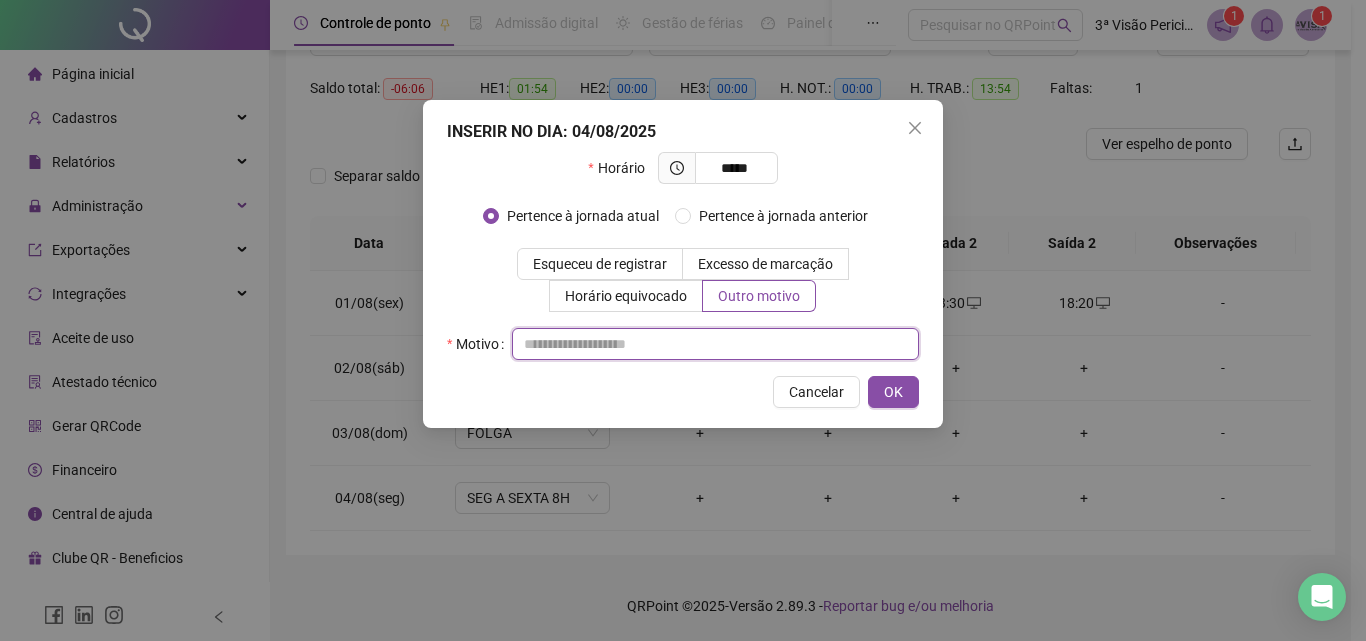 click at bounding box center [715, 344] 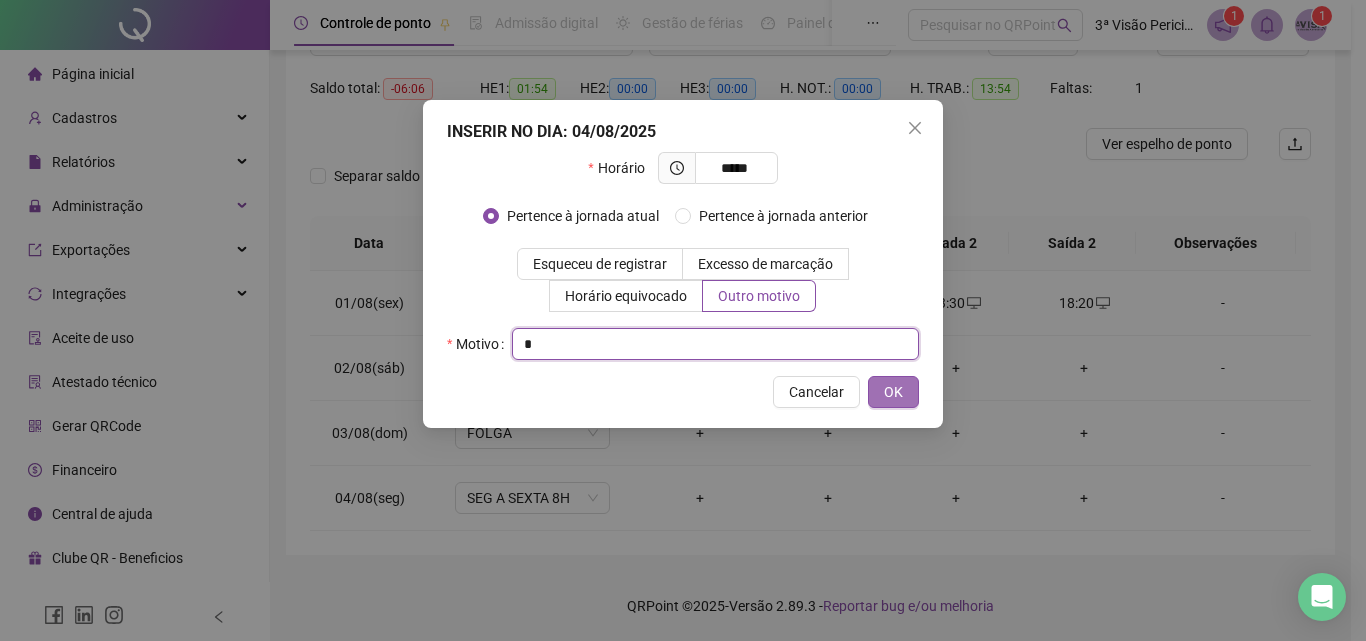 type on "*" 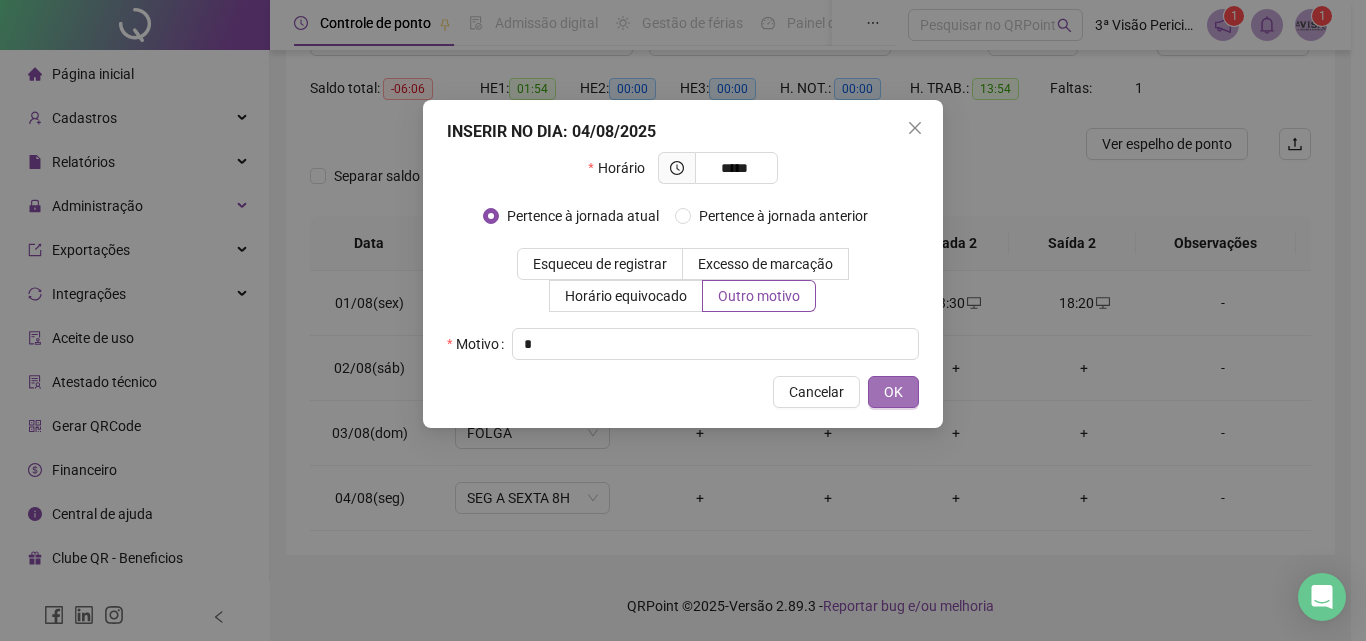 click on "OK" at bounding box center [893, 392] 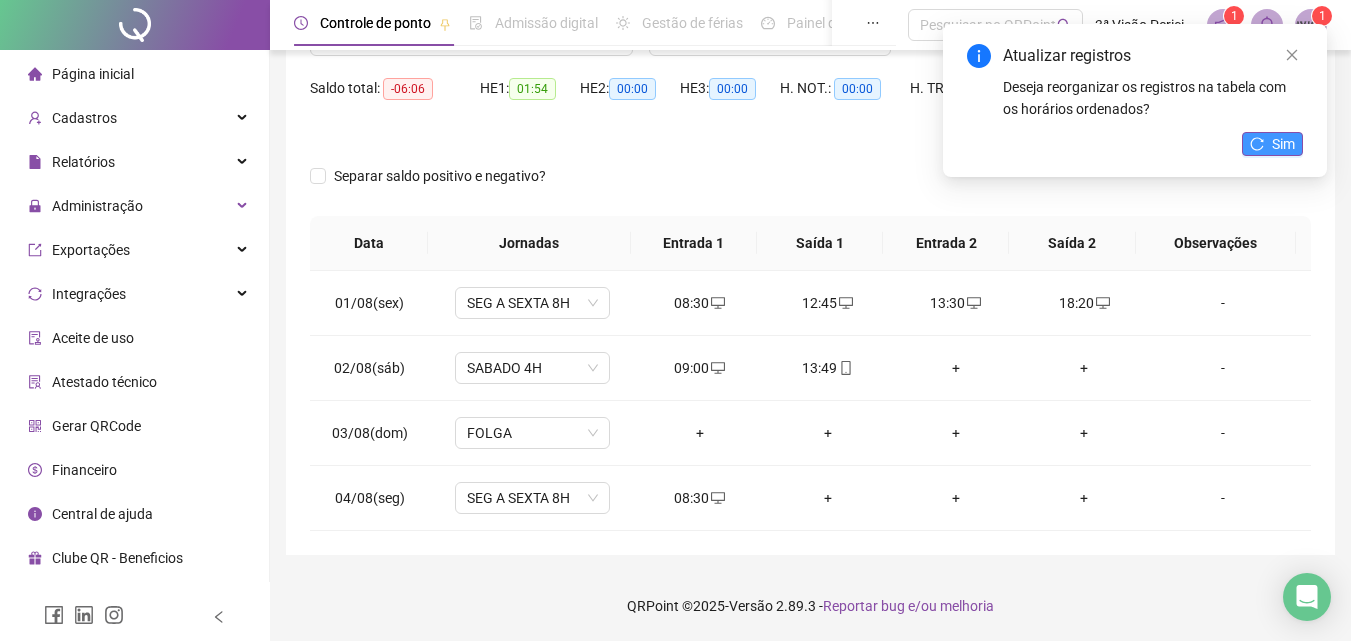 click on "Sim" at bounding box center [1283, 144] 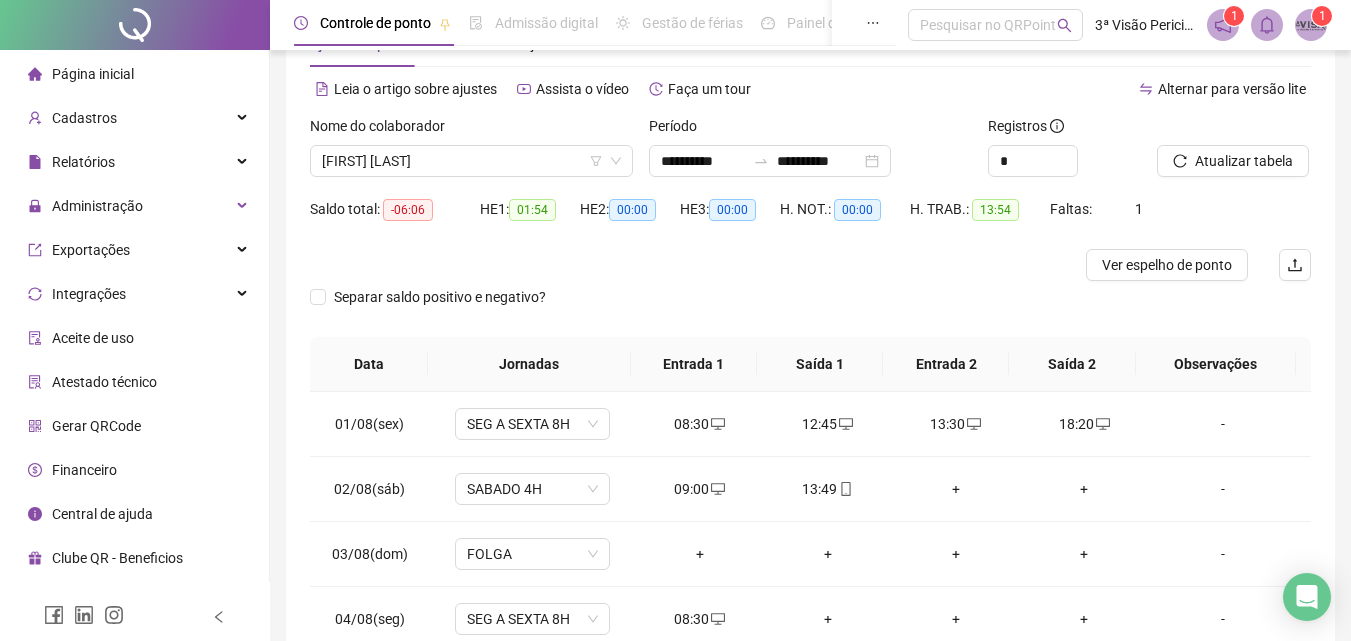 scroll, scrollTop: 0, scrollLeft: 0, axis: both 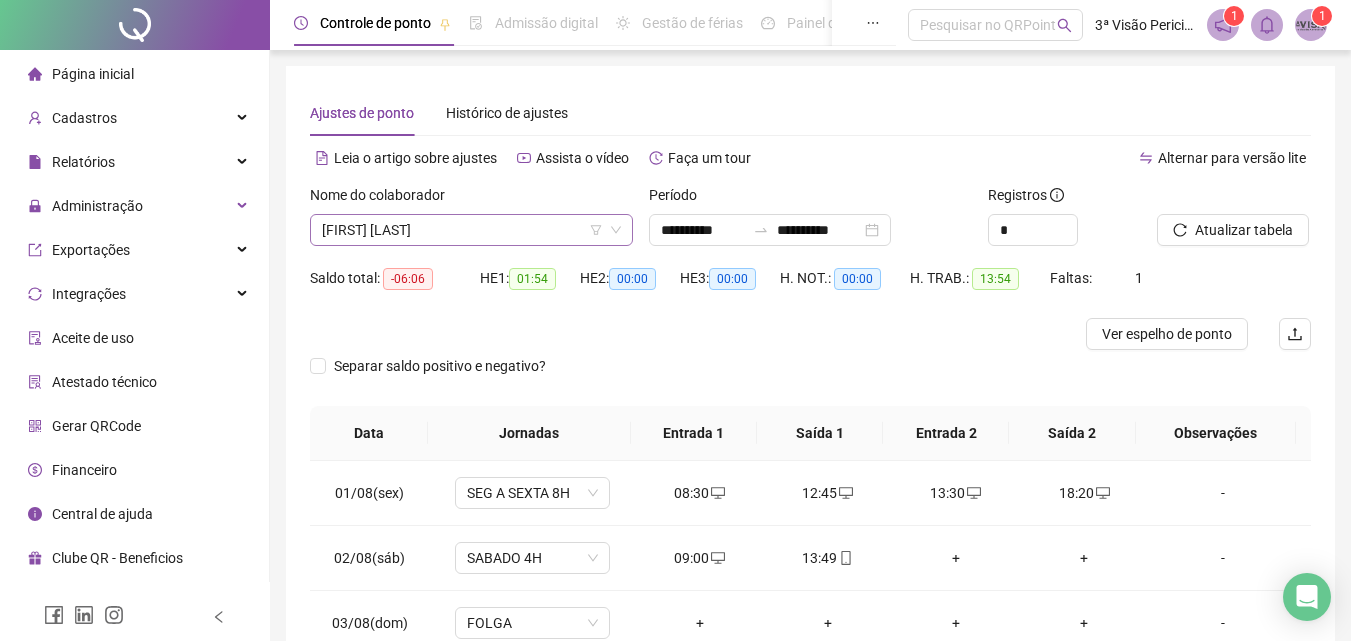 click on "[FIRST] [LAST]" at bounding box center (471, 230) 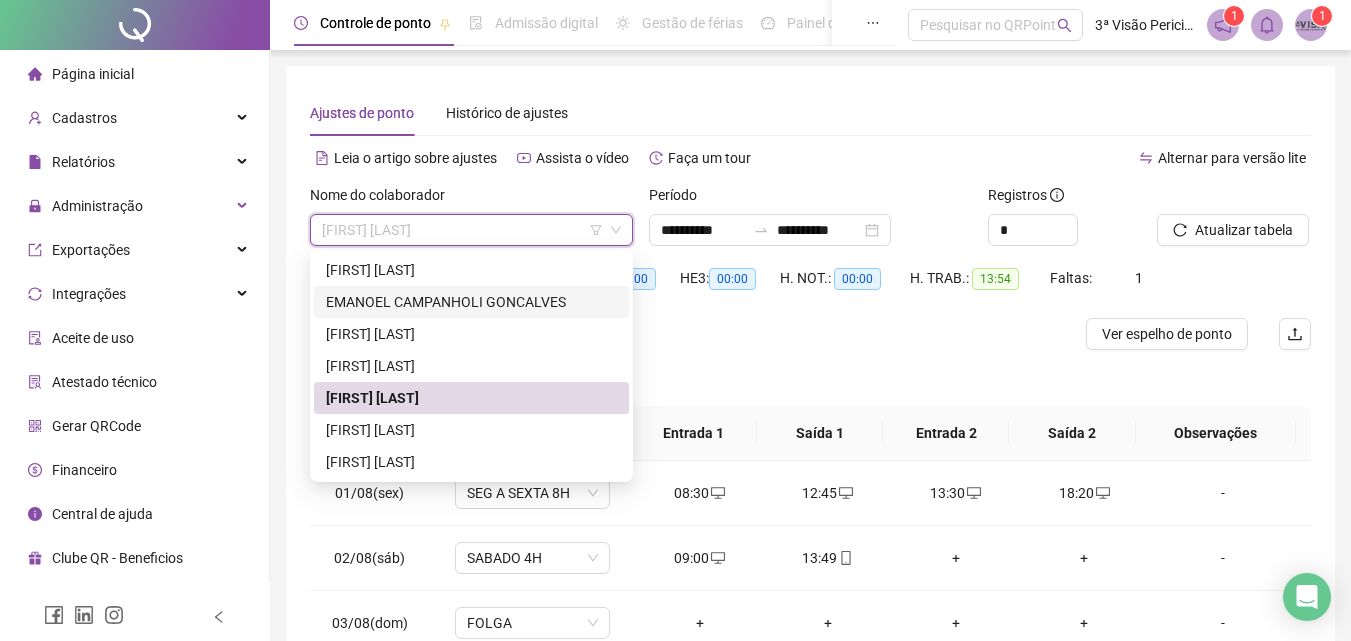 click on "EMANOEL CAMPANHOLI GONCALVES" at bounding box center [471, 302] 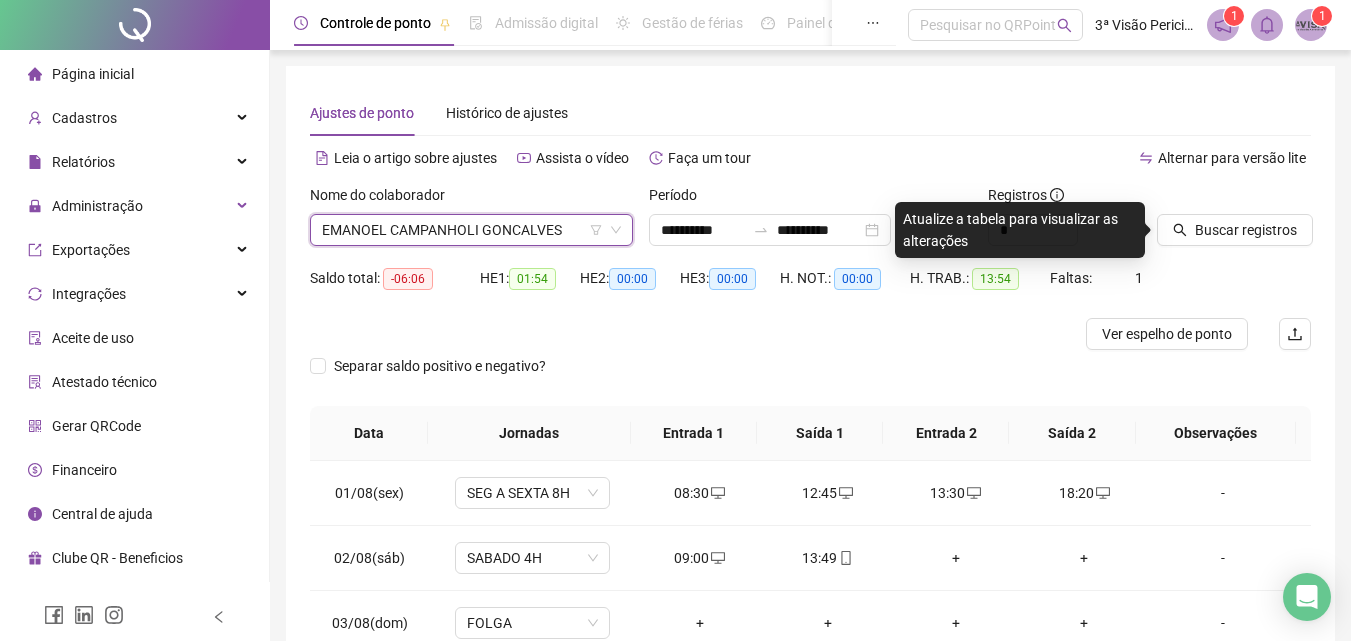click on "EMANOEL CAMPANHOLI GONCALVES" at bounding box center [471, 230] 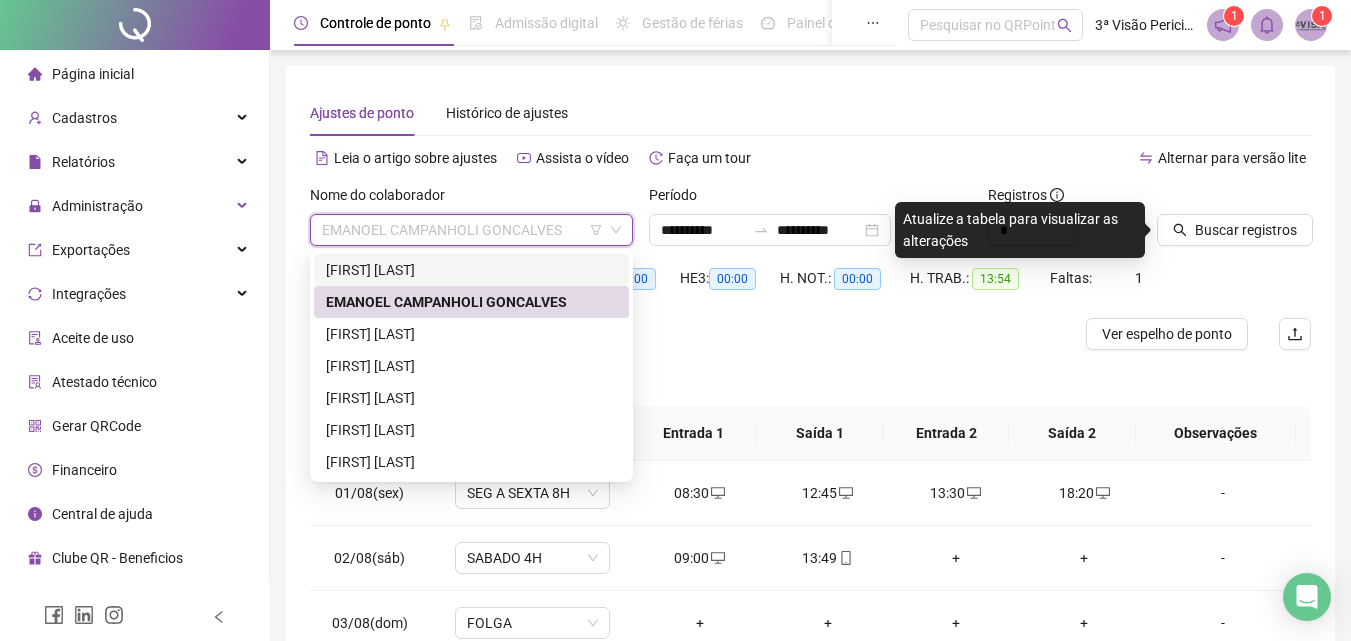 click on "[FIRST] [LAST]" at bounding box center (471, 270) 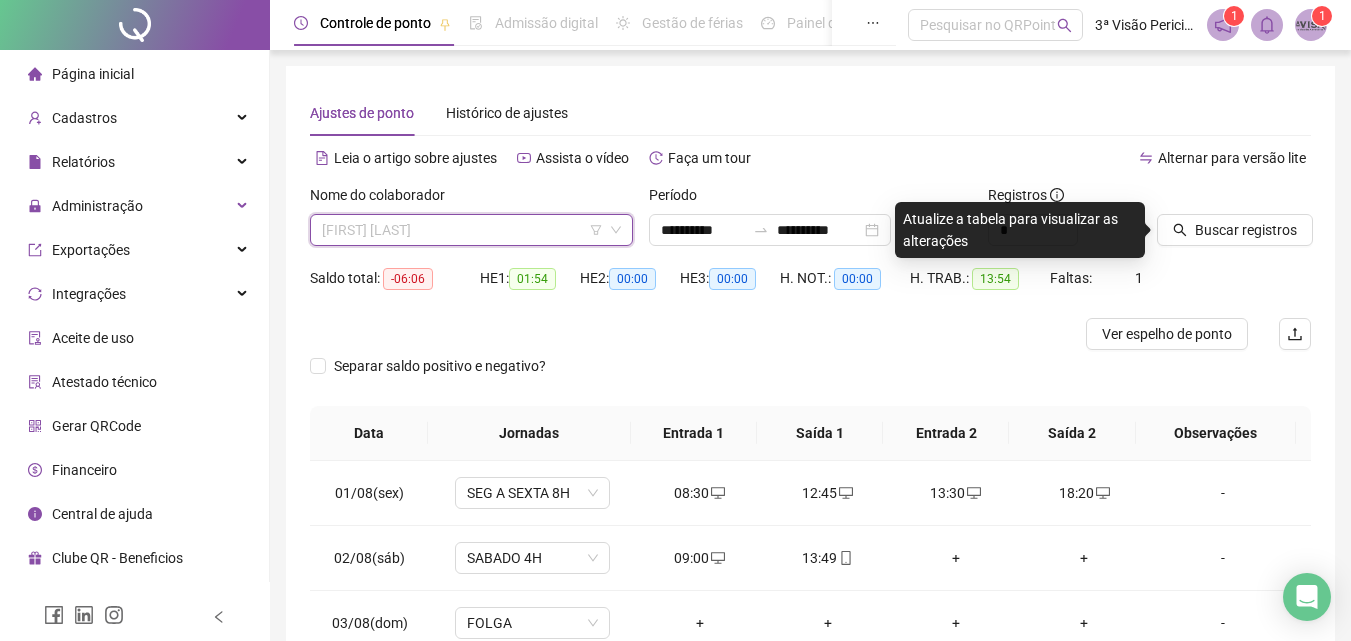 click on "[FIRST] [LAST]" at bounding box center [471, 230] 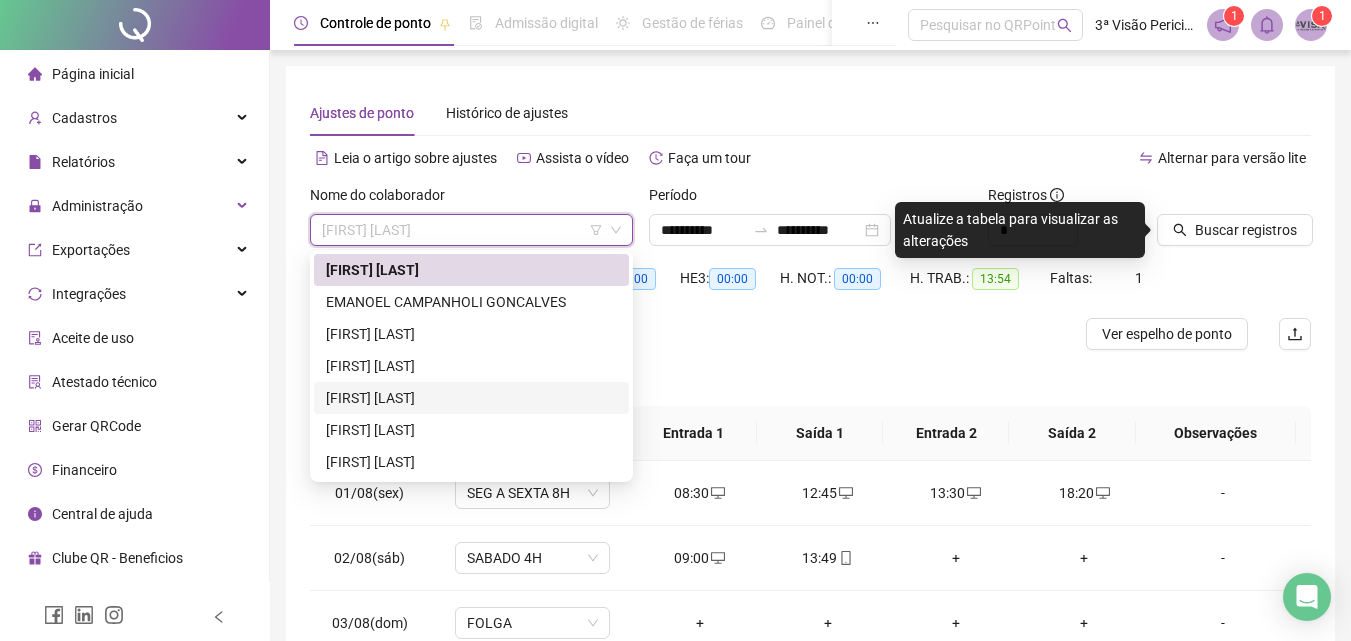 click on "[FIRST] [LAST]" at bounding box center (471, 398) 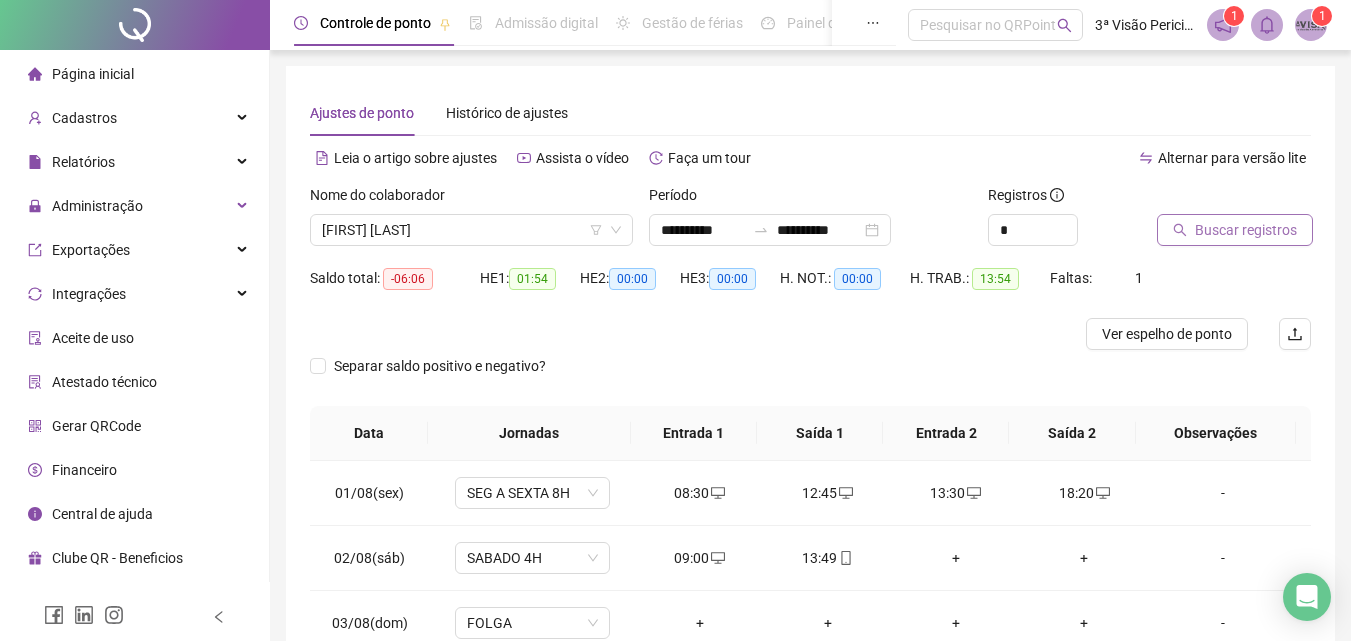 click on "Buscar registros" at bounding box center (1246, 230) 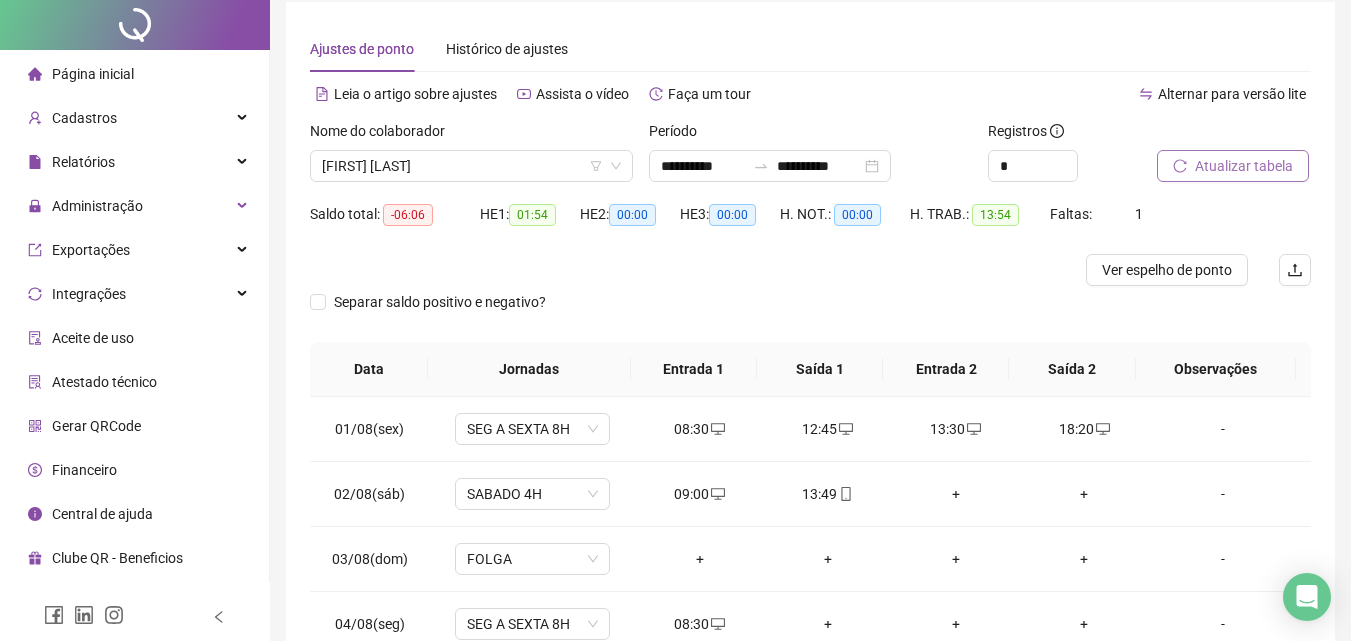 scroll, scrollTop: 0, scrollLeft: 0, axis: both 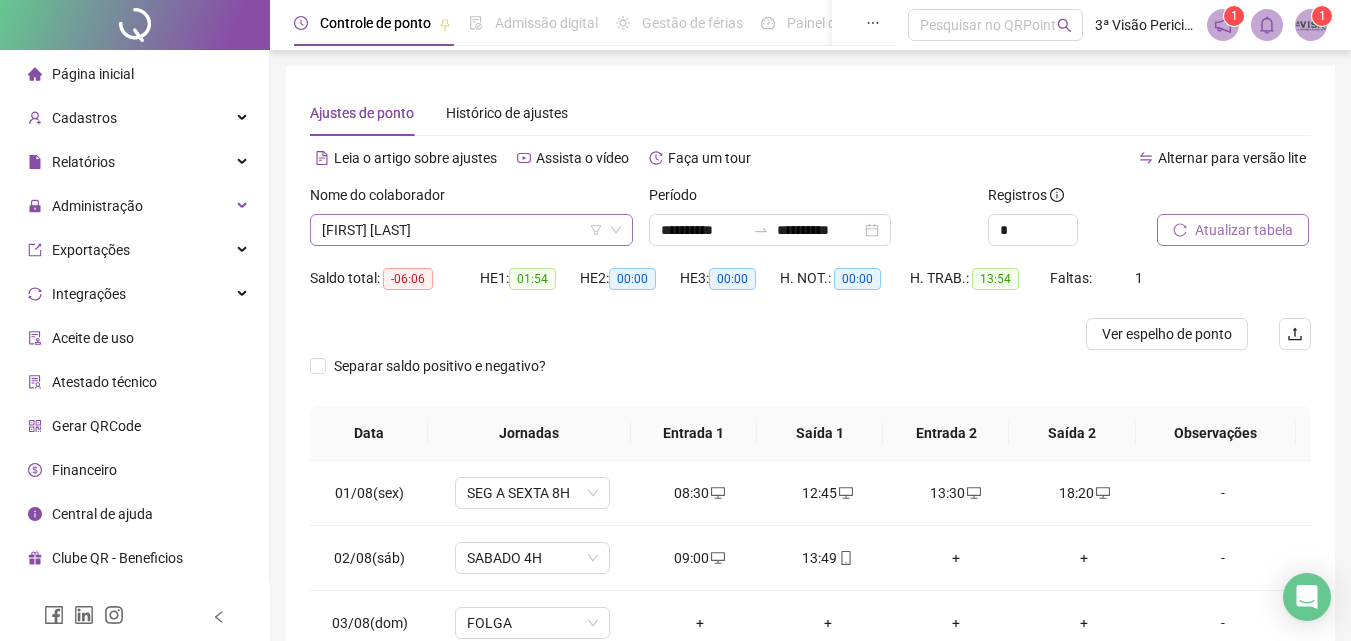 click on "[FIRST] [LAST]" at bounding box center (471, 230) 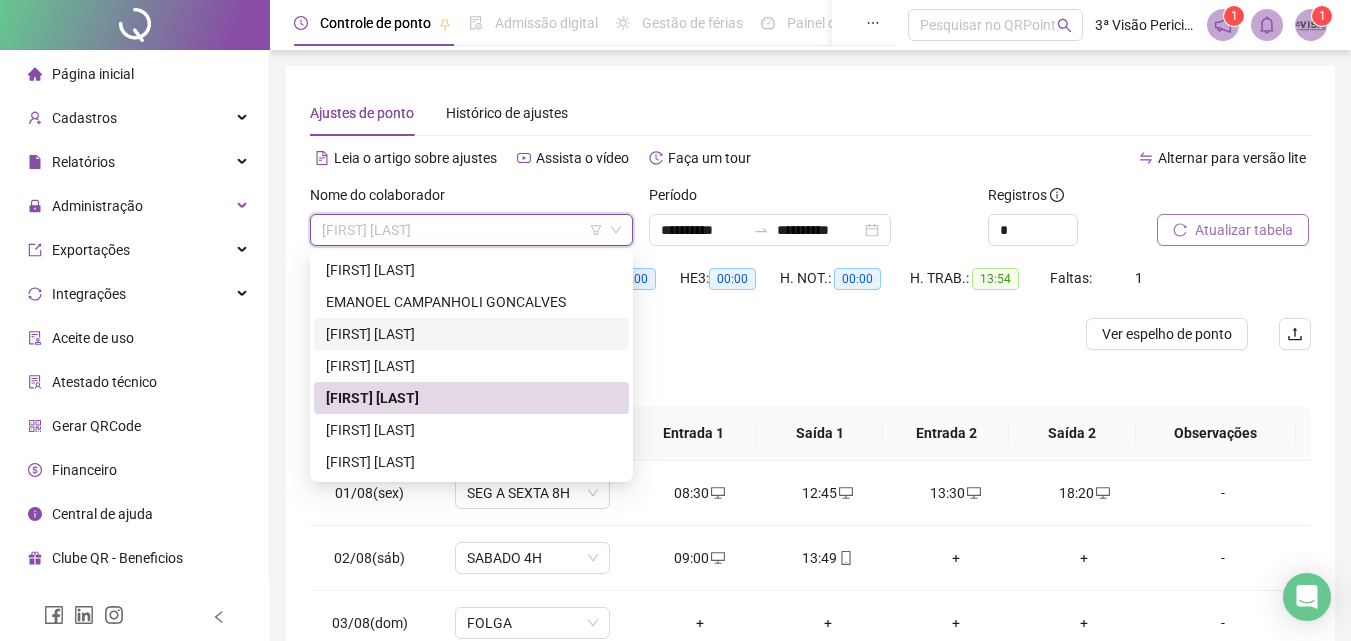 click on "[FIRST] [LAST]" at bounding box center (471, 334) 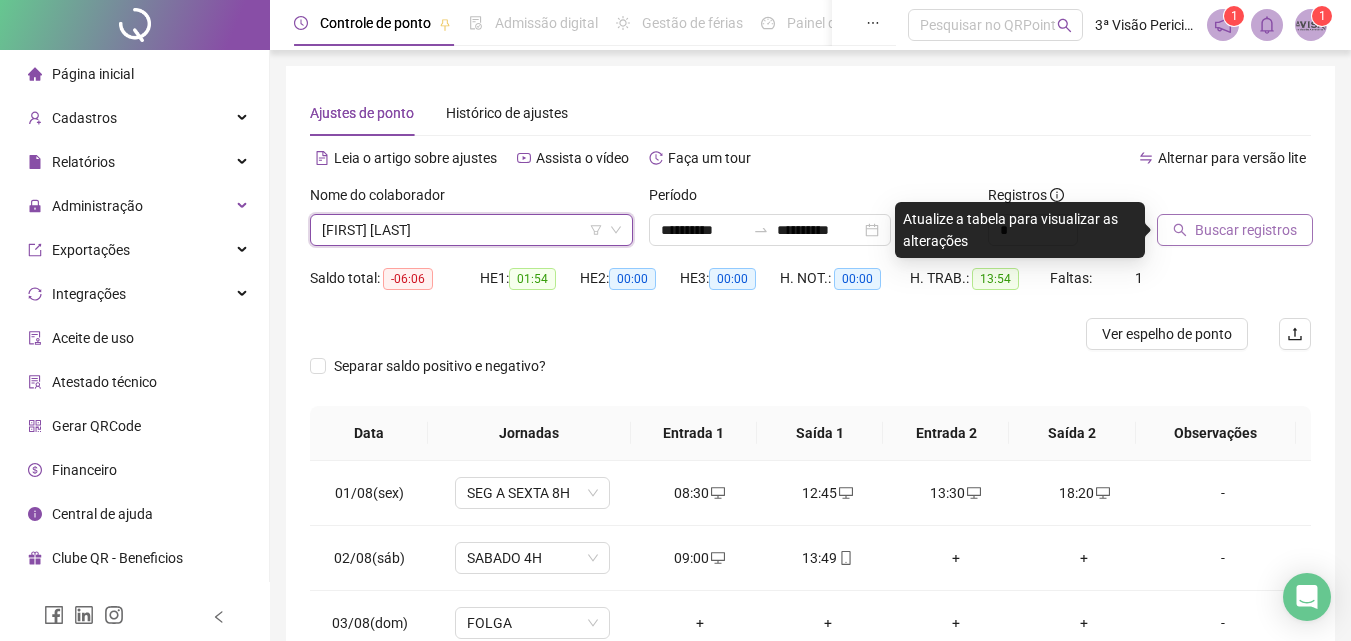 click on "Buscar registros" at bounding box center [1235, 230] 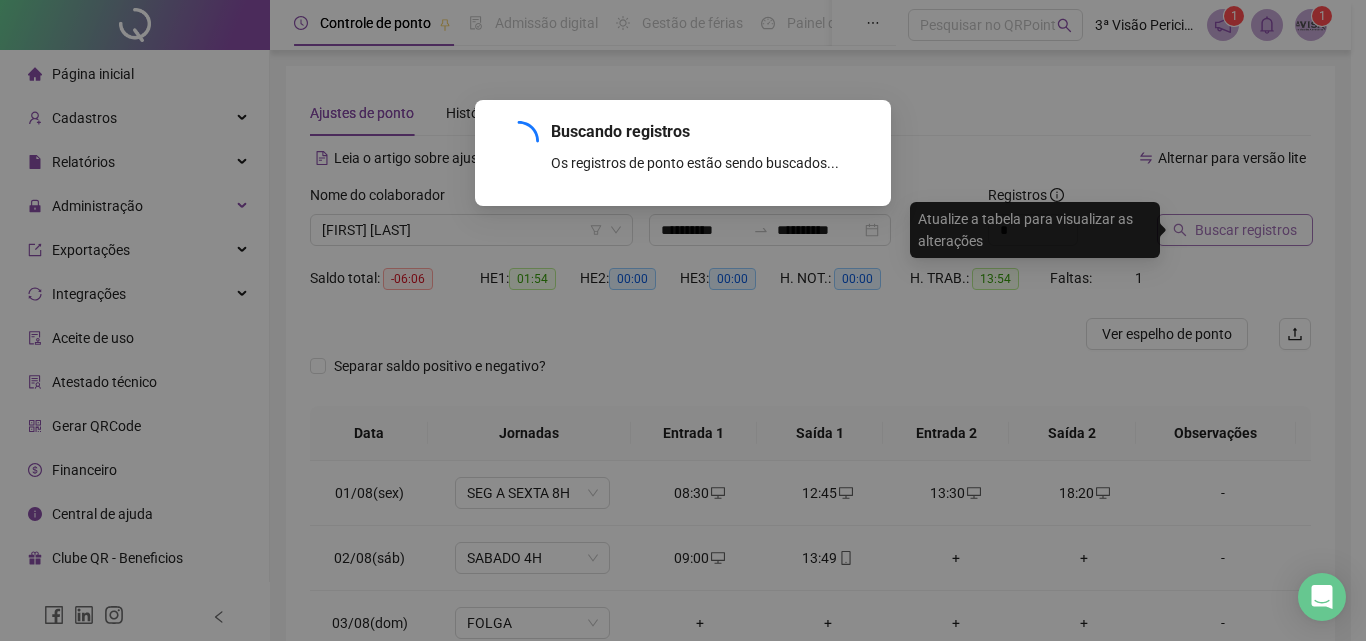 click on "Buscando registros Os registros de ponto estão sendo buscados... OK" at bounding box center (683, 320) 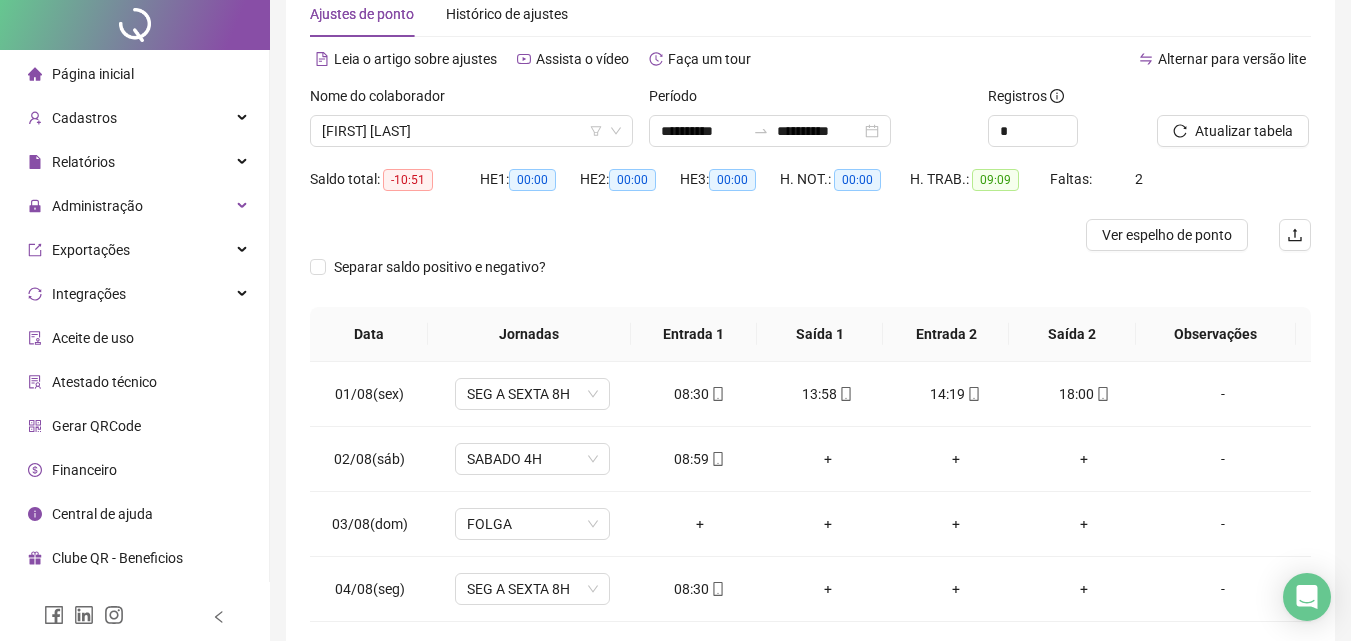 scroll, scrollTop: 190, scrollLeft: 0, axis: vertical 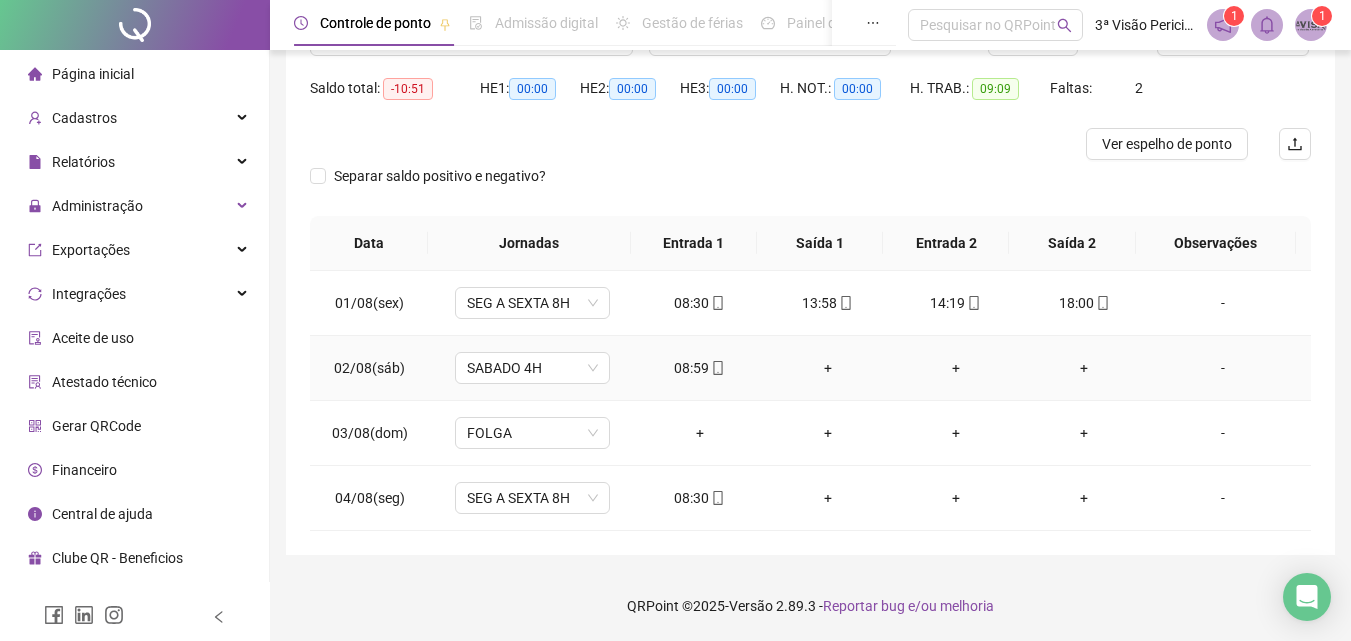 click on "+" at bounding box center (828, 368) 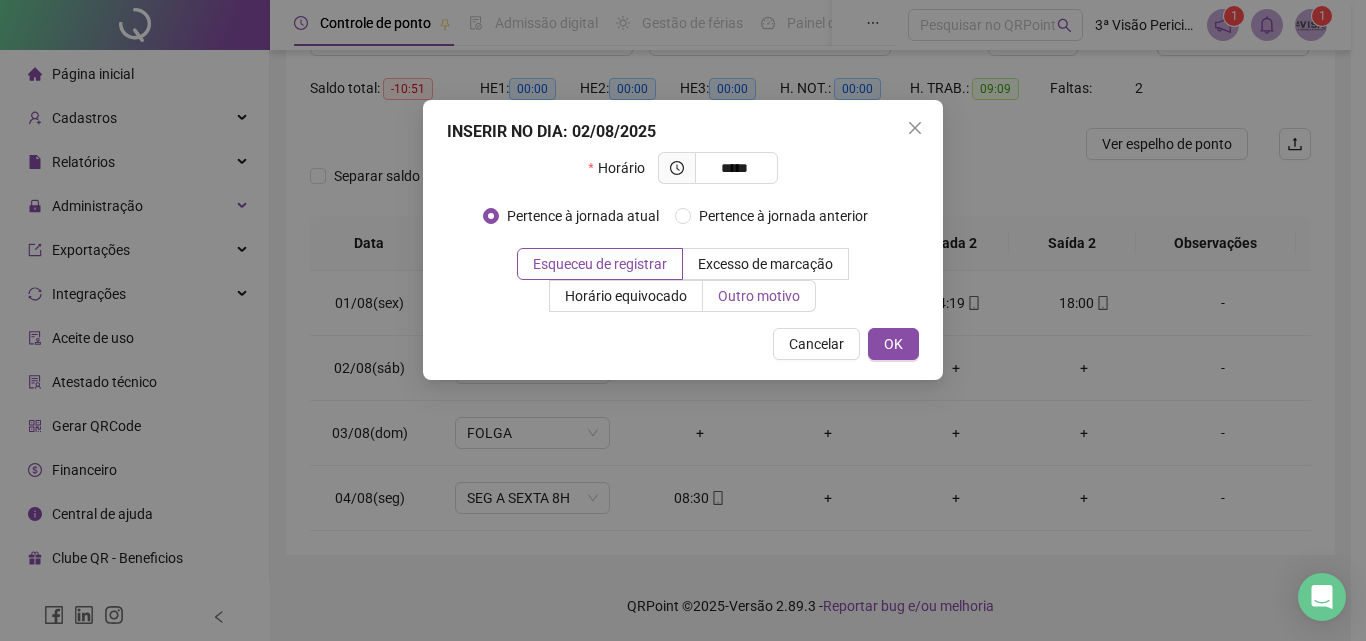type on "*****" 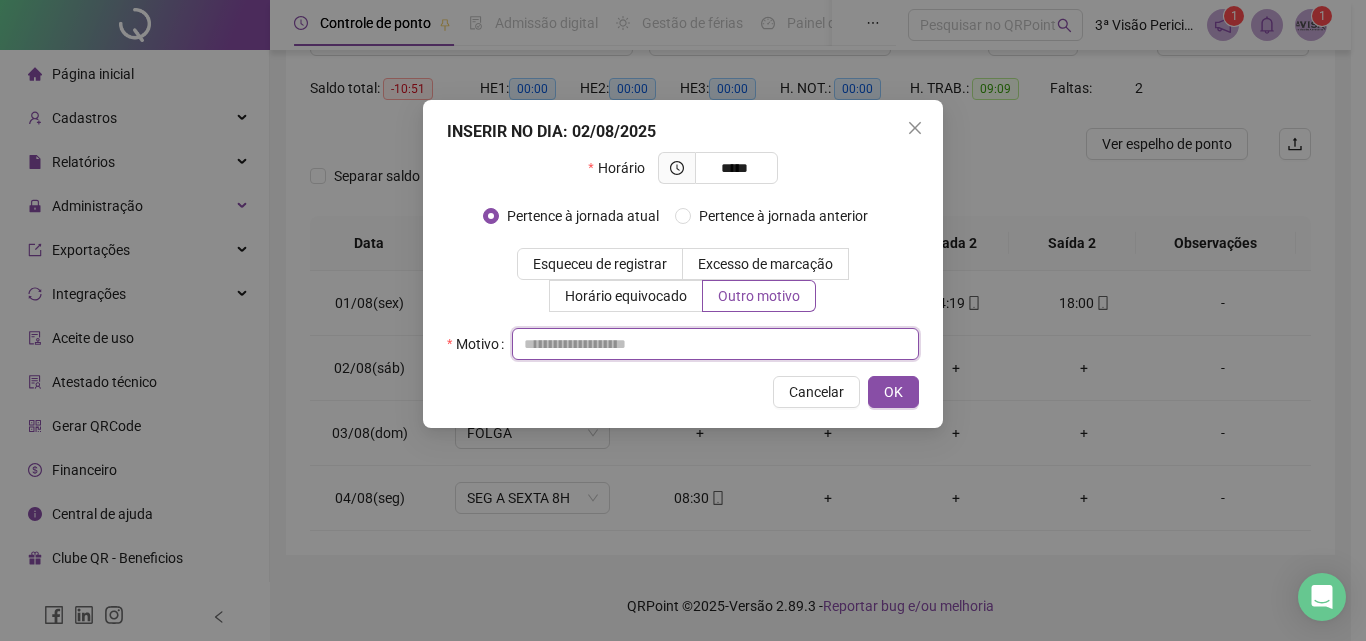 click at bounding box center (715, 344) 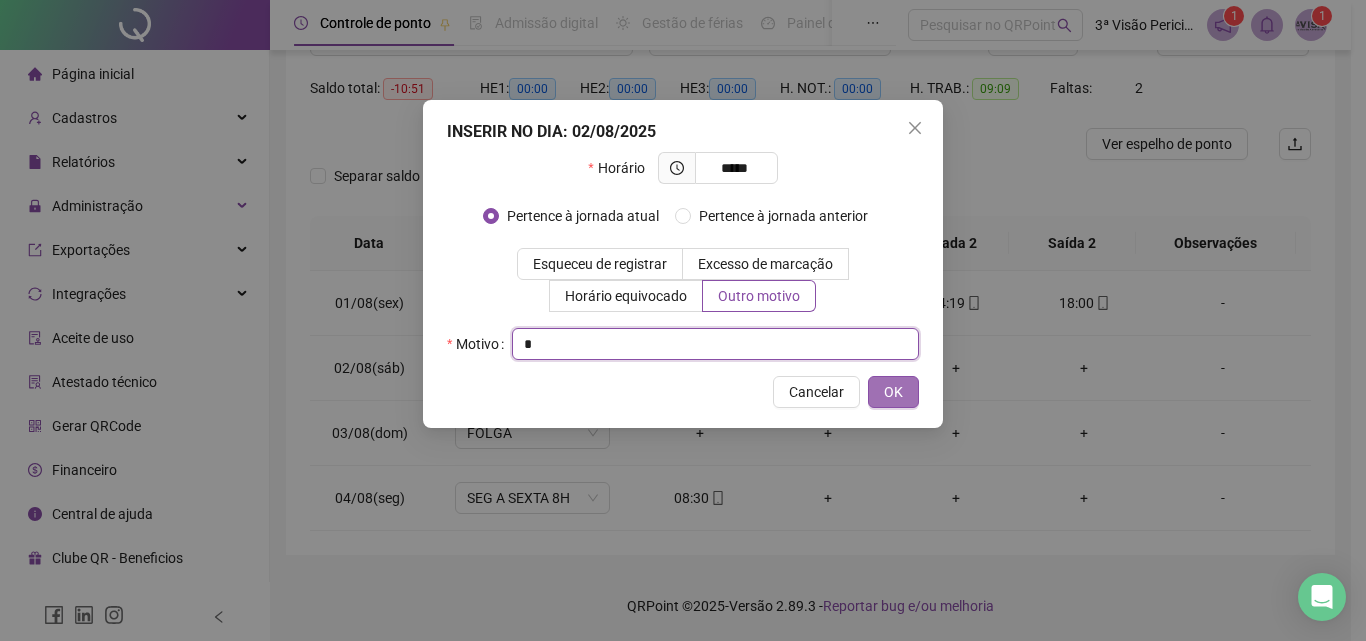 type on "*" 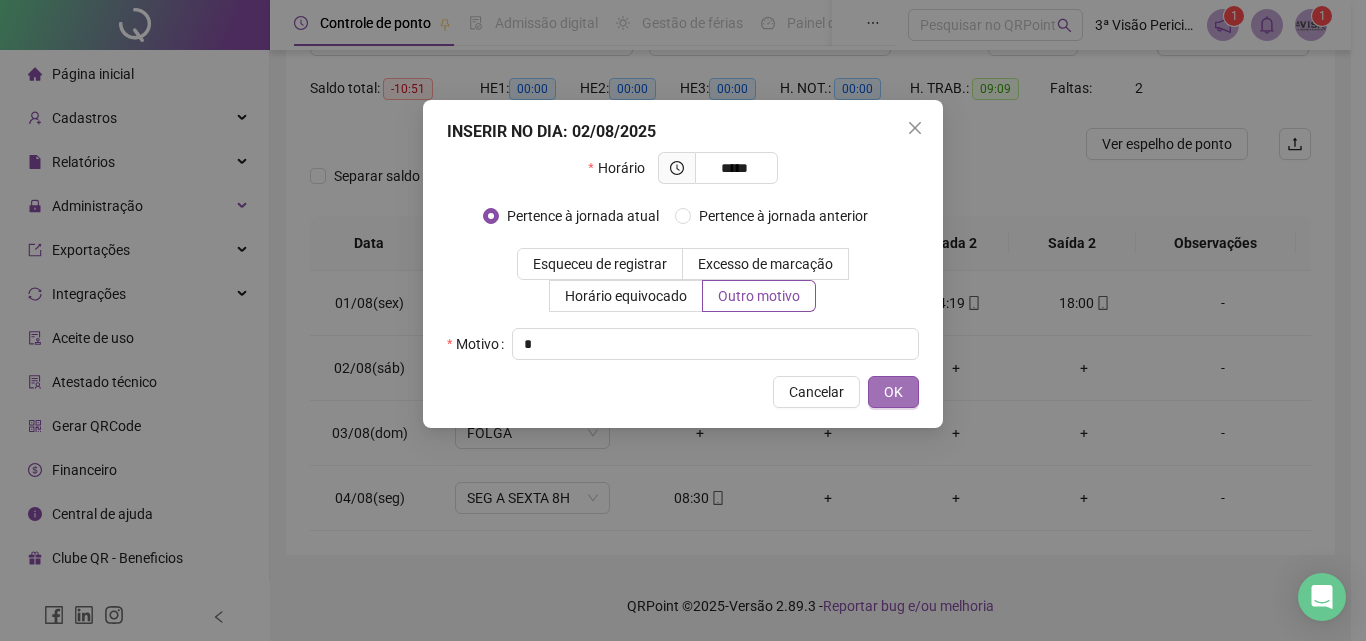 click on "OK" at bounding box center (893, 392) 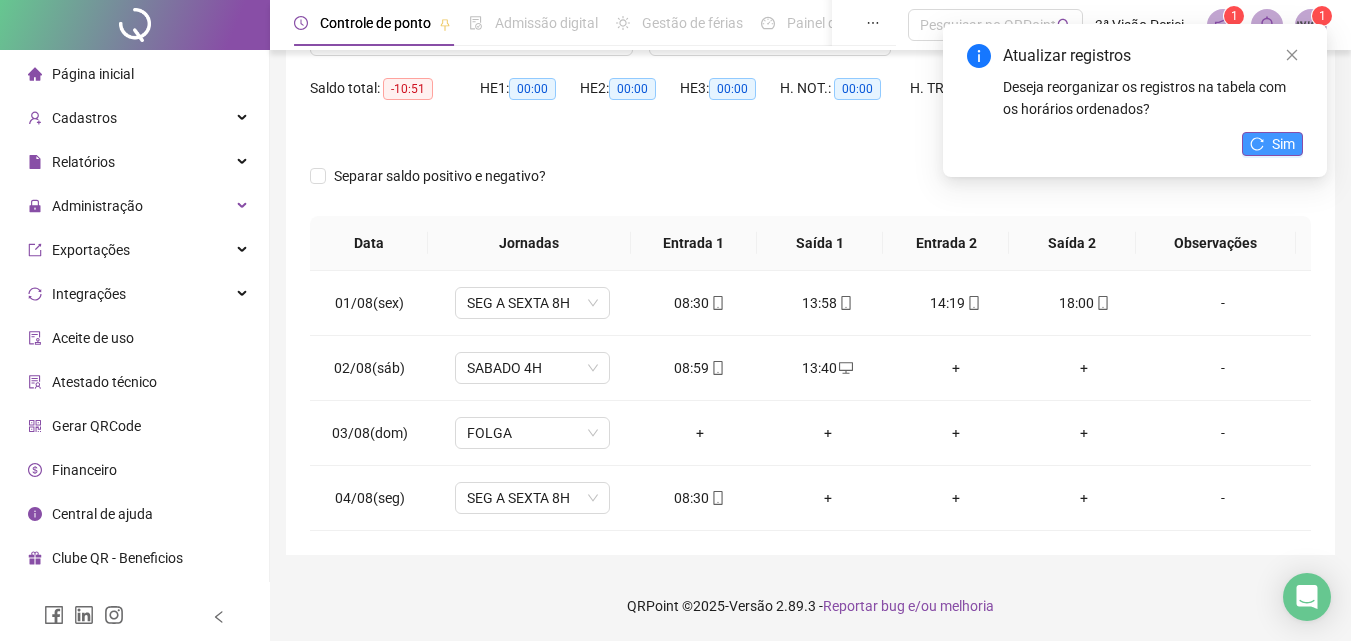 click on "Sim" at bounding box center [1272, 144] 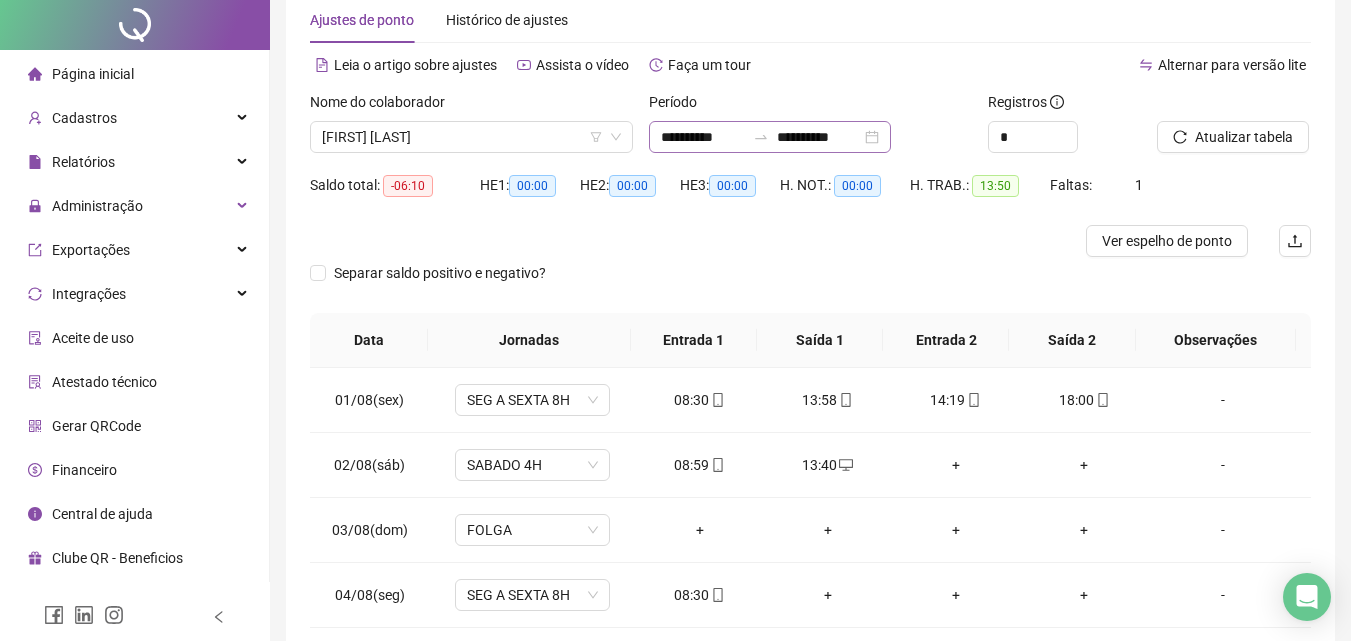 scroll, scrollTop: 0, scrollLeft: 0, axis: both 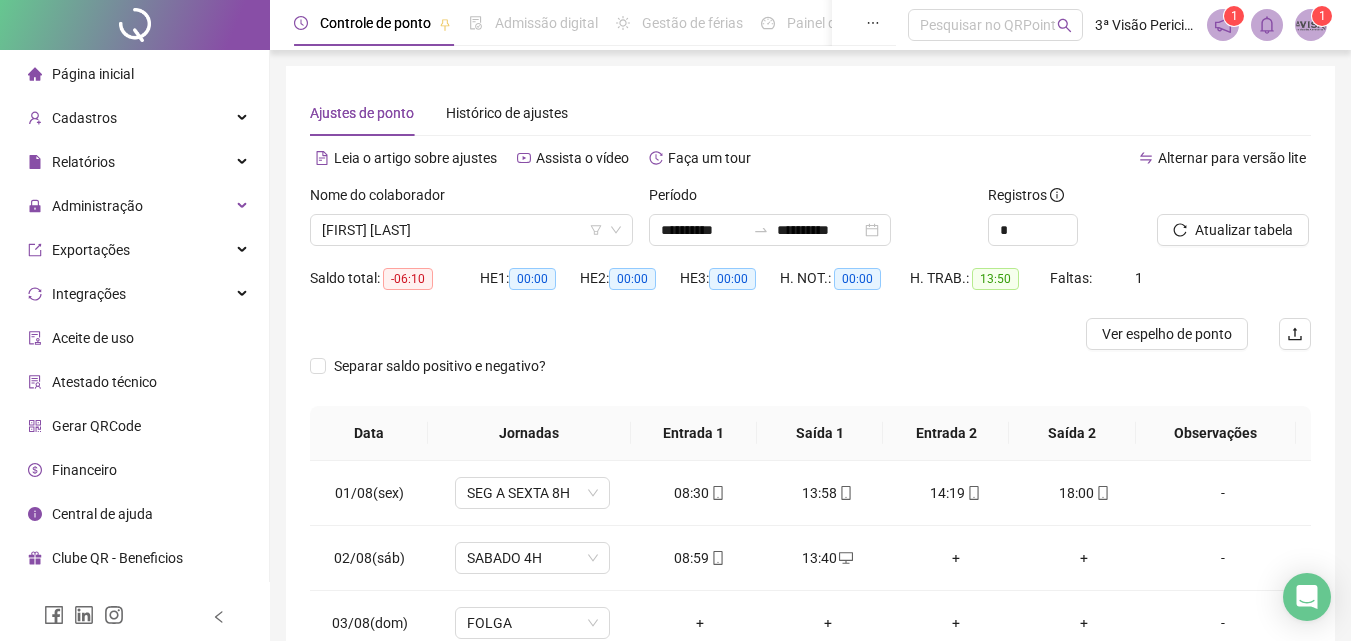 click on "Página inicial" at bounding box center [93, 74] 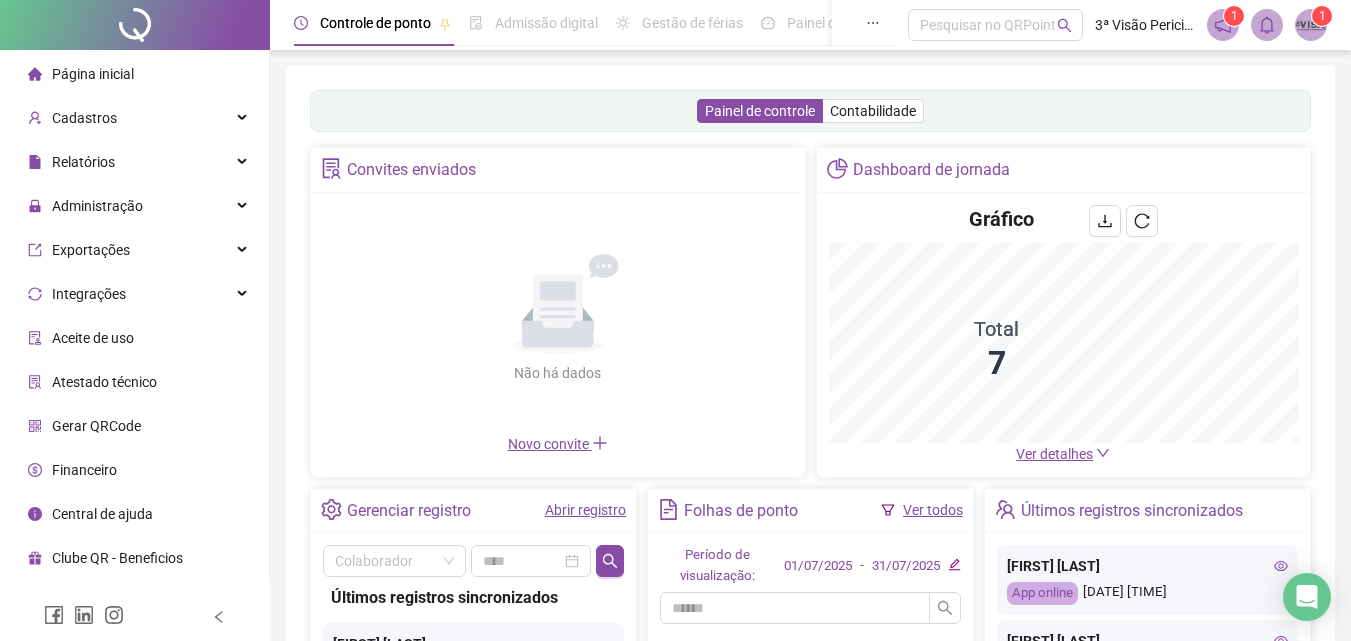 click on "Painel de controle Contabilidade" at bounding box center [810, 111] 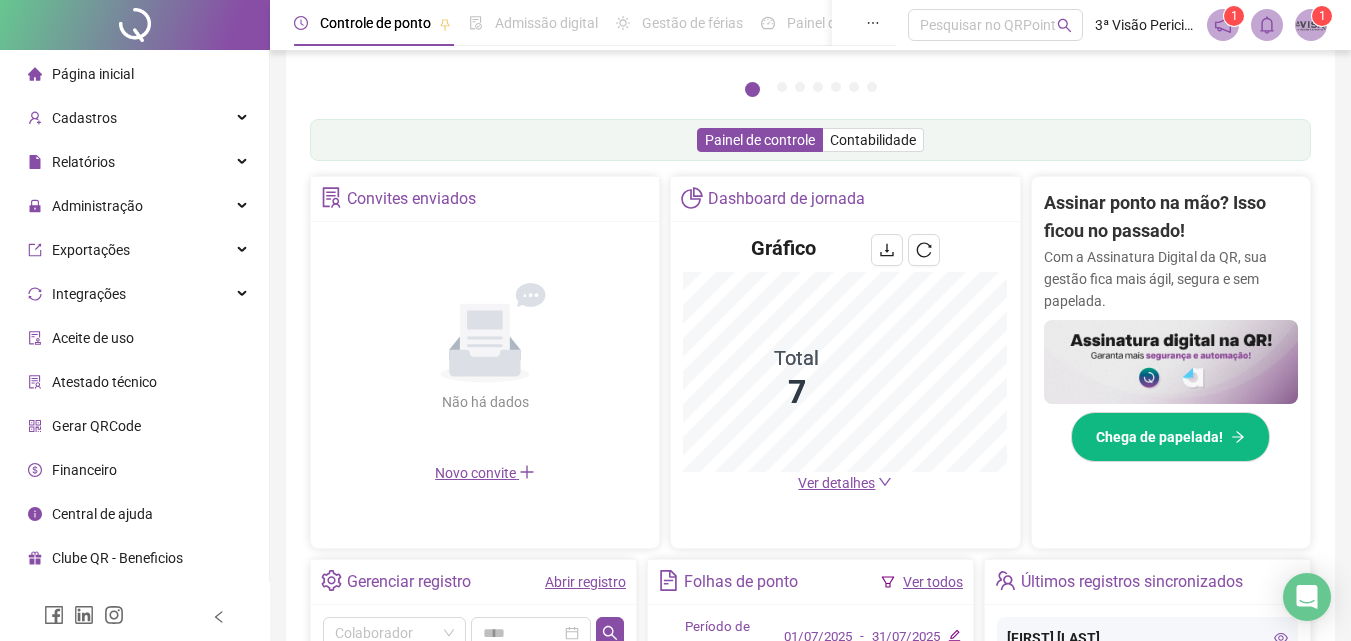 scroll, scrollTop: 600, scrollLeft: 0, axis: vertical 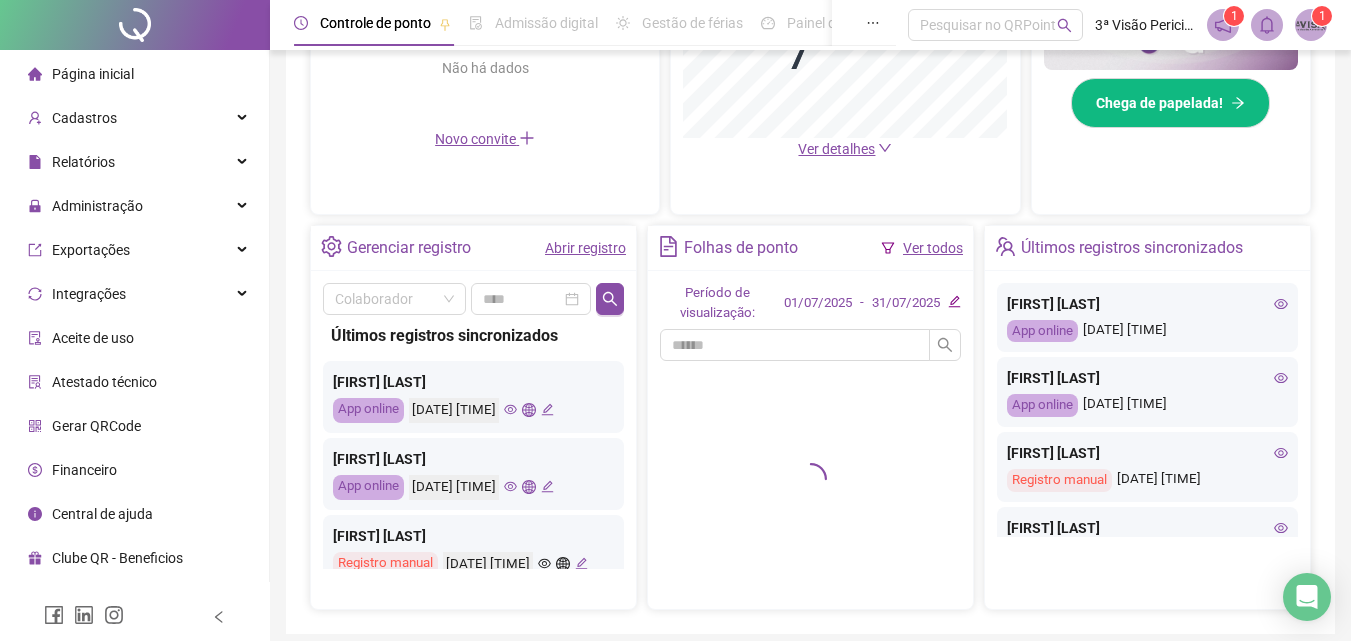 click on "Abrir registro" at bounding box center [585, 248] 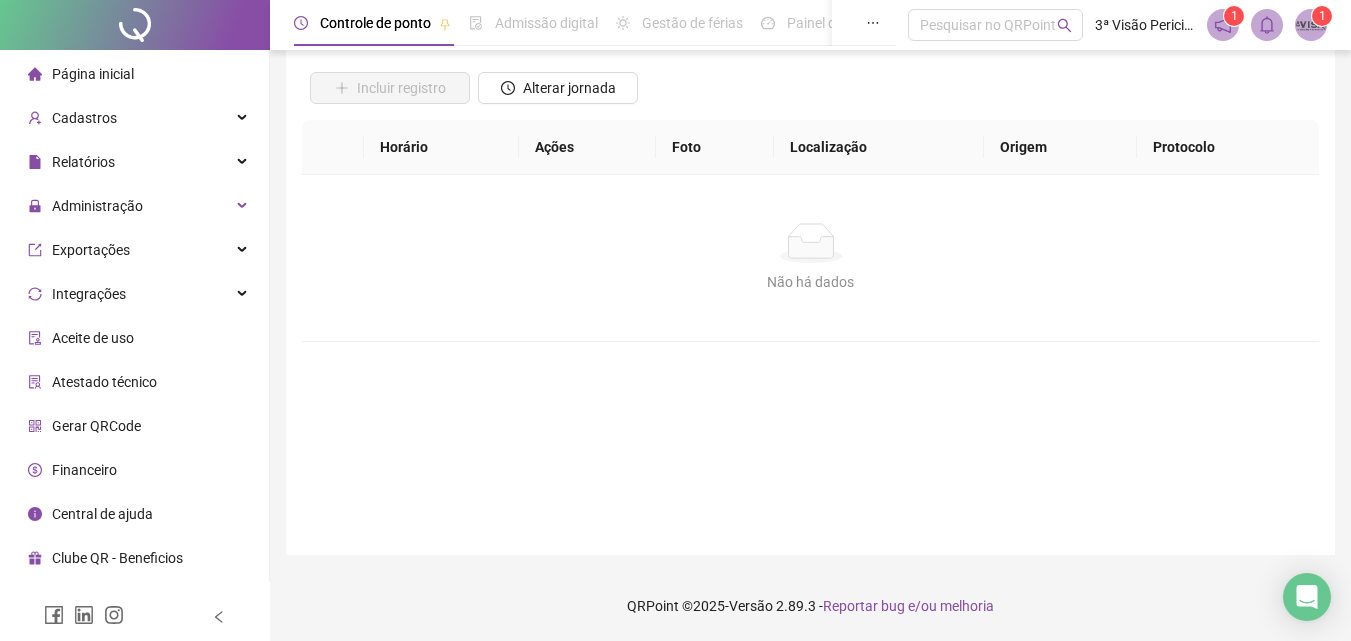 scroll, scrollTop: 134, scrollLeft: 0, axis: vertical 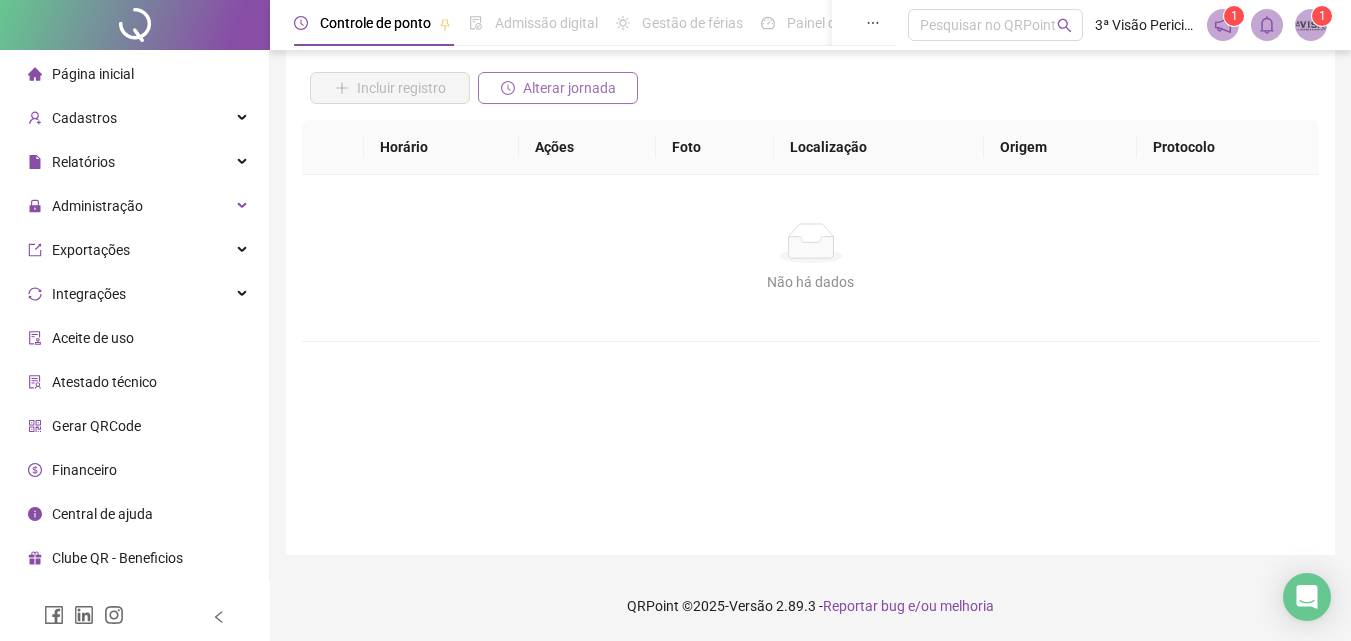click on "Alterar jornada" at bounding box center (569, 88) 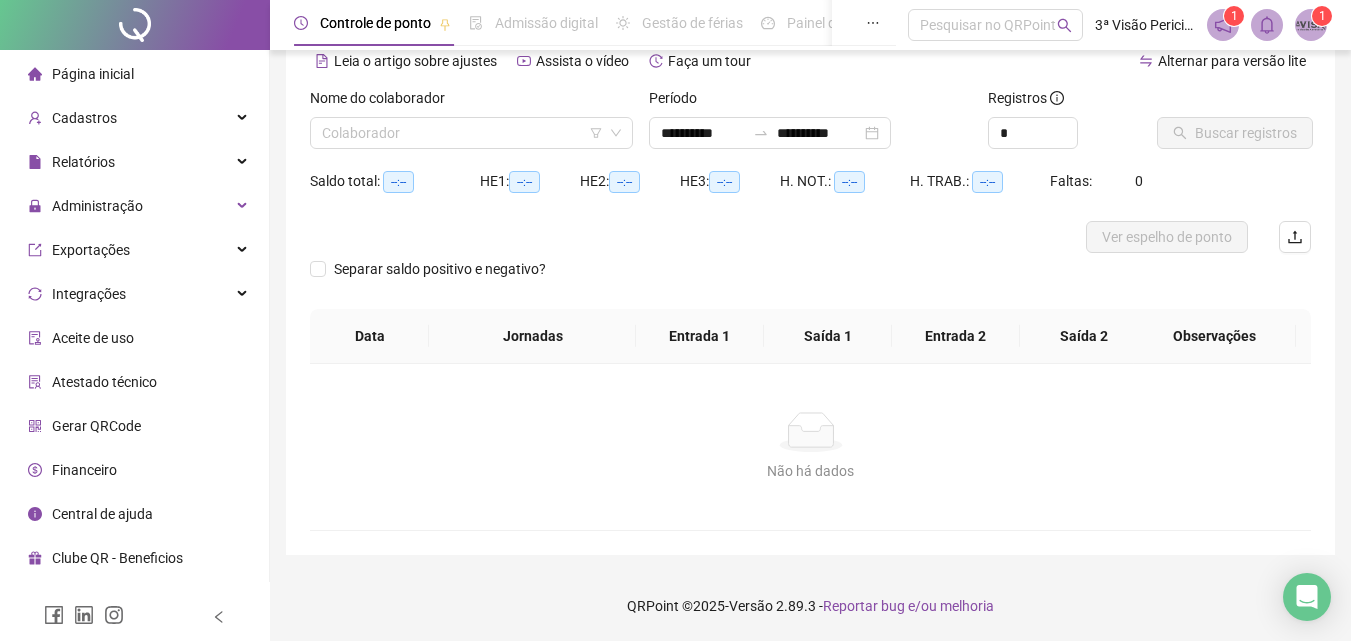 scroll, scrollTop: 97, scrollLeft: 0, axis: vertical 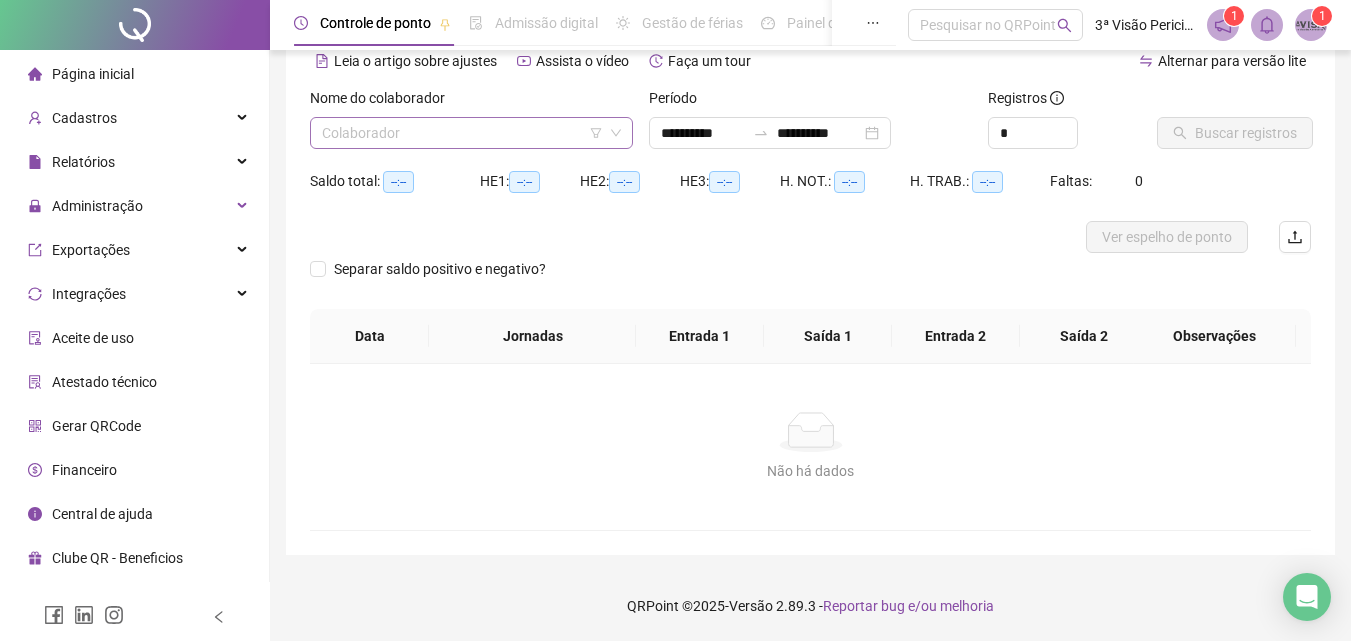 click at bounding box center (462, 133) 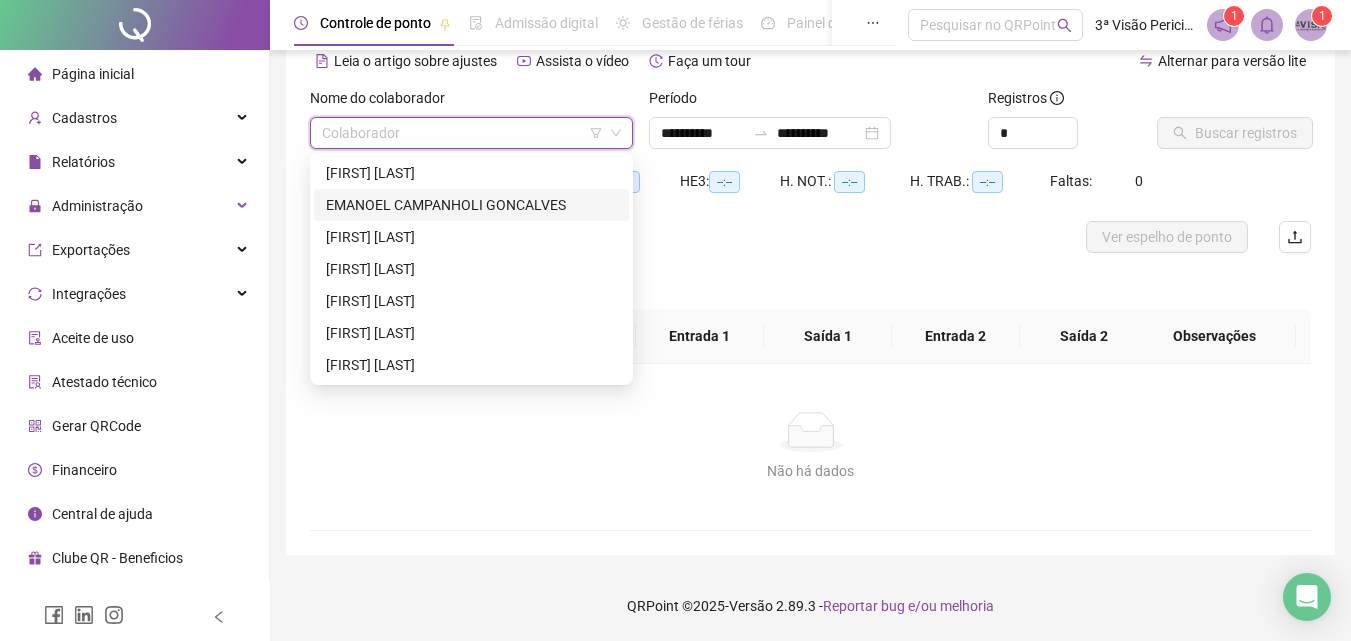 click on "EMANOEL CAMPANHOLI GONCALVES" at bounding box center [471, 205] 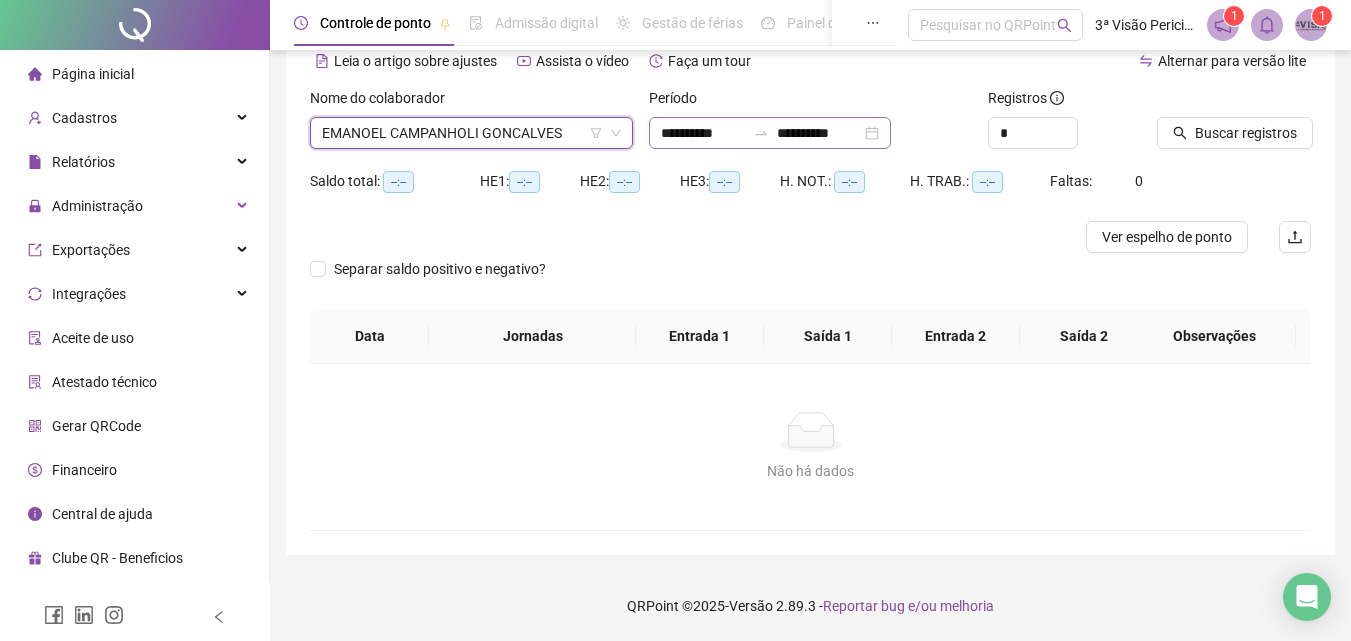 click on "**********" at bounding box center [770, 133] 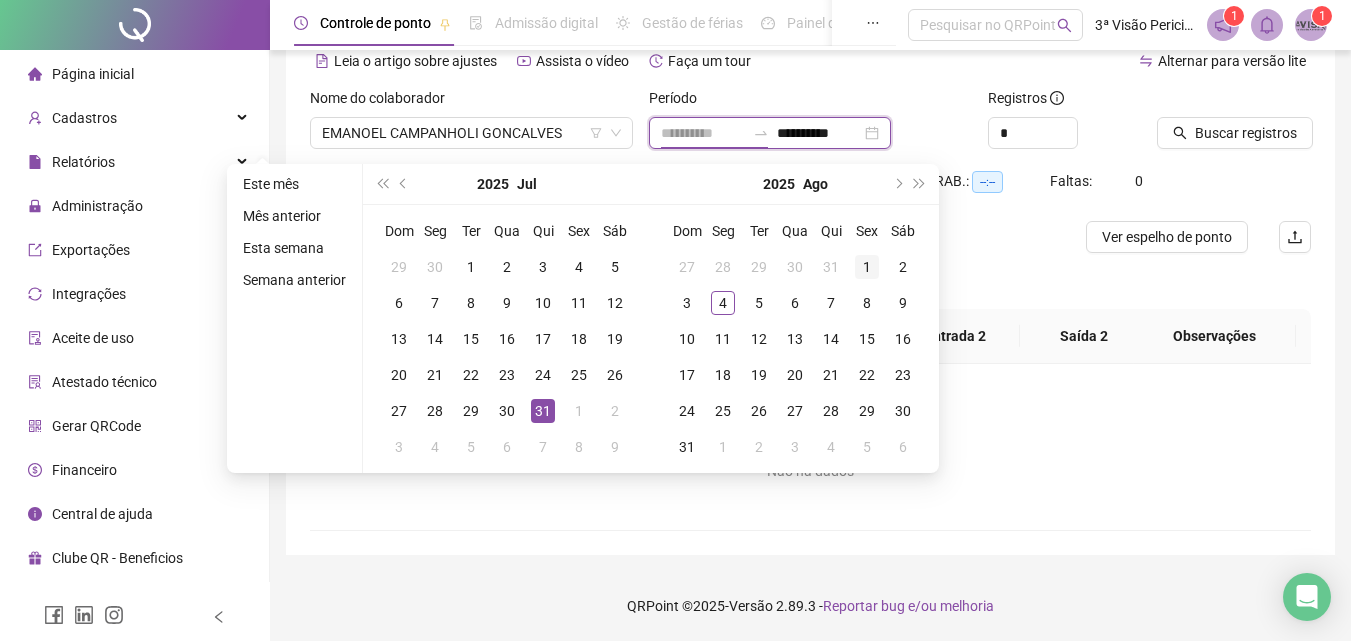 type on "**********" 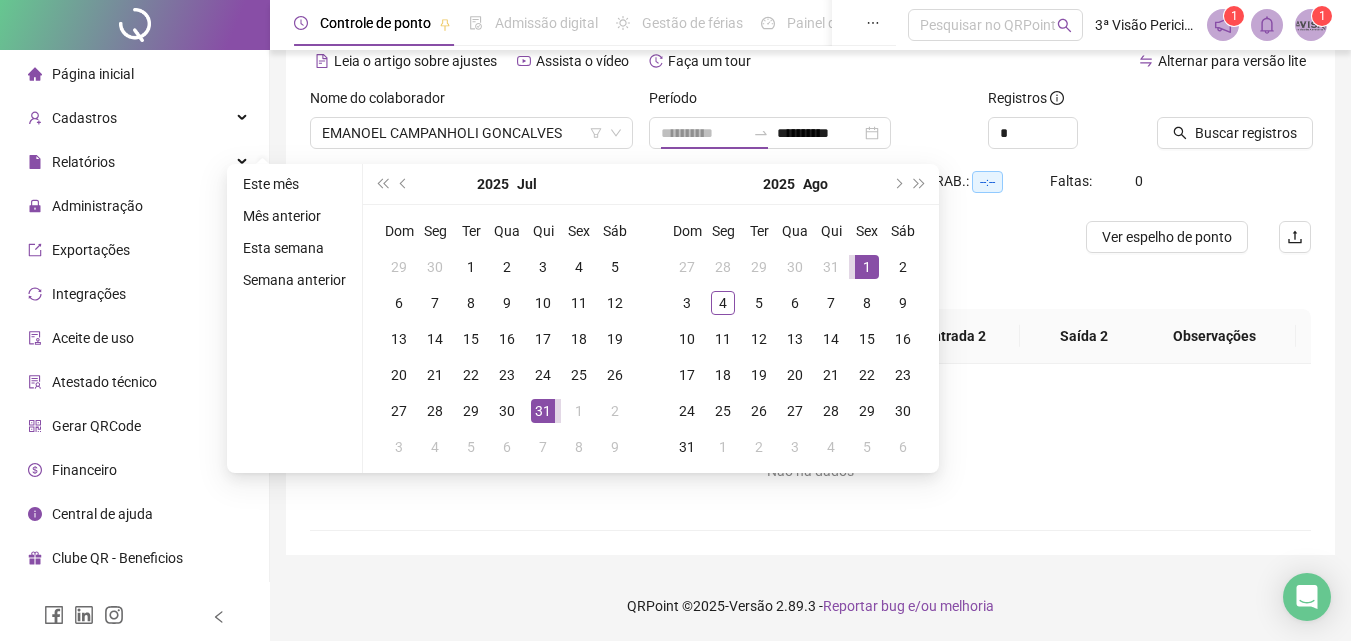 click on "1" at bounding box center (867, 267) 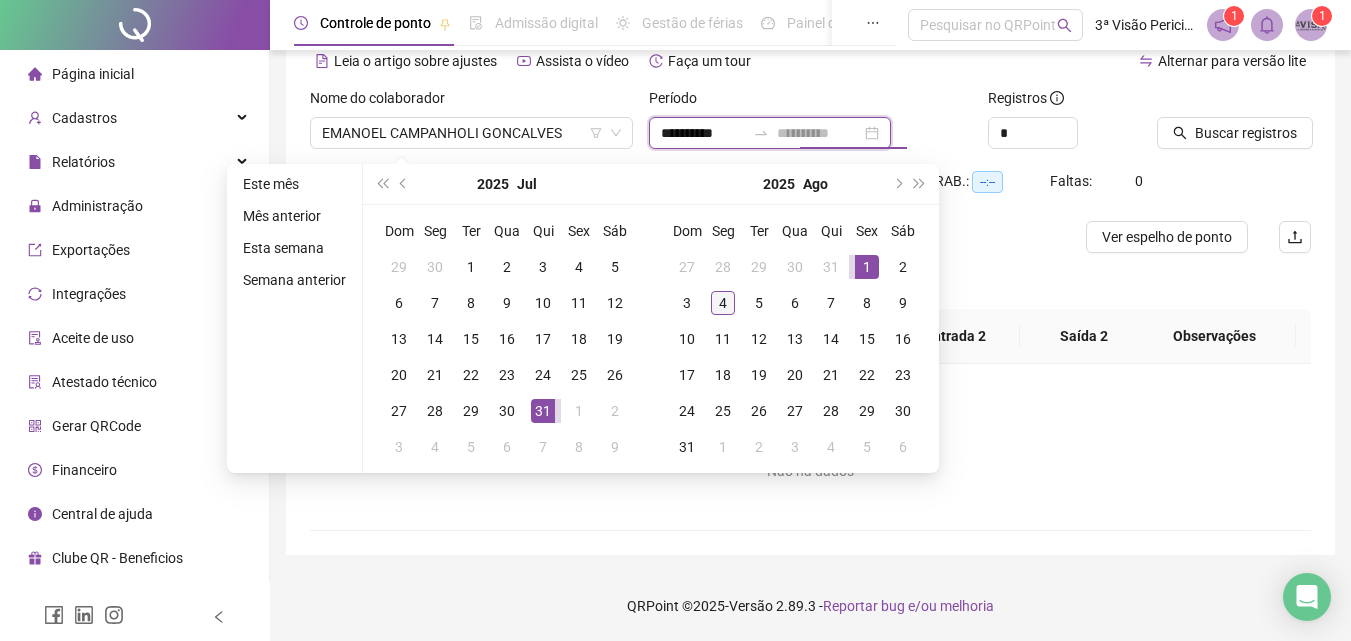 type on "**********" 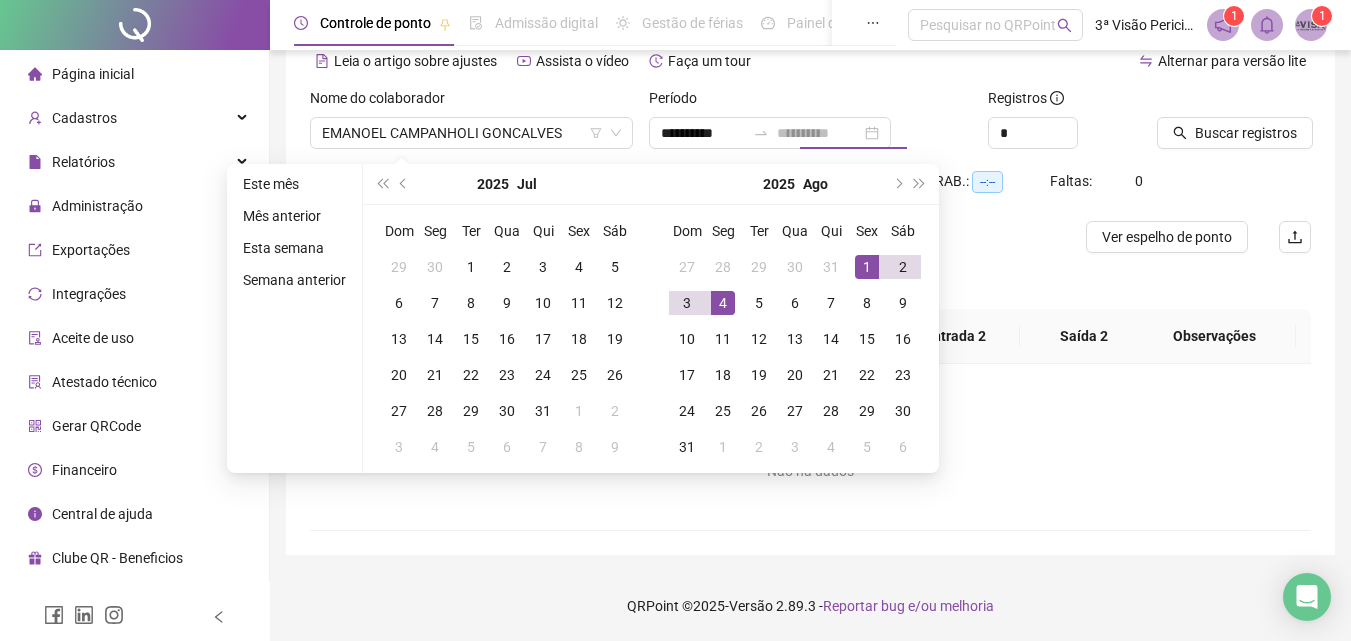 click on "4" at bounding box center (723, 303) 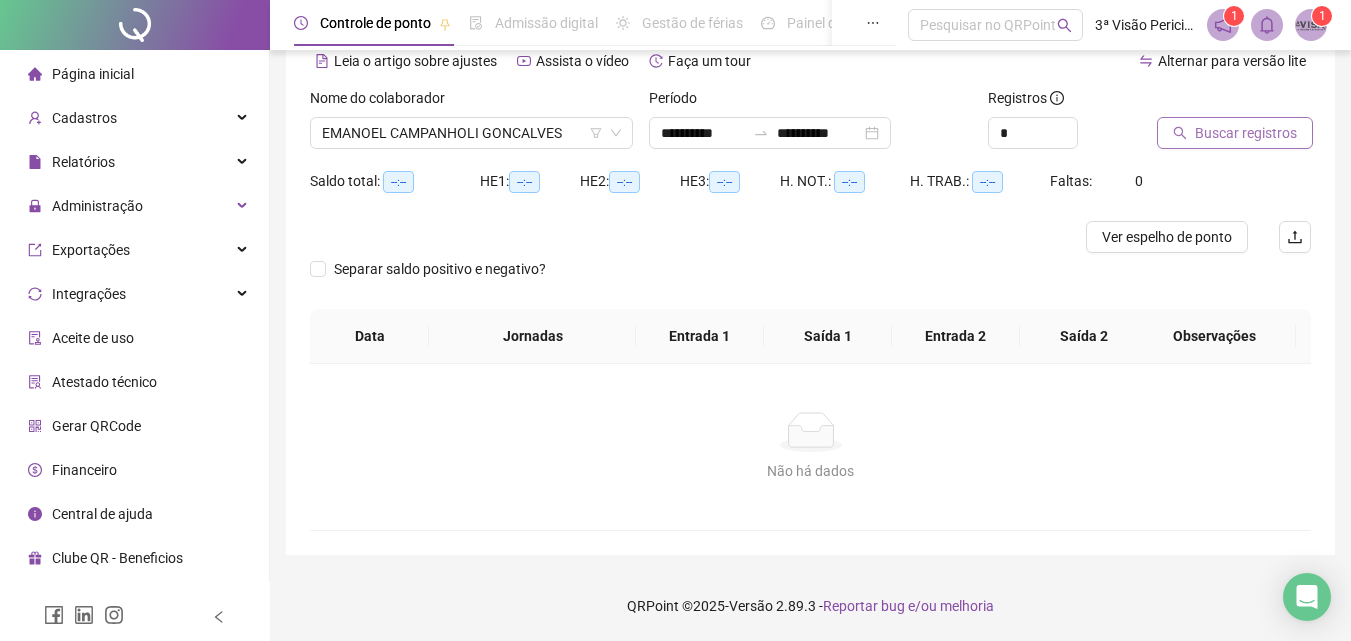click on "Buscar registros" at bounding box center (1246, 133) 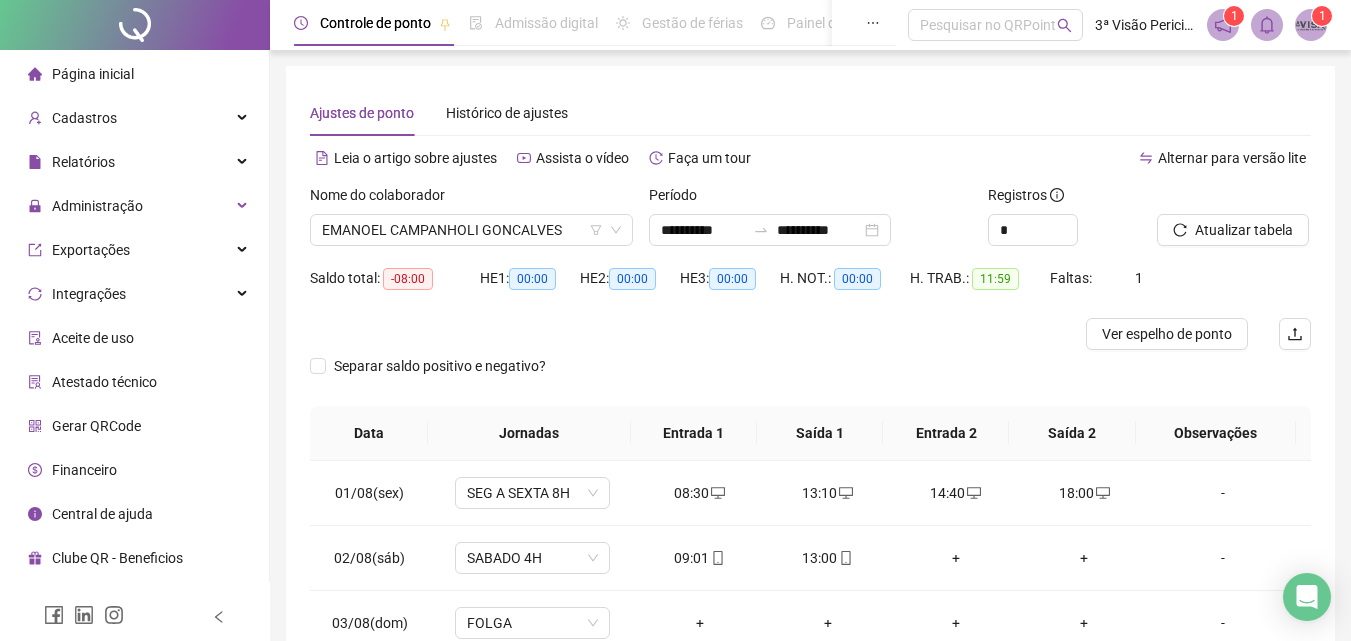 scroll, scrollTop: 190, scrollLeft: 0, axis: vertical 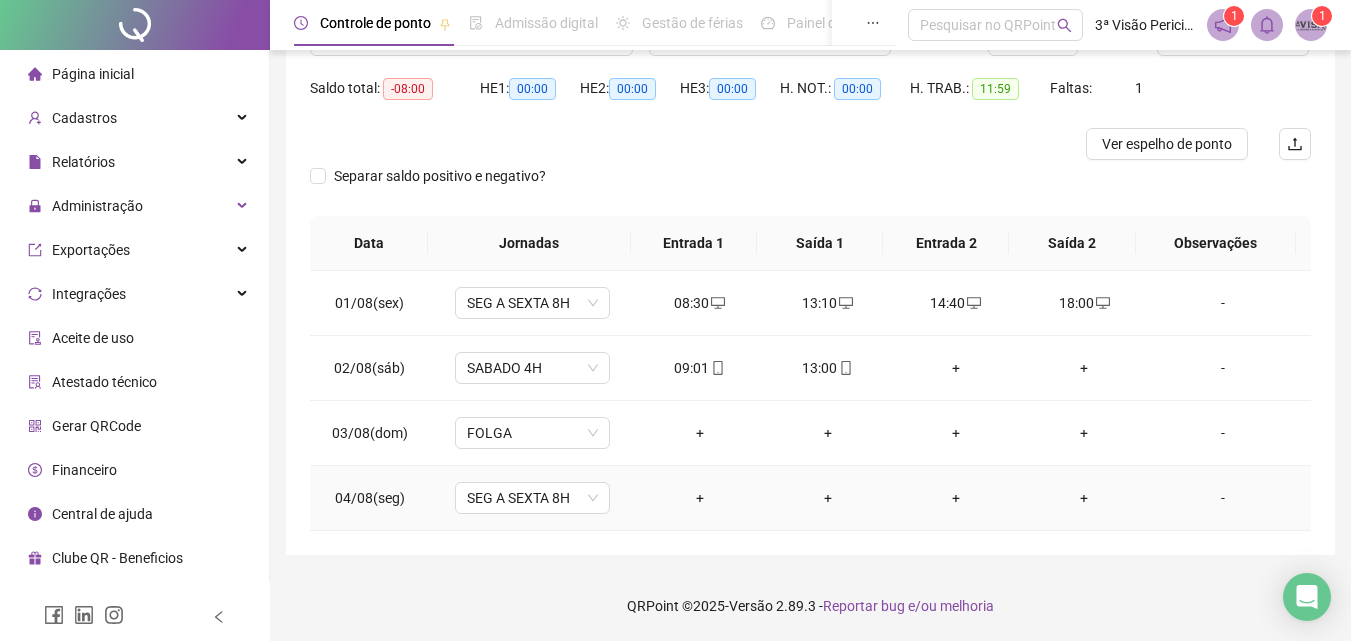 click on "+" at bounding box center (700, 498) 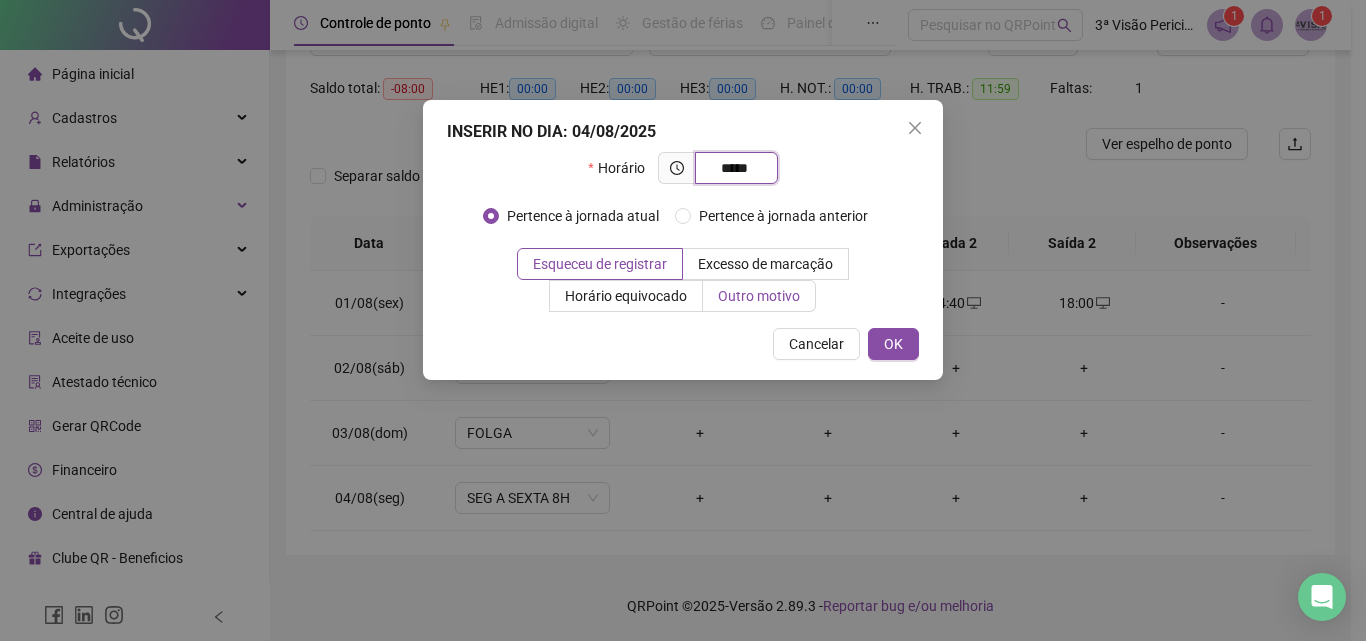 type on "*****" 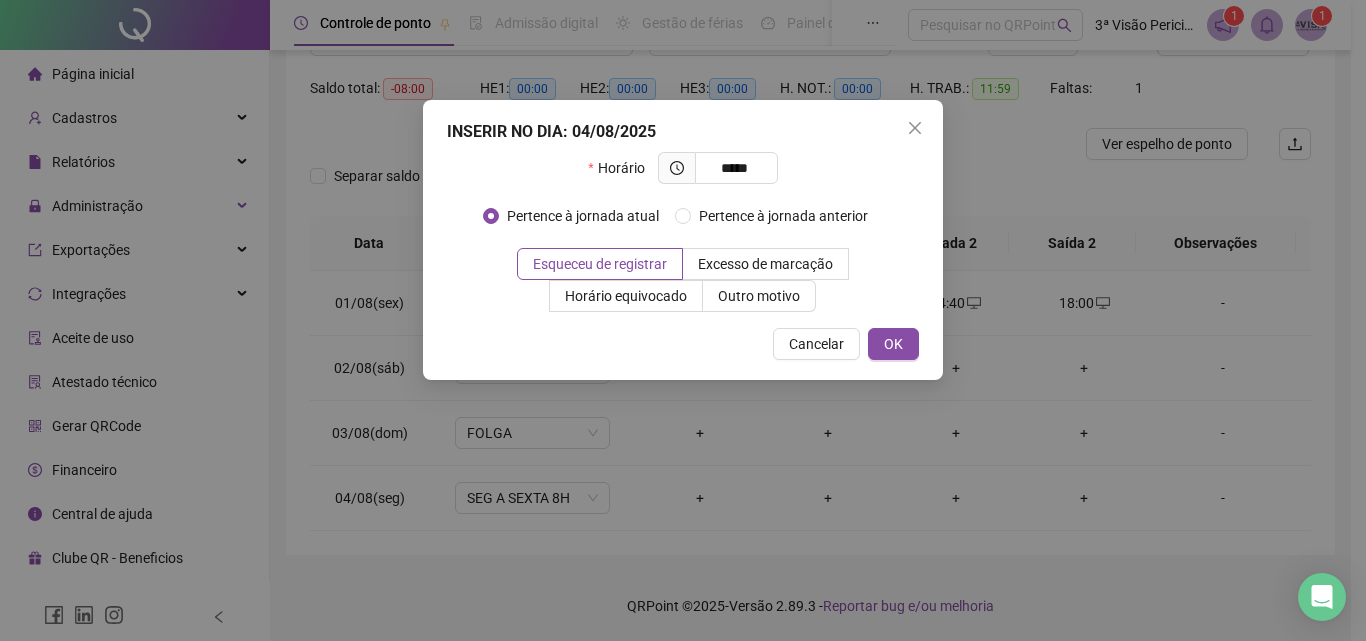 drag, startPoint x: 748, startPoint y: 300, endPoint x: 779, endPoint y: 324, distance: 39.20459 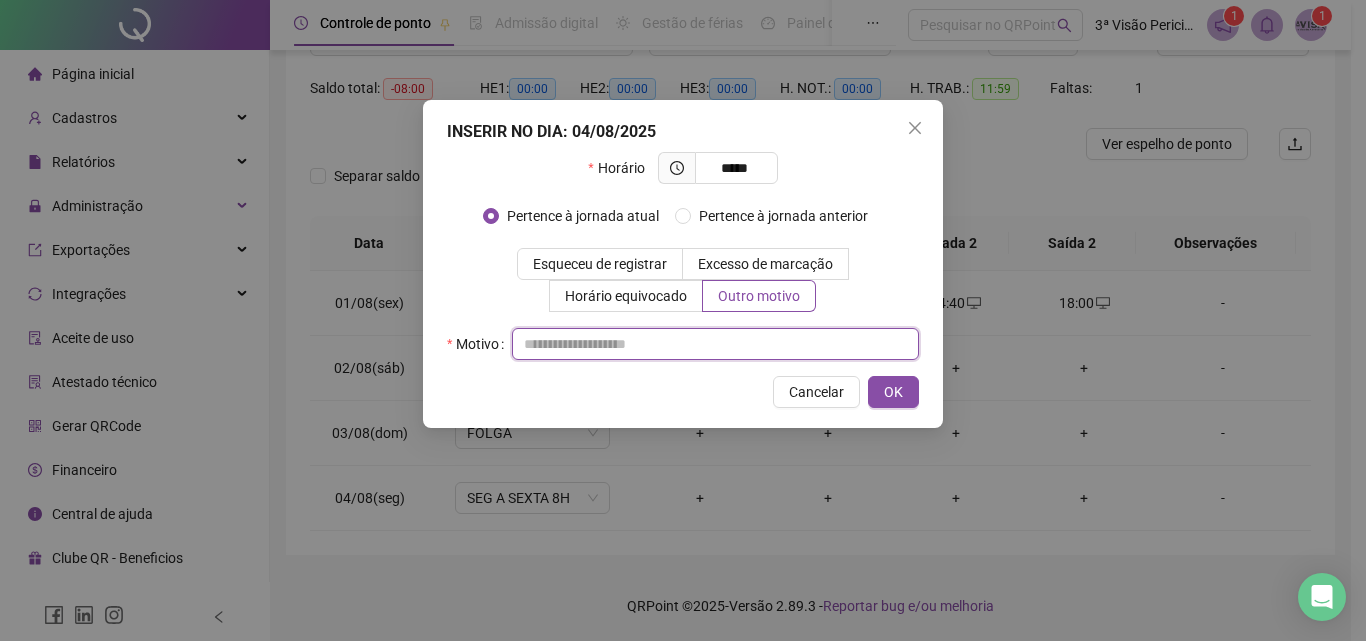 click at bounding box center [715, 344] 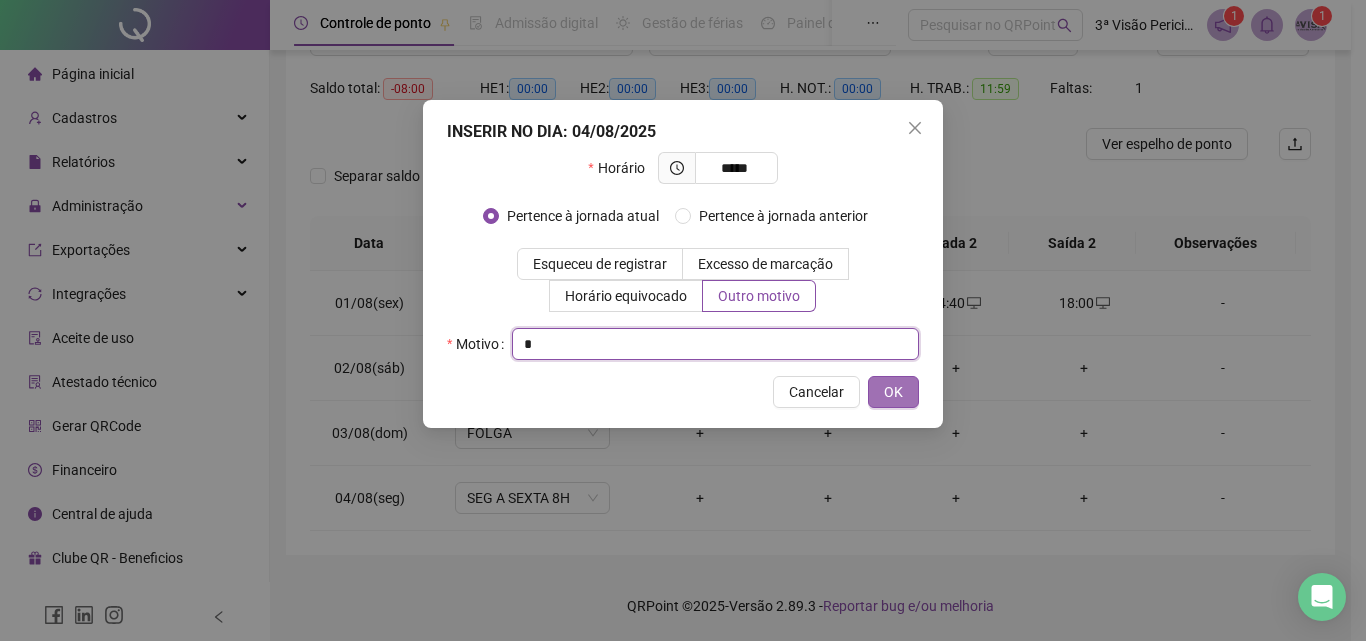 type on "*" 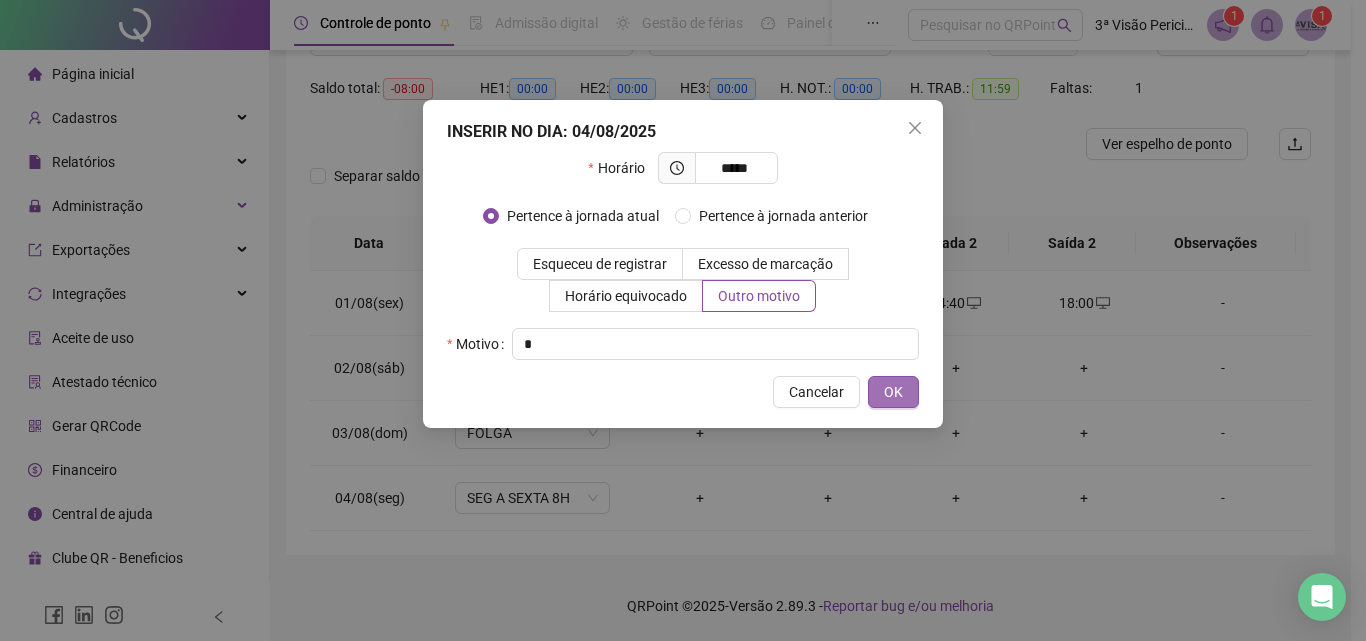 click on "OK" at bounding box center (893, 392) 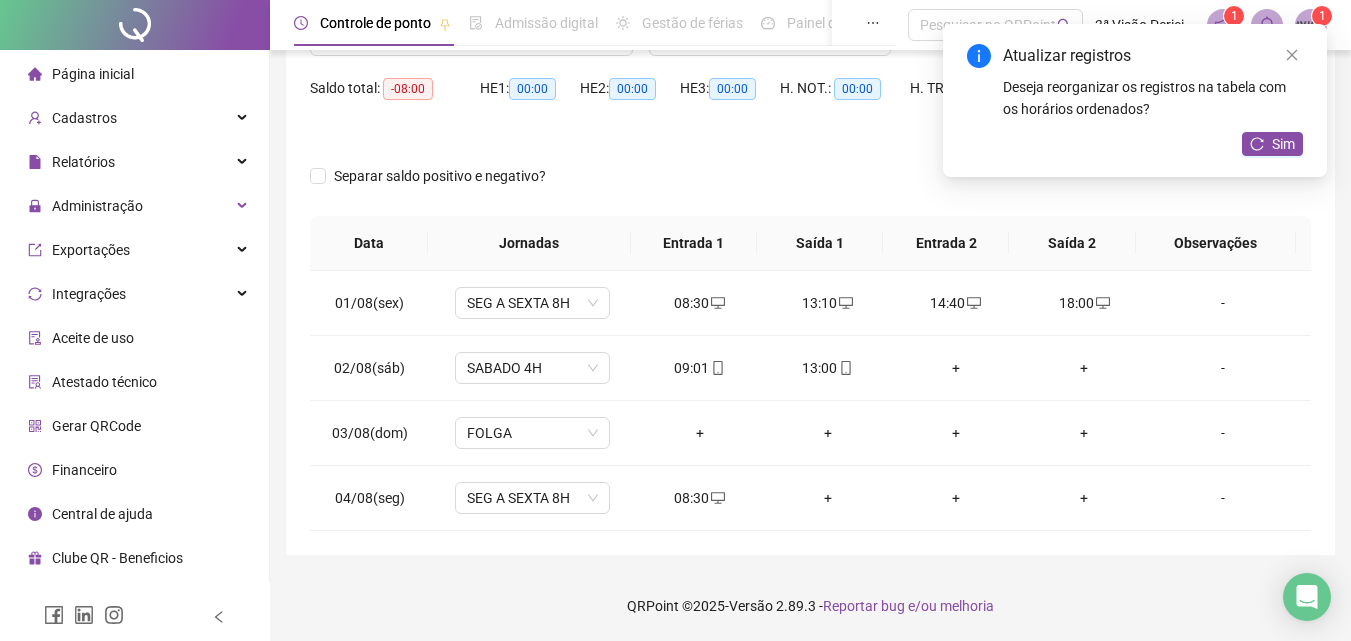 click on "Sim" at bounding box center [1272, 144] 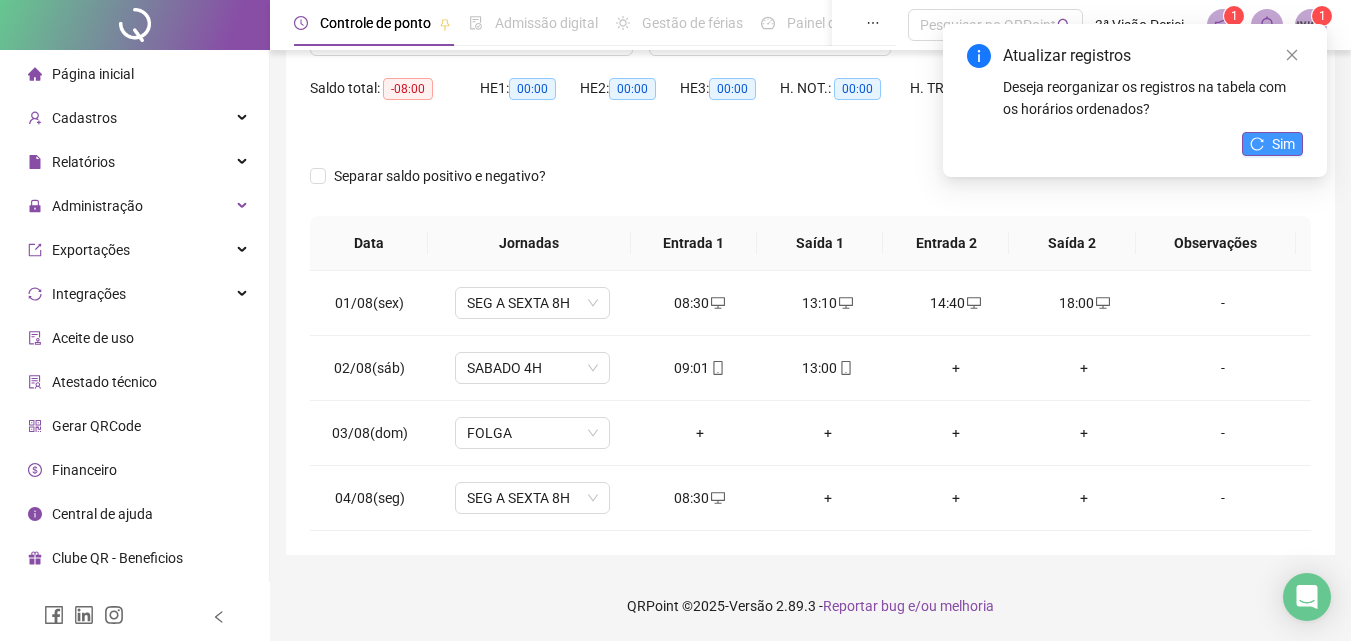 click on "Sim" at bounding box center (1283, 144) 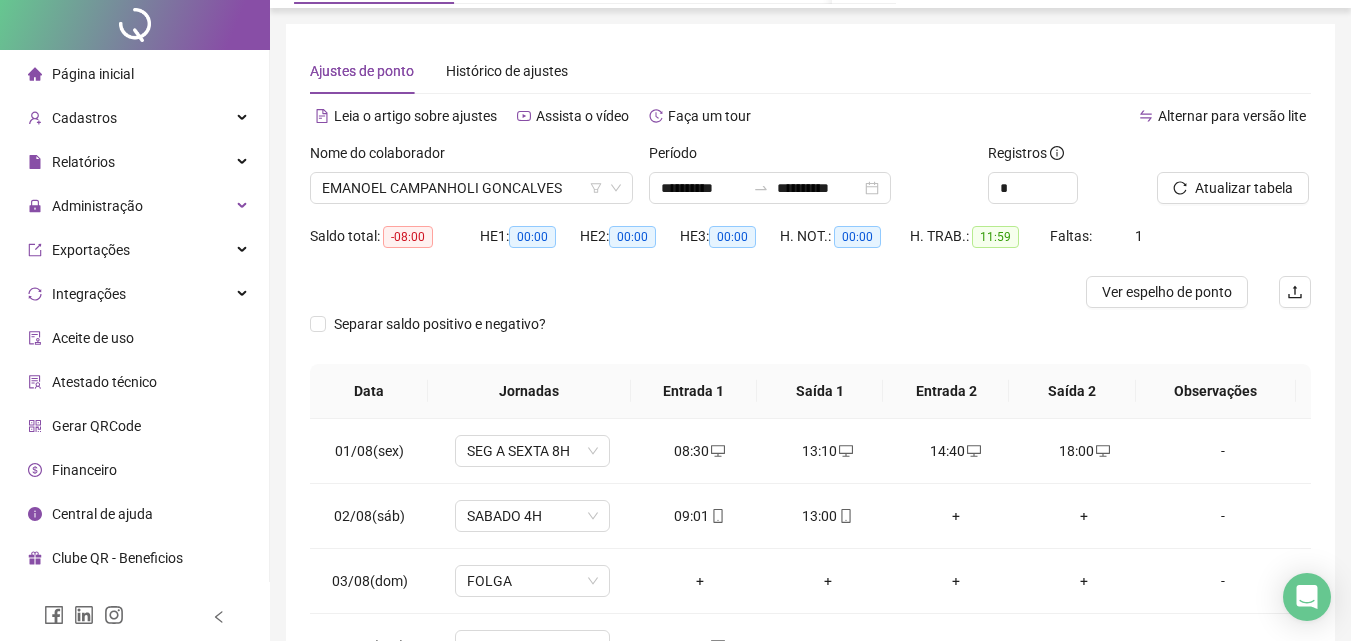 scroll, scrollTop: 0, scrollLeft: 0, axis: both 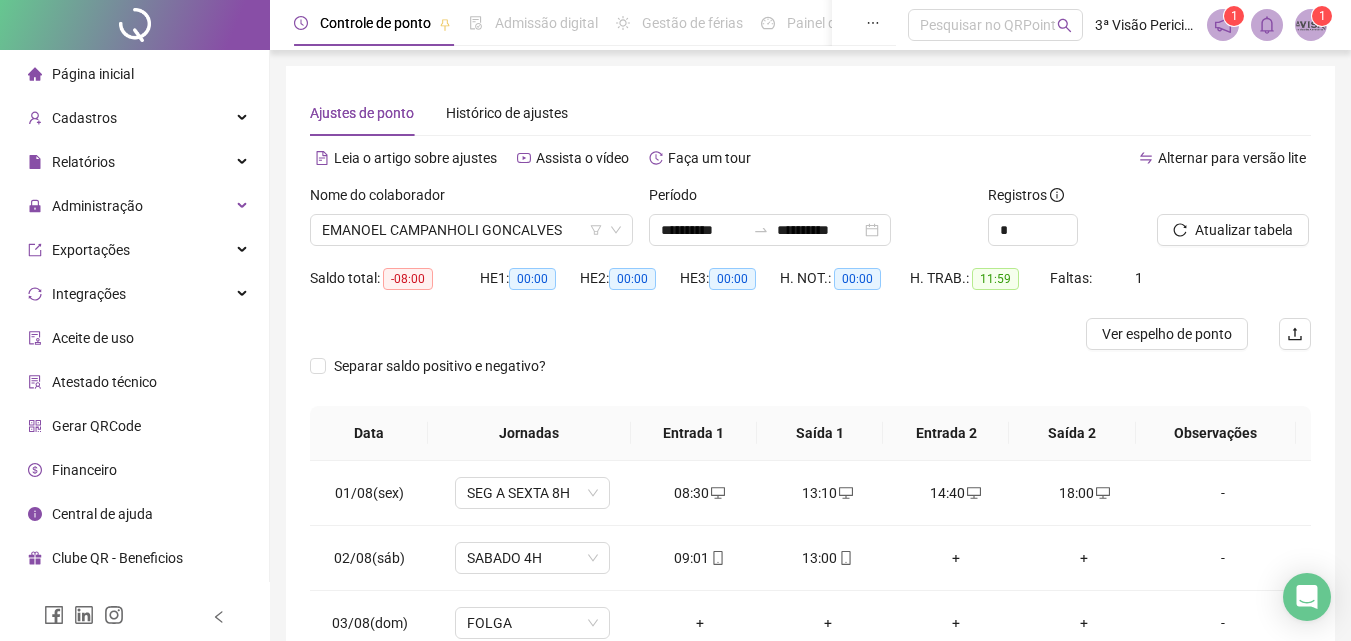 click on "Página inicial" at bounding box center (93, 74) 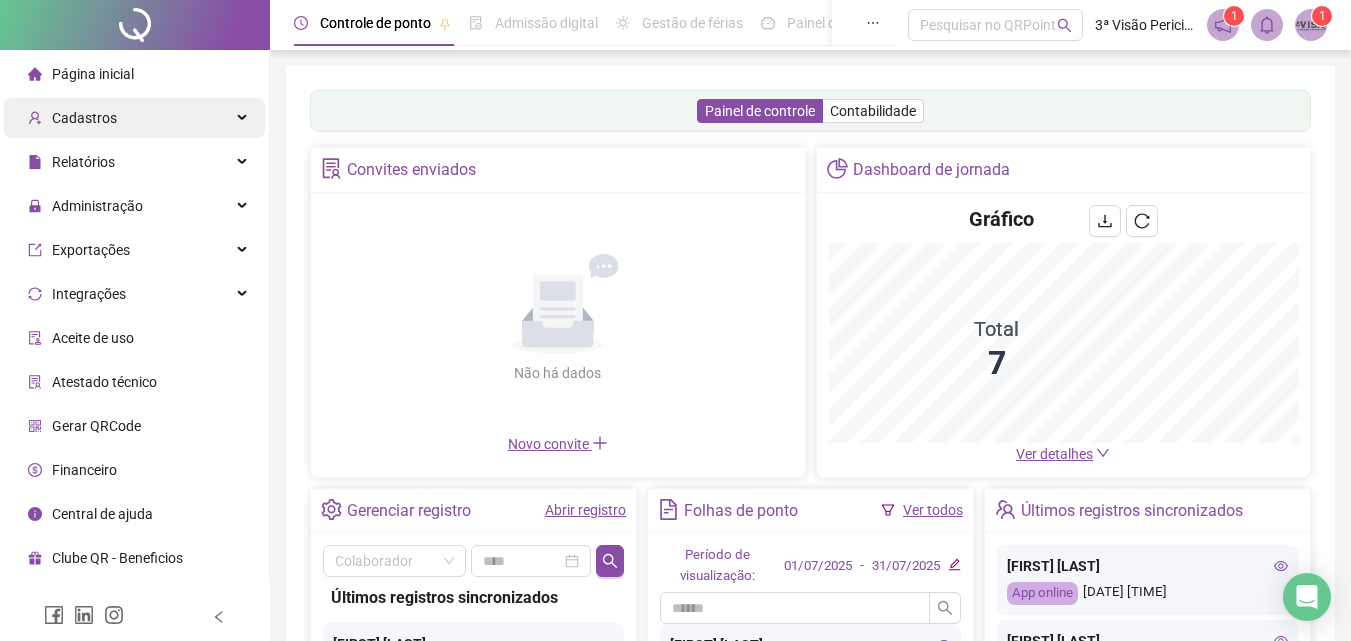 click on "Cadastros" at bounding box center [134, 118] 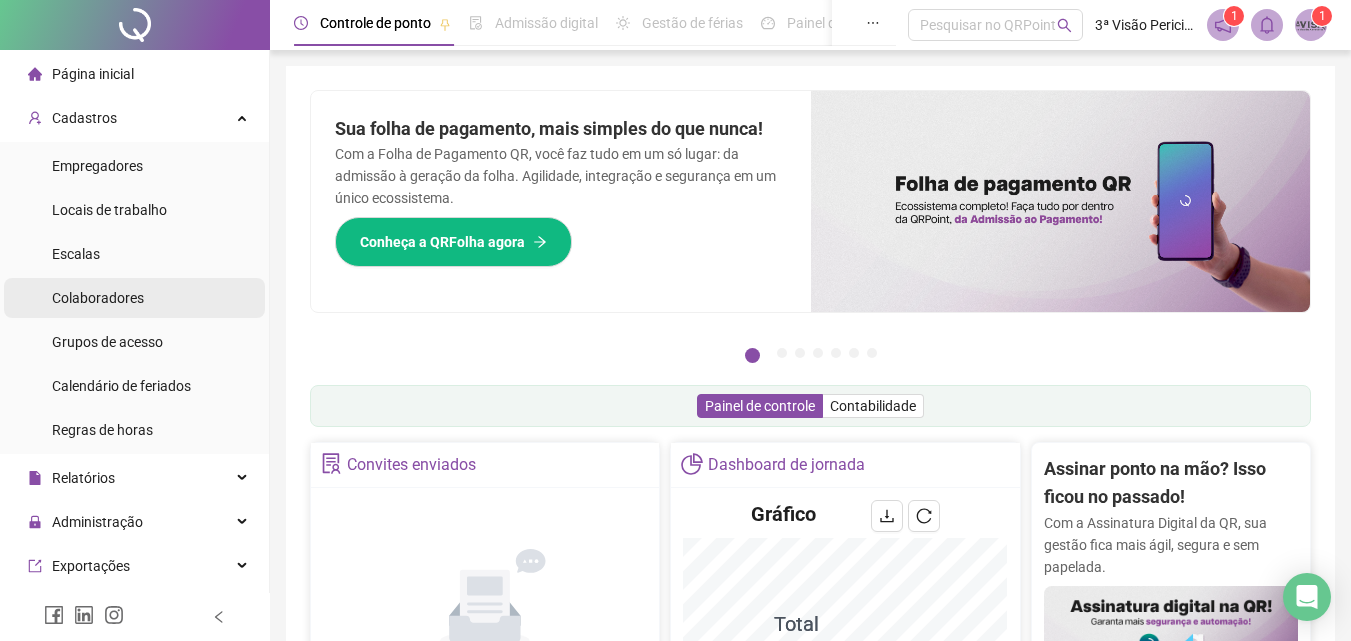 click on "Colaboradores" at bounding box center (98, 298) 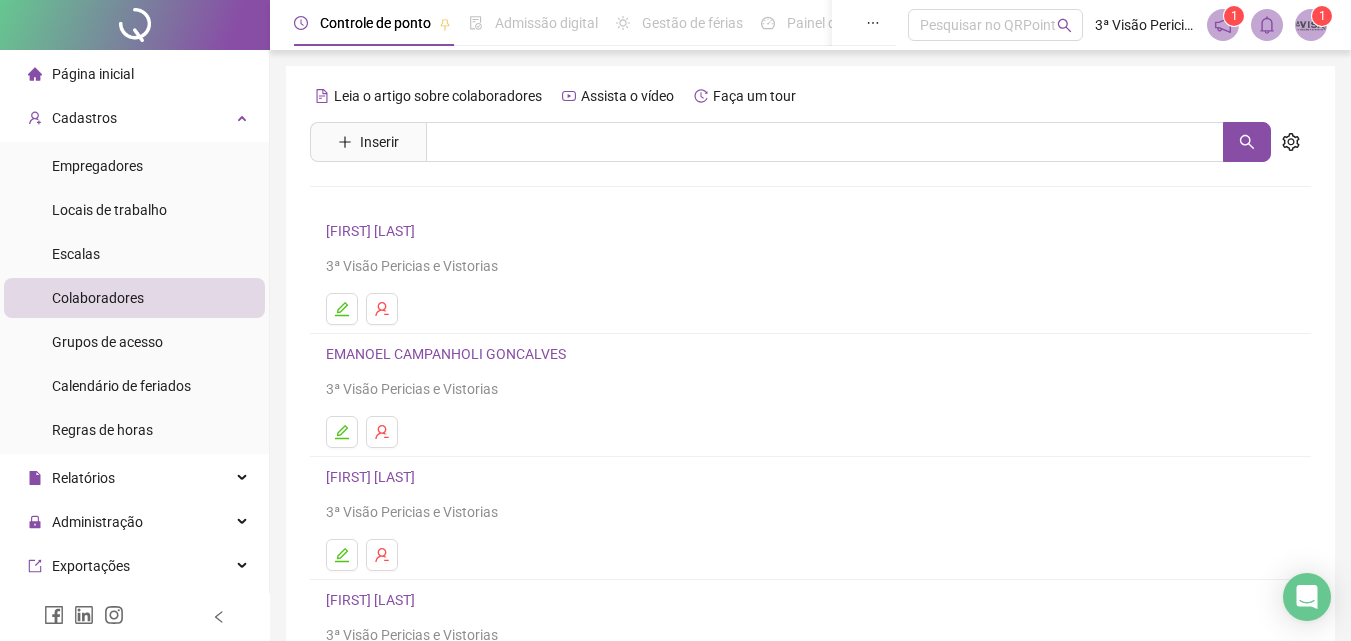 scroll, scrollTop: 100, scrollLeft: 0, axis: vertical 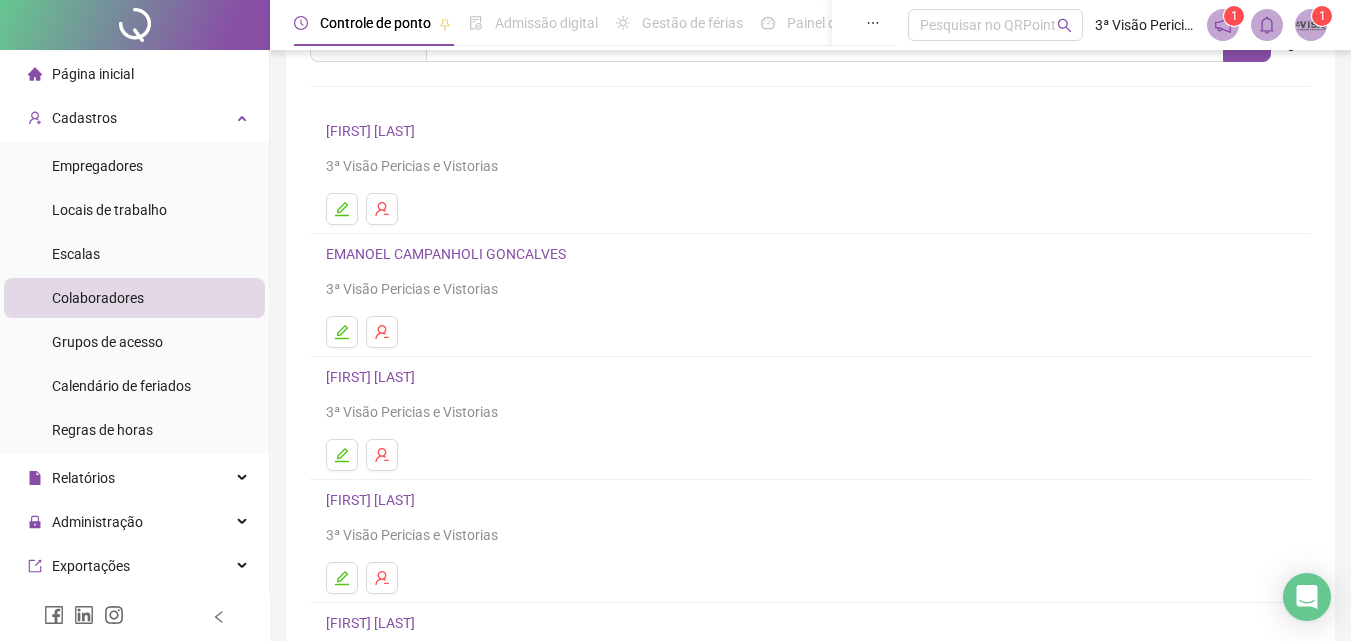 click on "[FIRST] [LAST]" at bounding box center [373, 500] 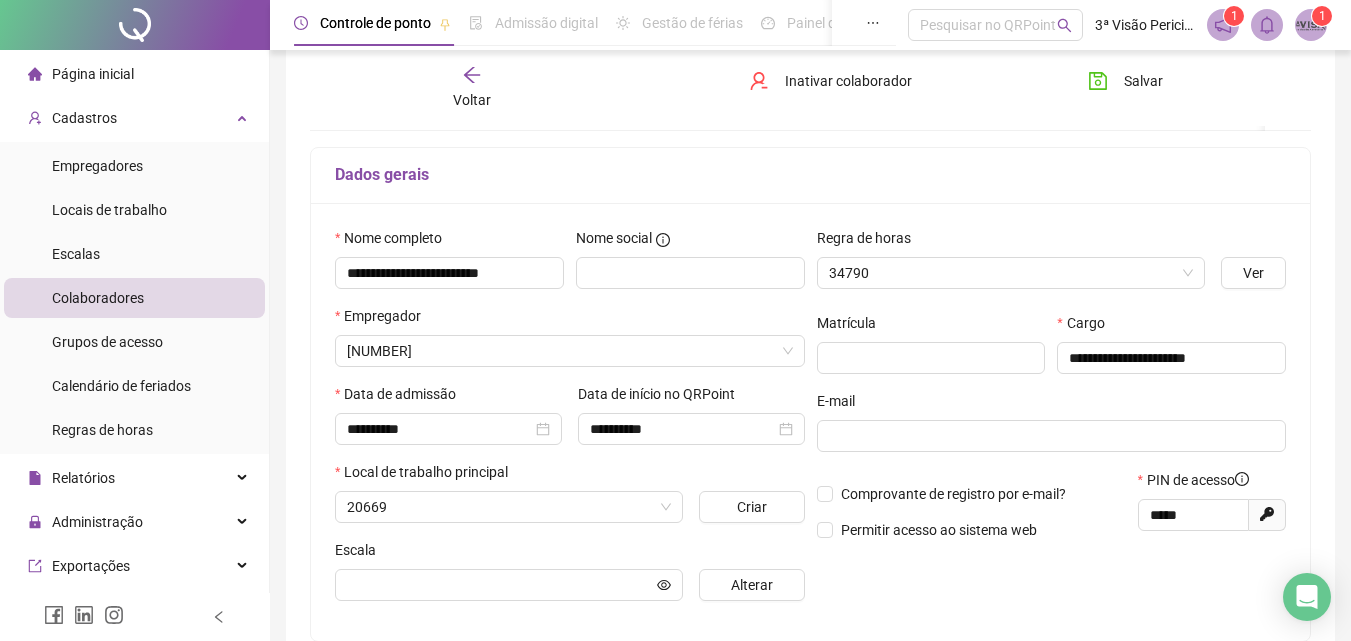 scroll, scrollTop: 110, scrollLeft: 0, axis: vertical 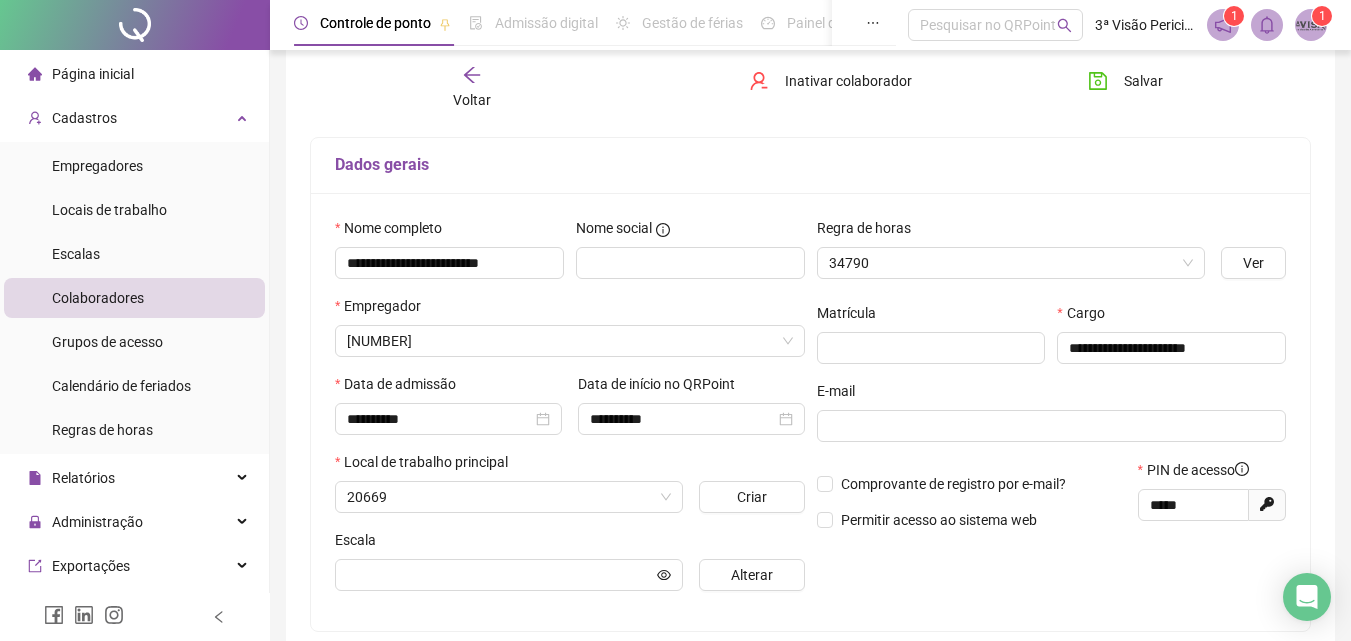 type on "**********" 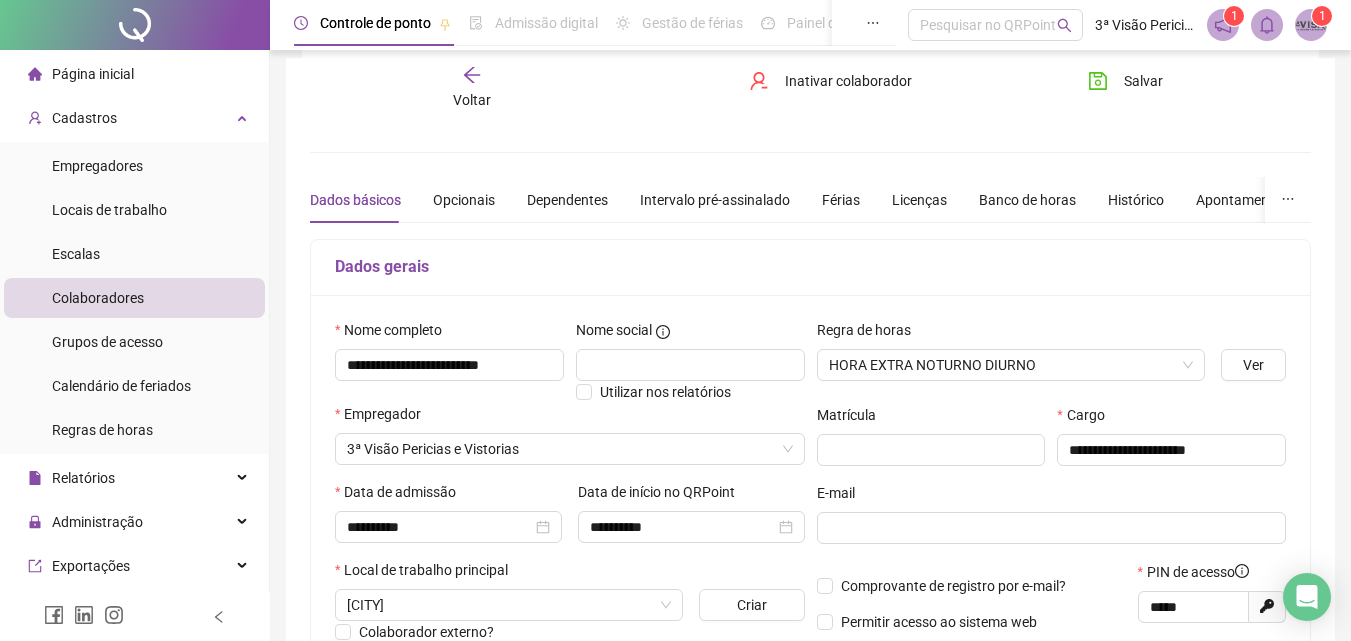 scroll, scrollTop: 0, scrollLeft: 0, axis: both 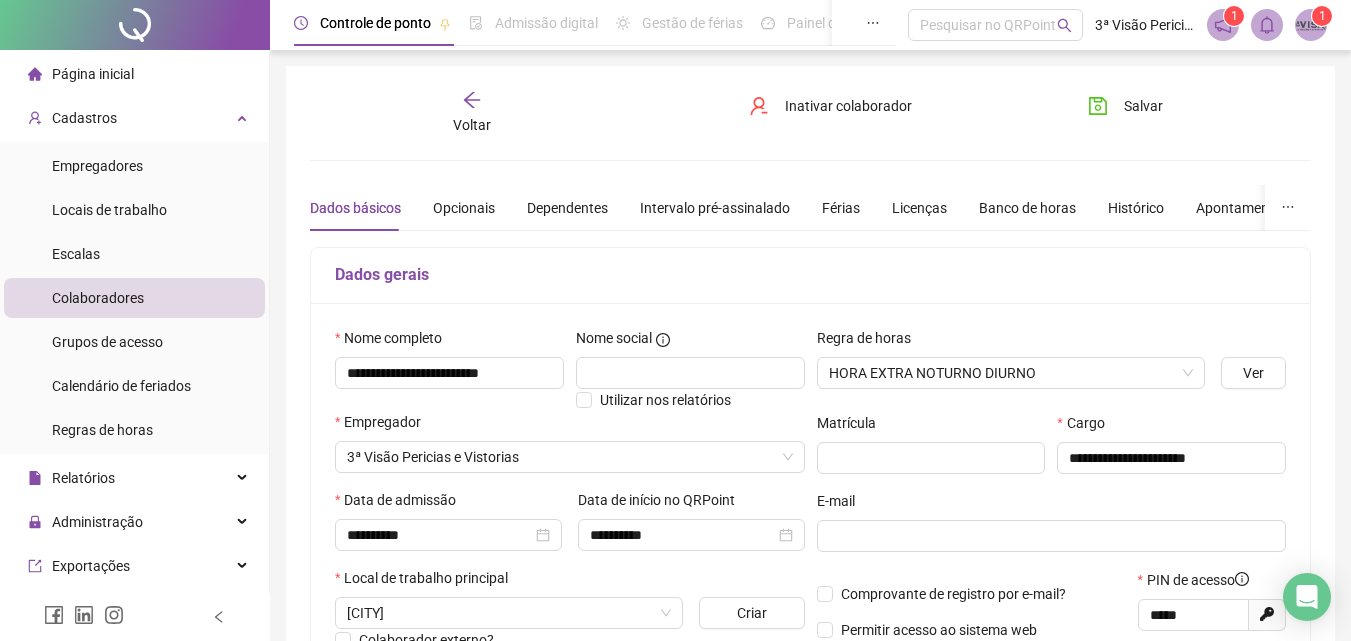 click on "Dados básicos Opcionais Dependentes Intervalo pré-assinalado Férias Licenças Banco de horas Histórico Apontamentos Integrações Preferências" at bounding box center [907, 208] 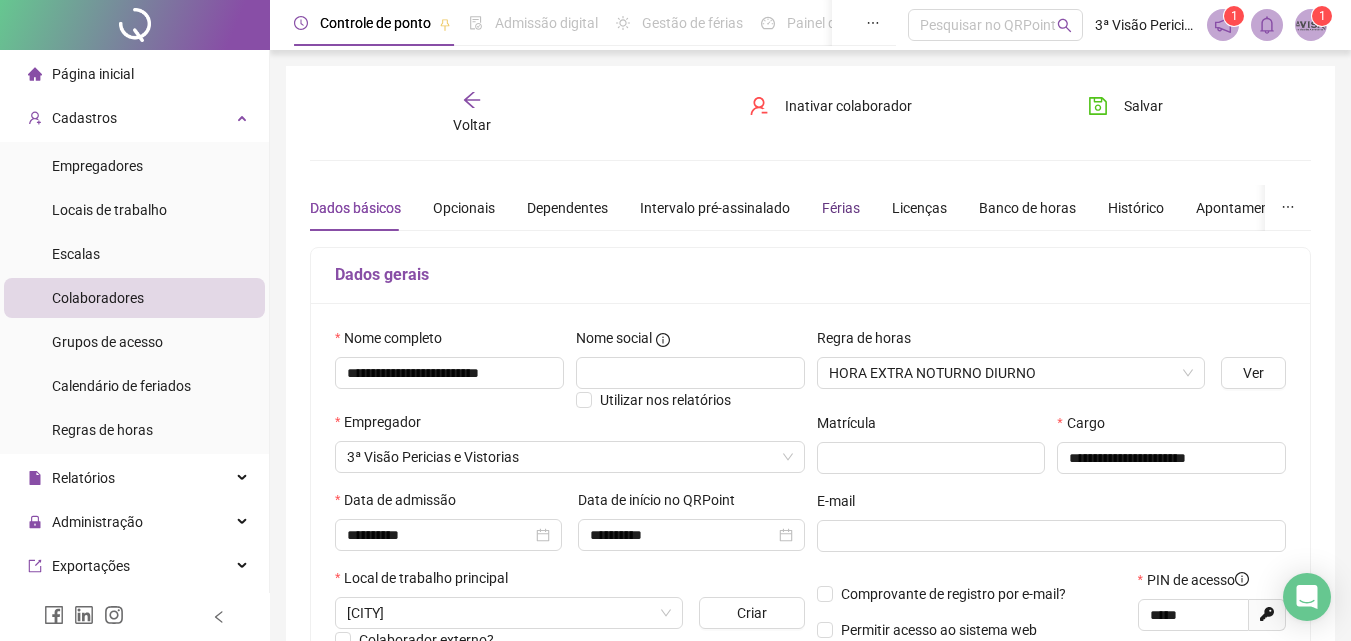 click on "Férias" at bounding box center (841, 208) 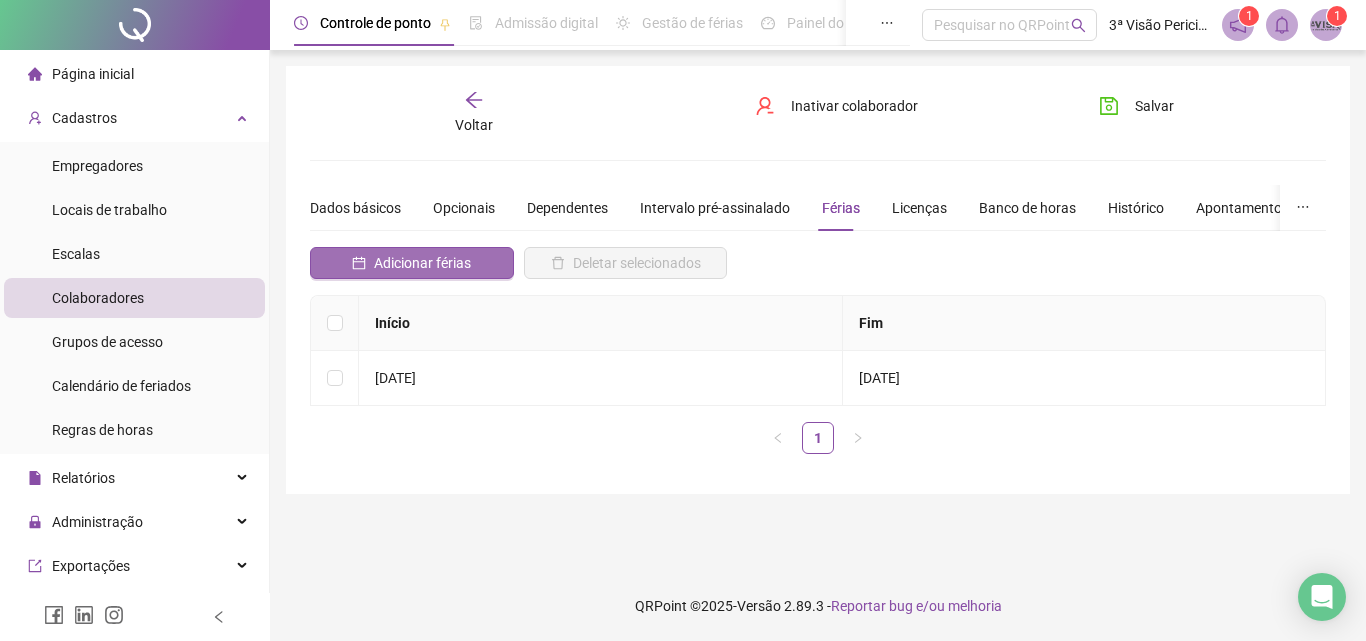 click on "Adicionar férias" at bounding box center [422, 263] 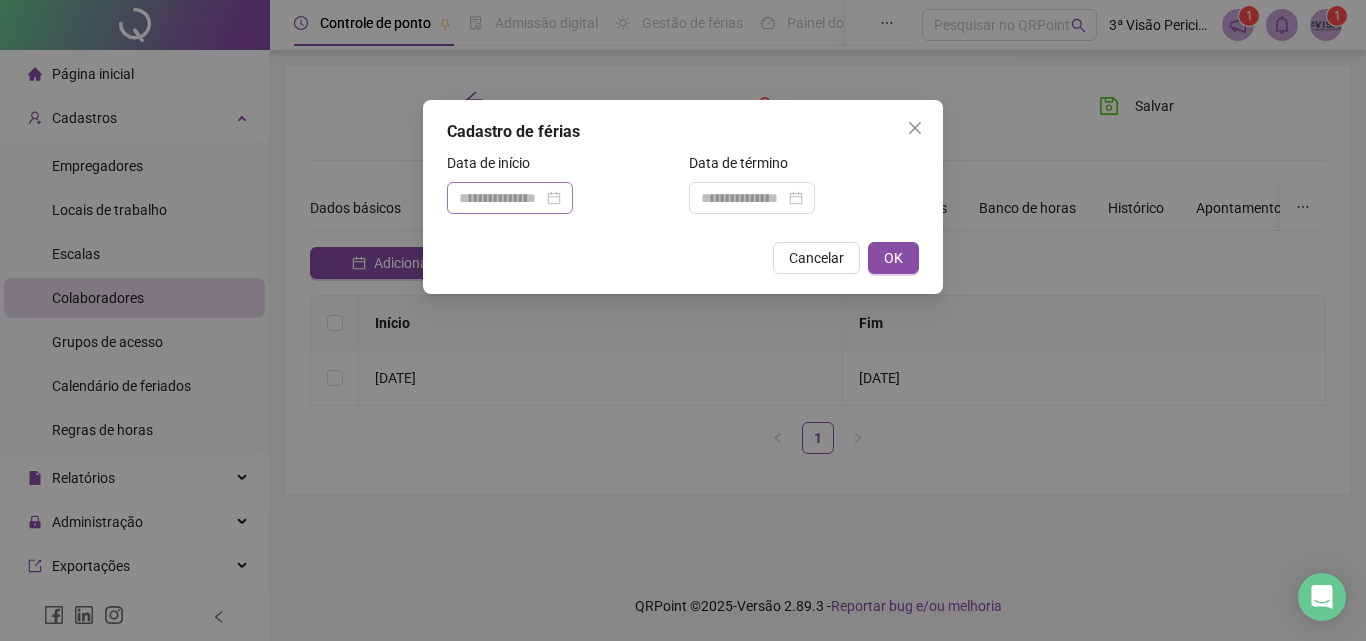 click at bounding box center (510, 198) 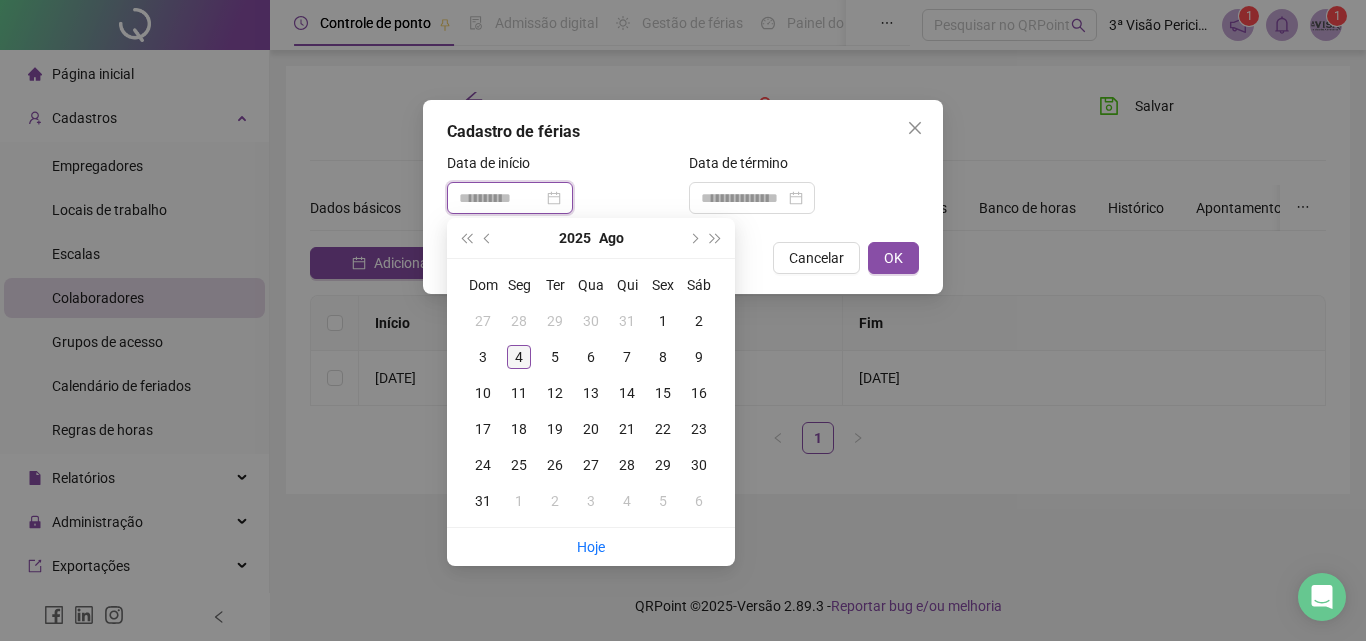 type on "**********" 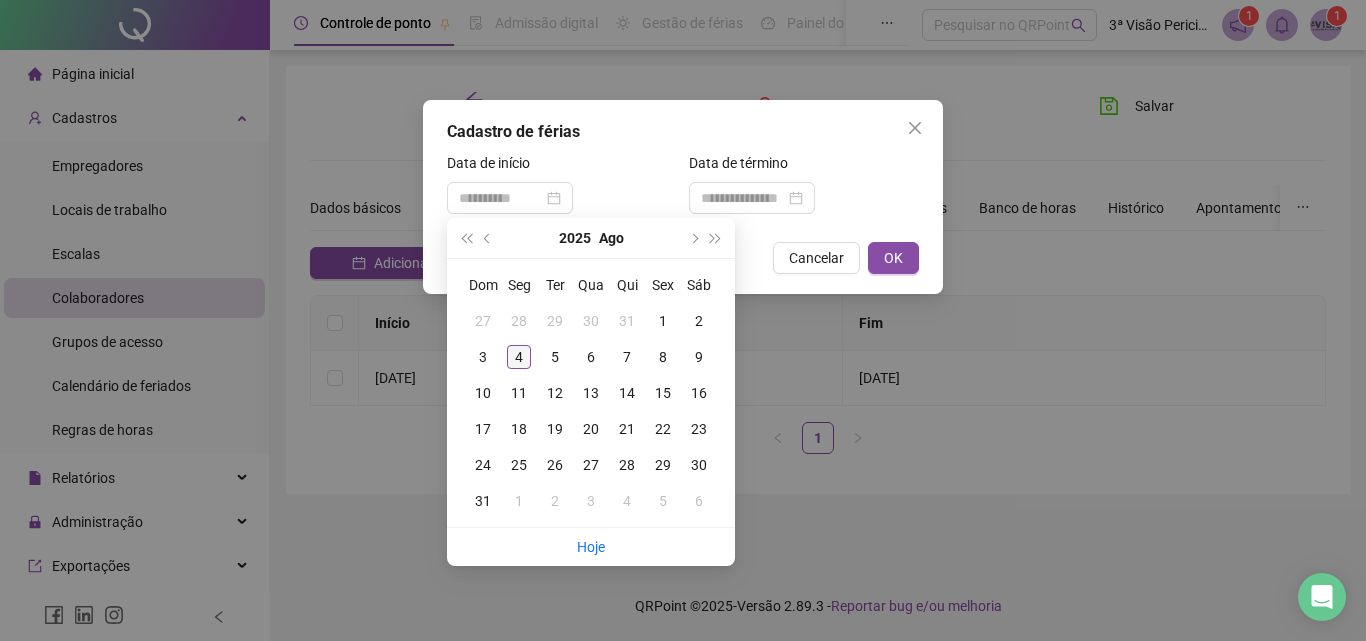click on "4" at bounding box center [519, 357] 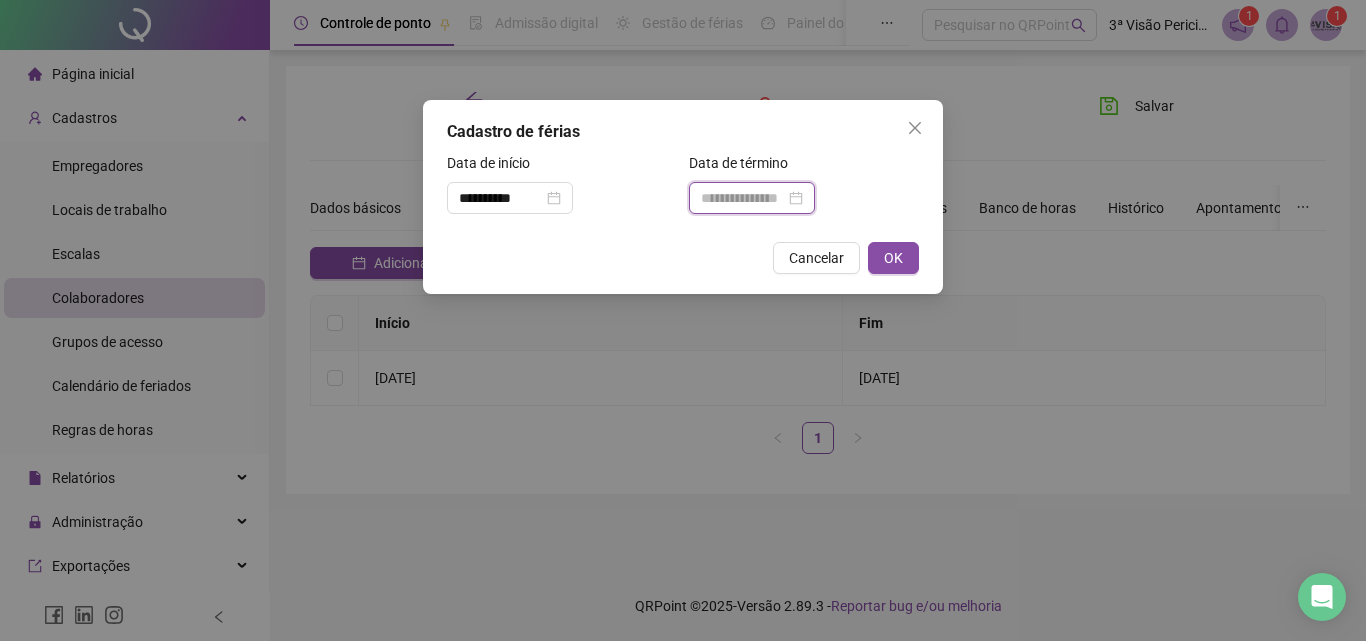 click at bounding box center [743, 198] 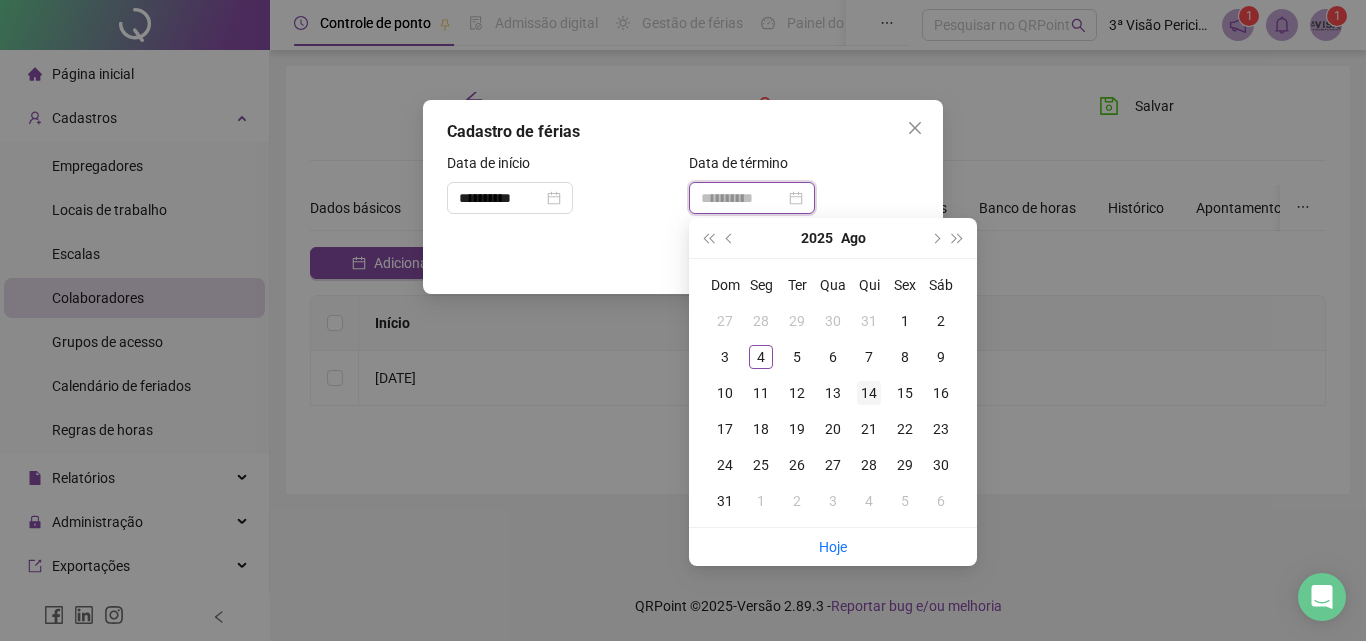 type on "**********" 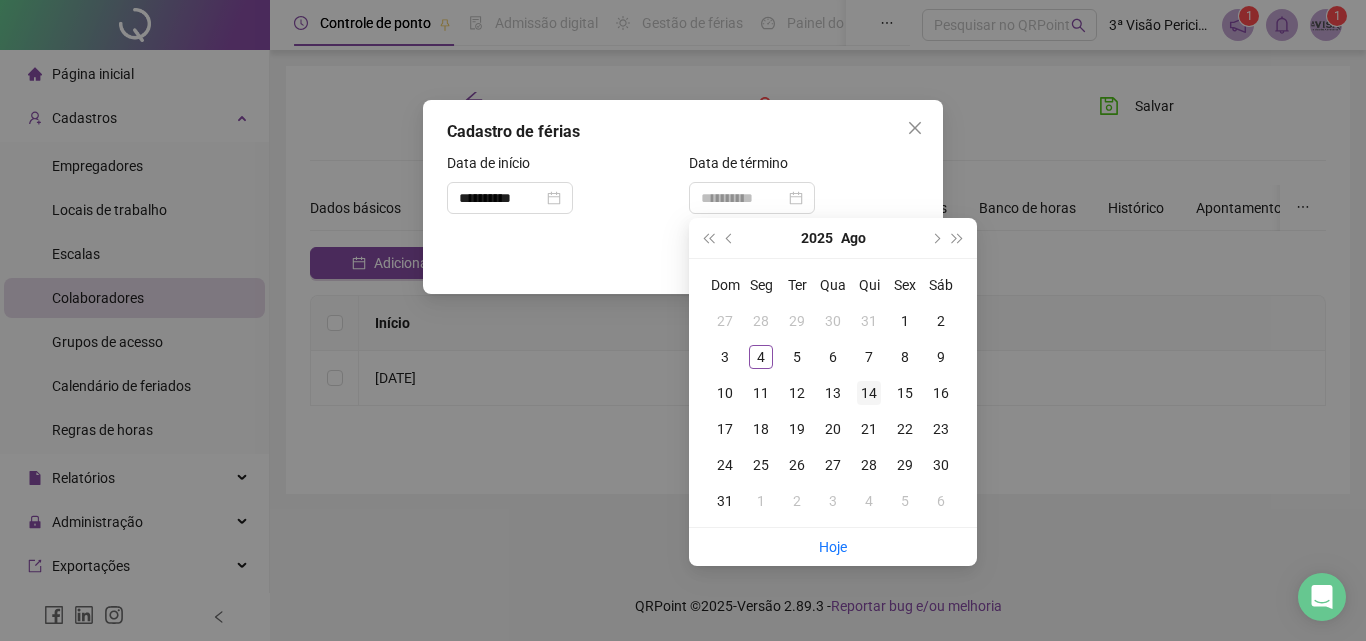 click on "14" at bounding box center (869, 393) 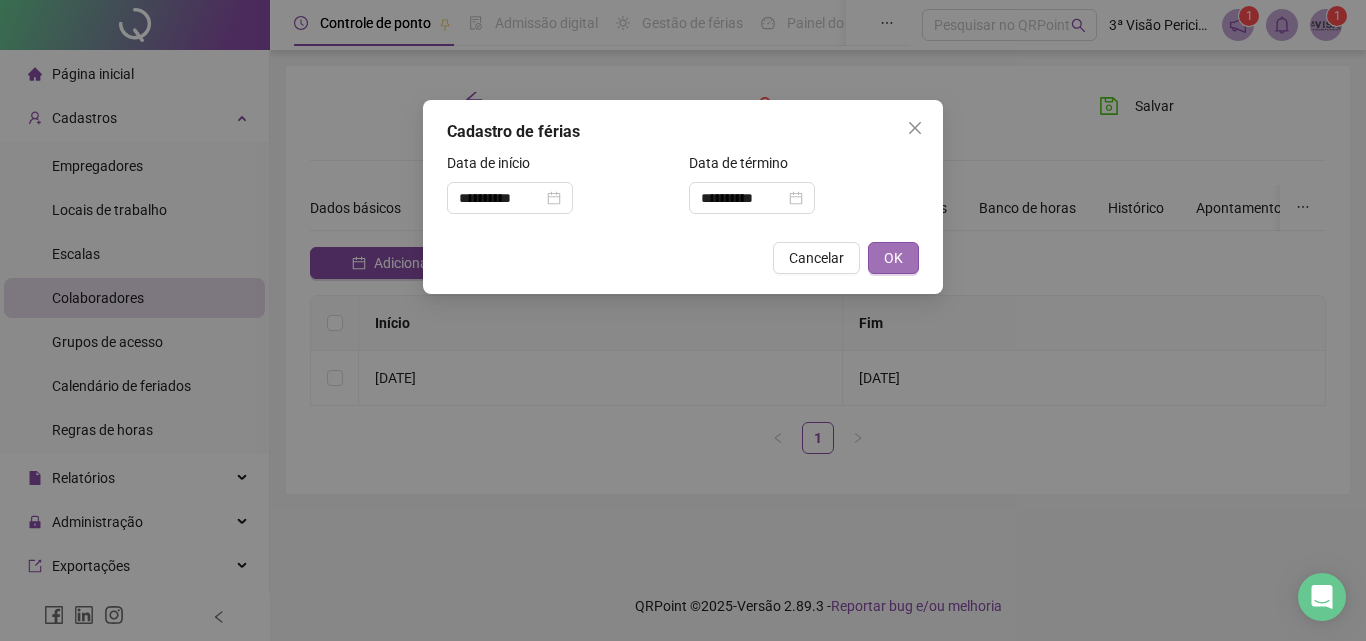 click on "OK" at bounding box center [893, 258] 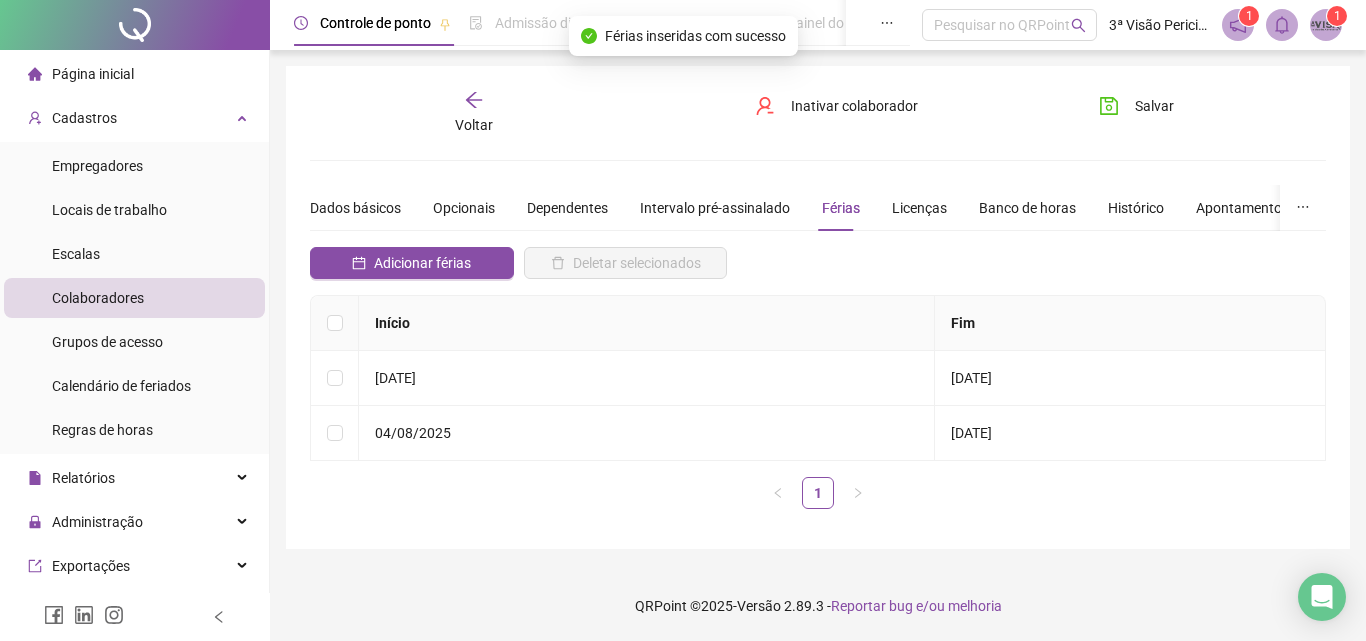 click on "Página inicial" at bounding box center [81, 74] 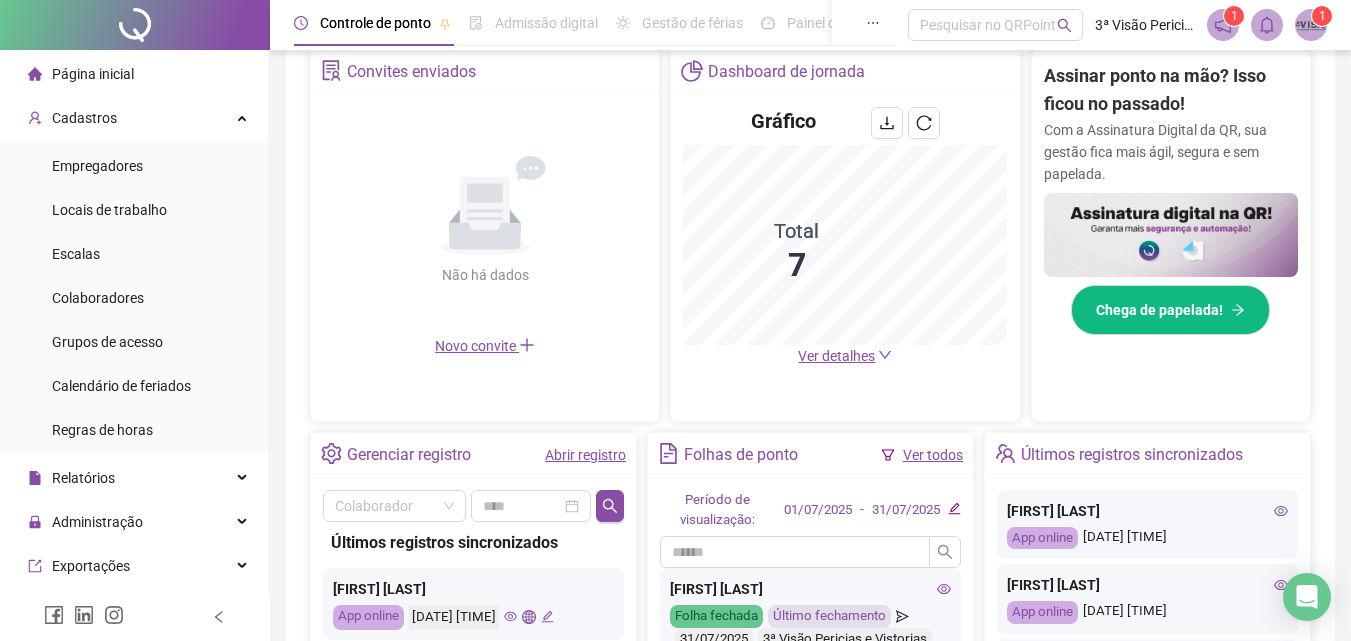 scroll, scrollTop: 500, scrollLeft: 0, axis: vertical 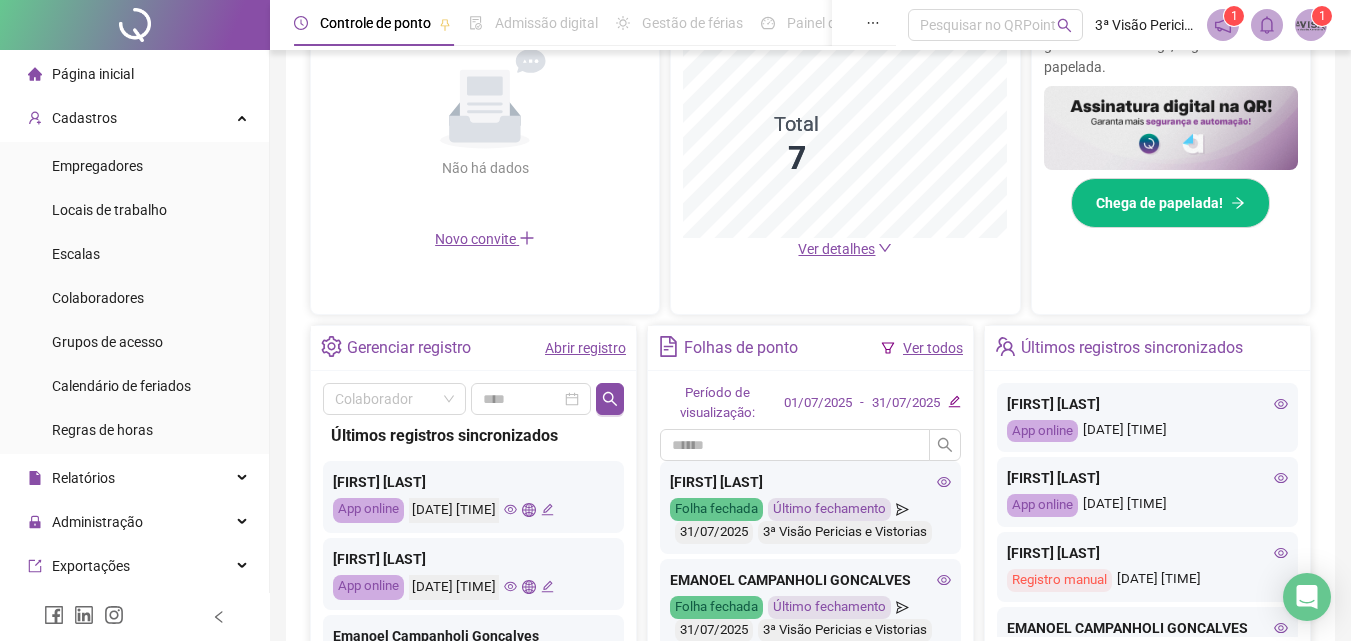 click on "Abrir registro" at bounding box center [585, 348] 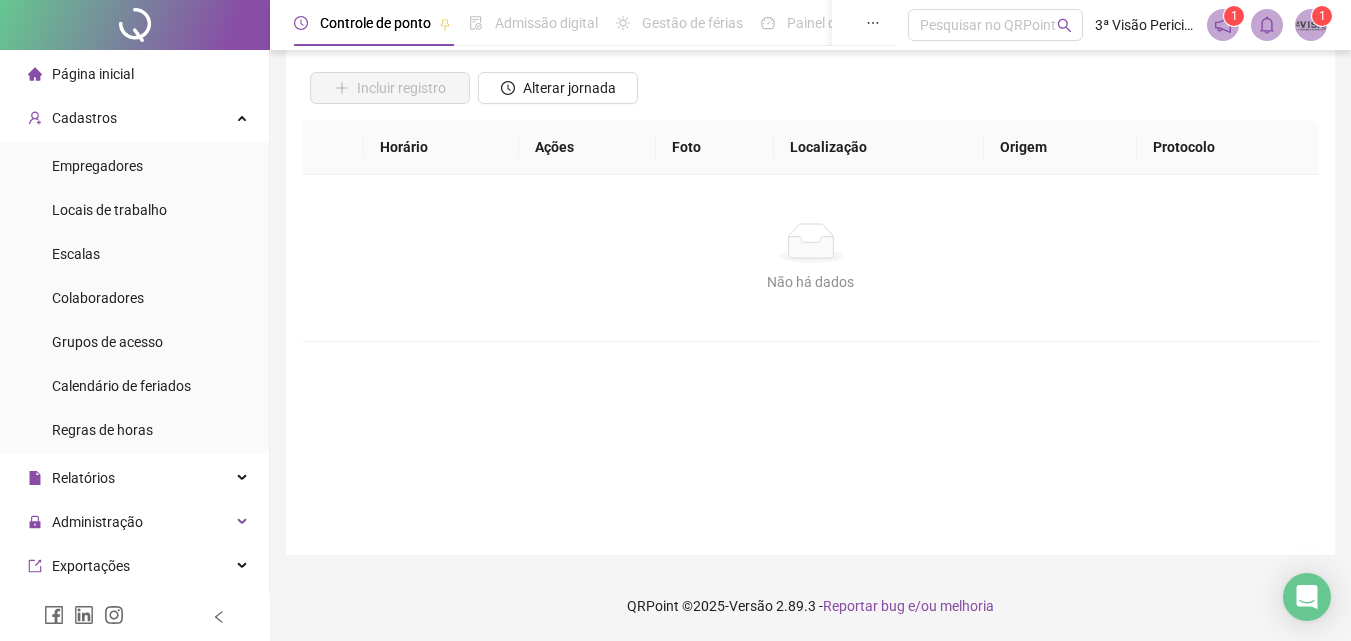 scroll, scrollTop: 134, scrollLeft: 0, axis: vertical 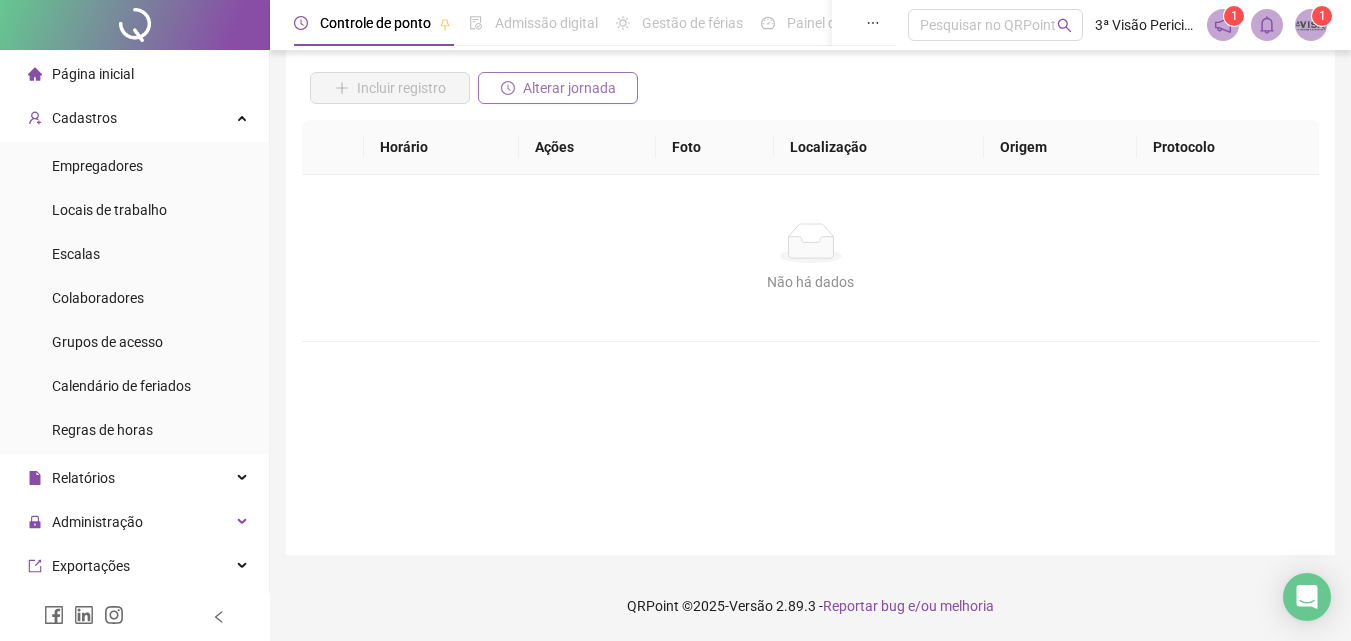 click on "Alterar jornada" at bounding box center [569, 88] 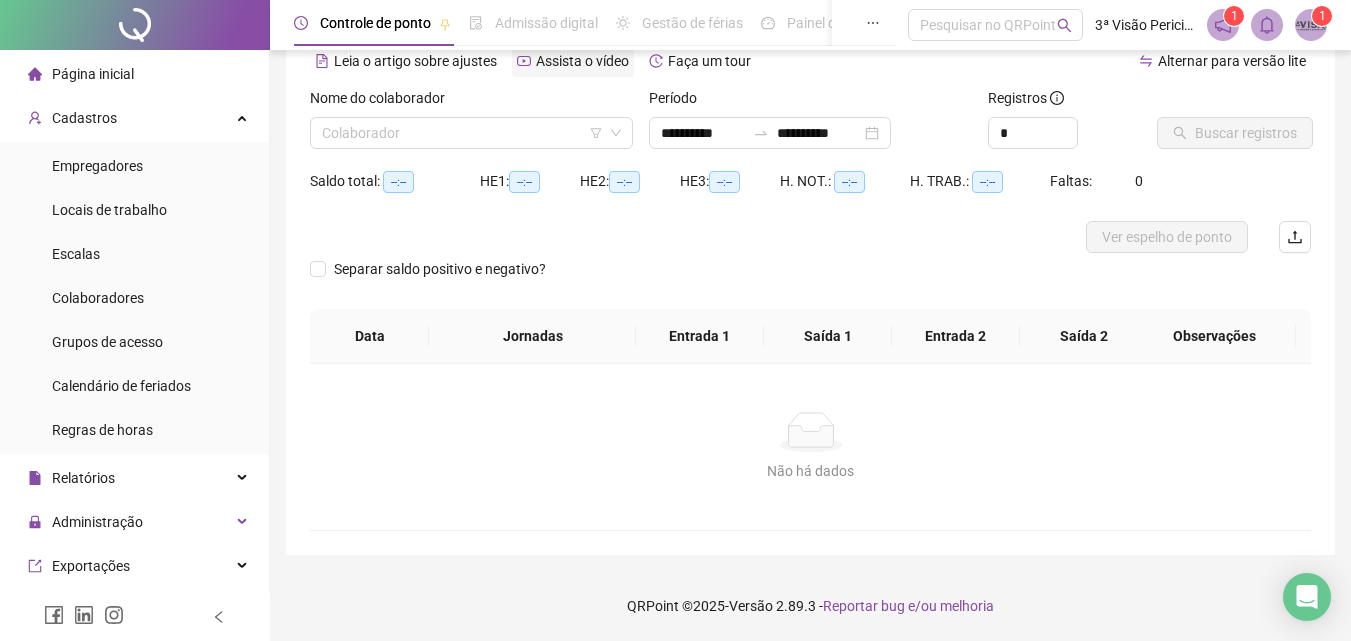 scroll, scrollTop: 0, scrollLeft: 0, axis: both 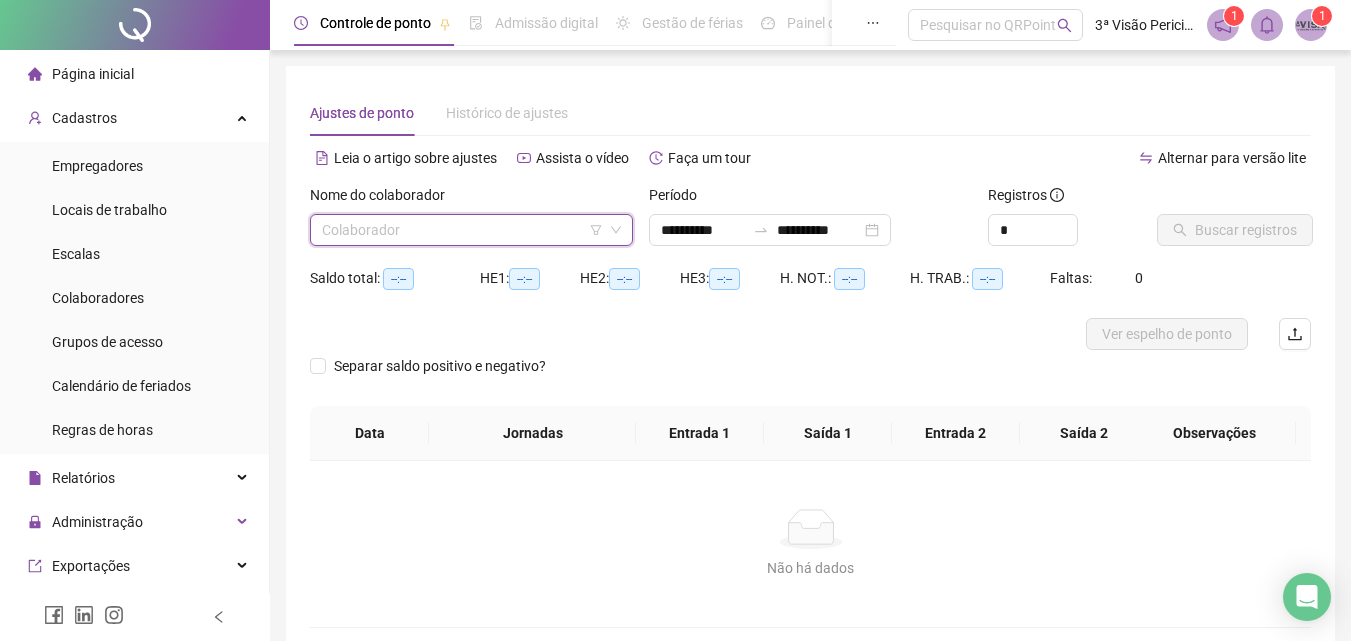 click at bounding box center [462, 230] 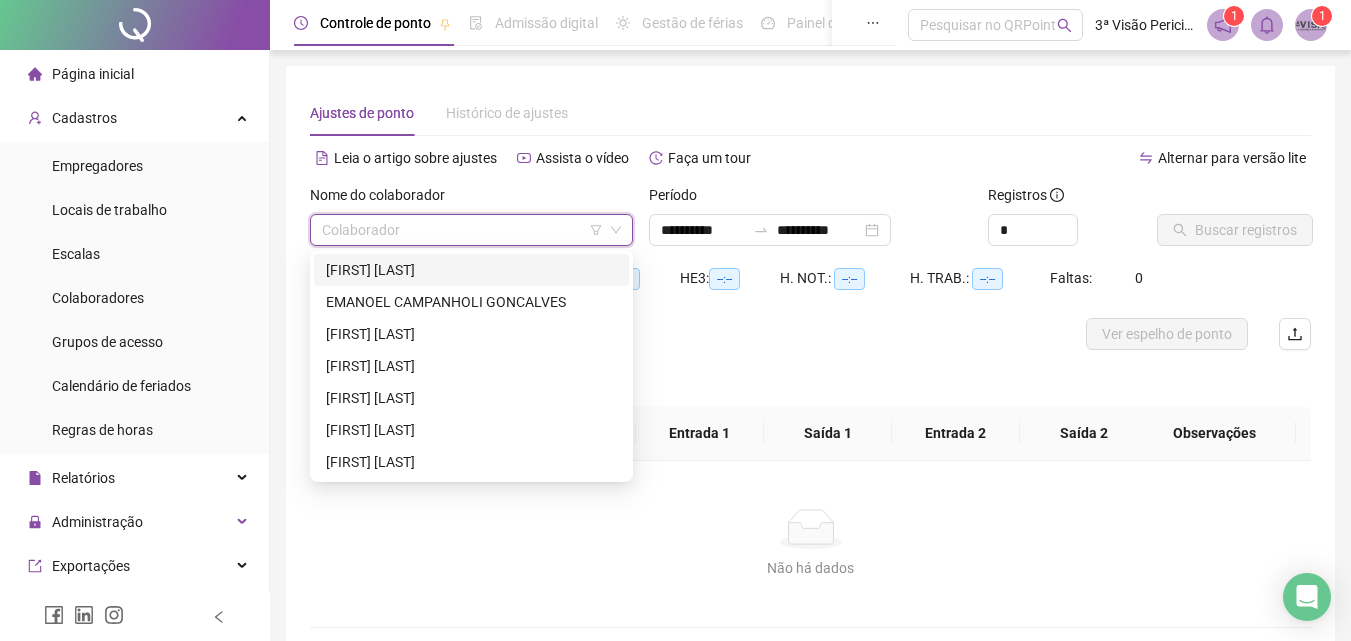 click on "[FIRST] [LAST]" at bounding box center [471, 270] 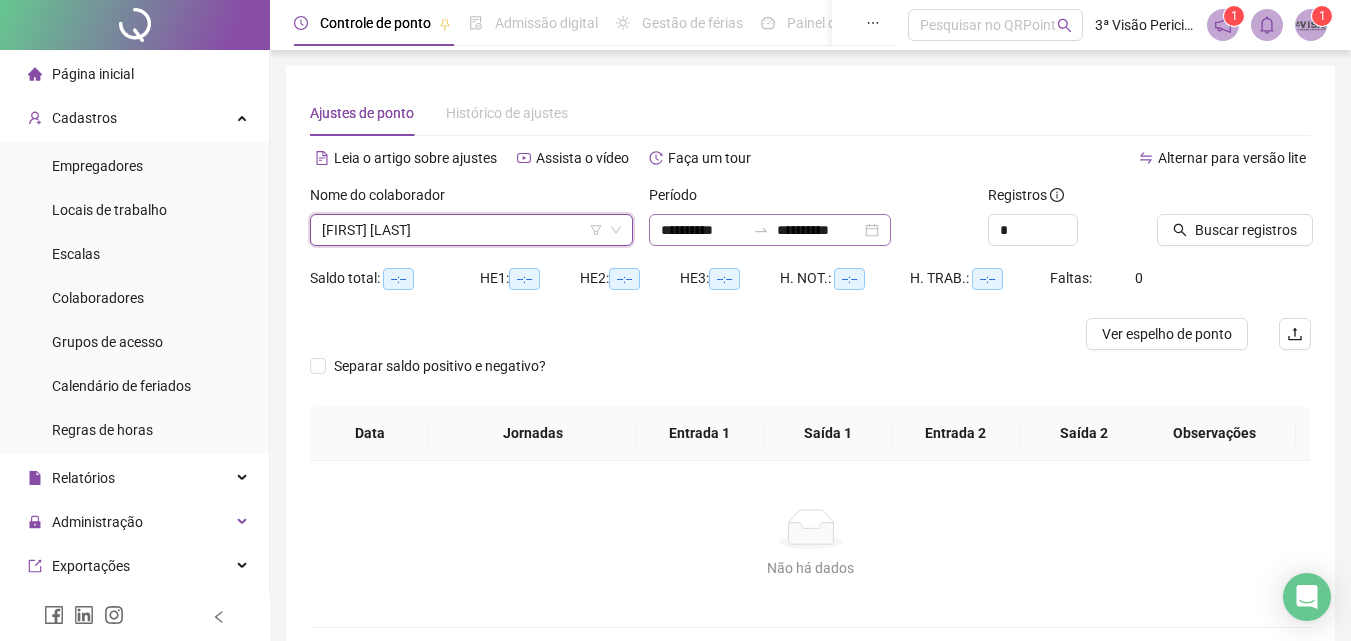 click on "**********" at bounding box center [770, 230] 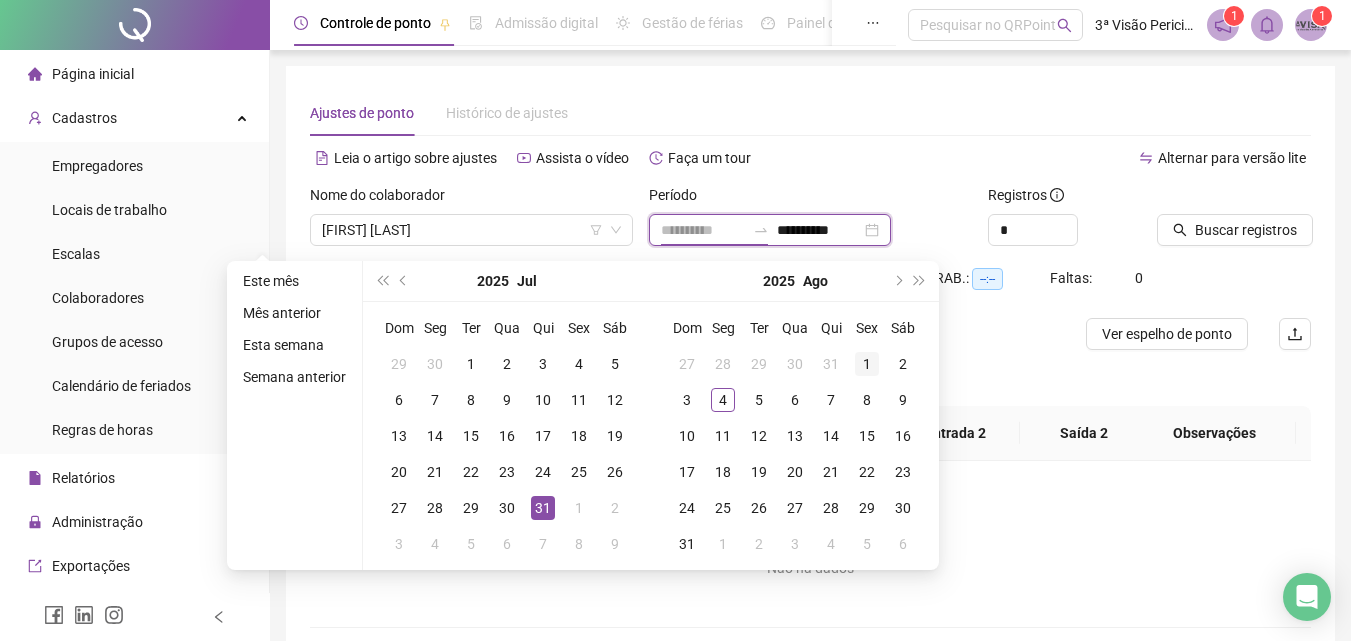 type on "**********" 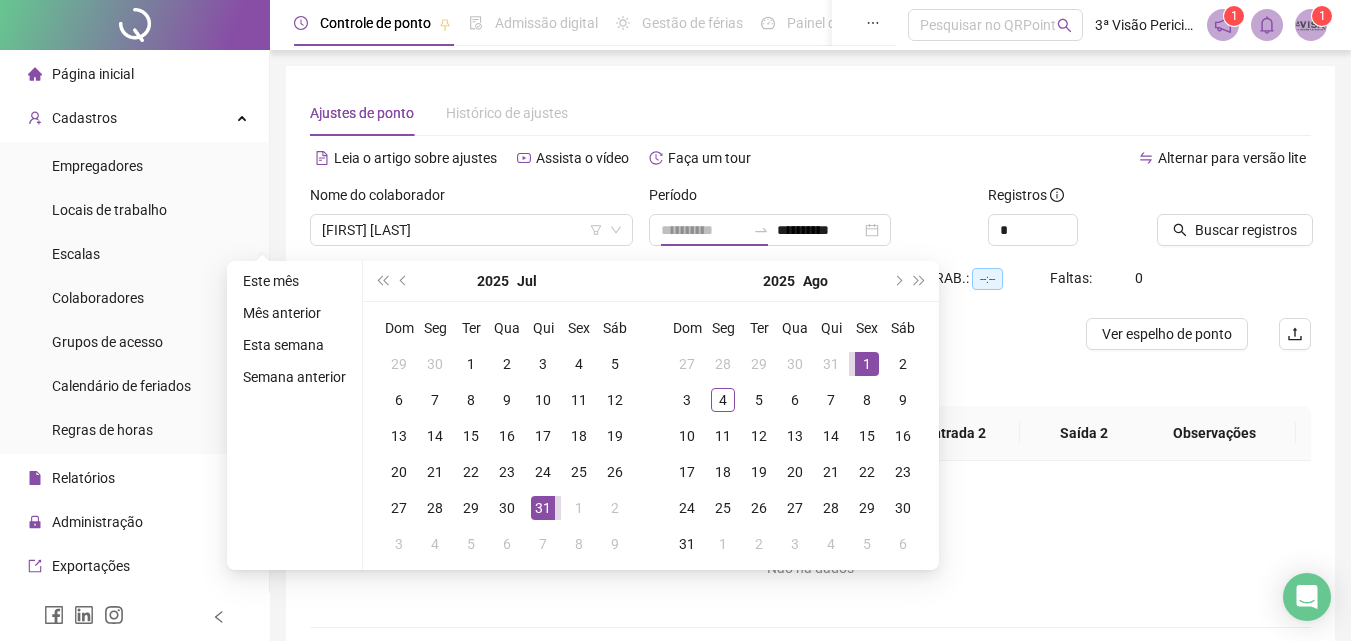 click on "1" at bounding box center [867, 364] 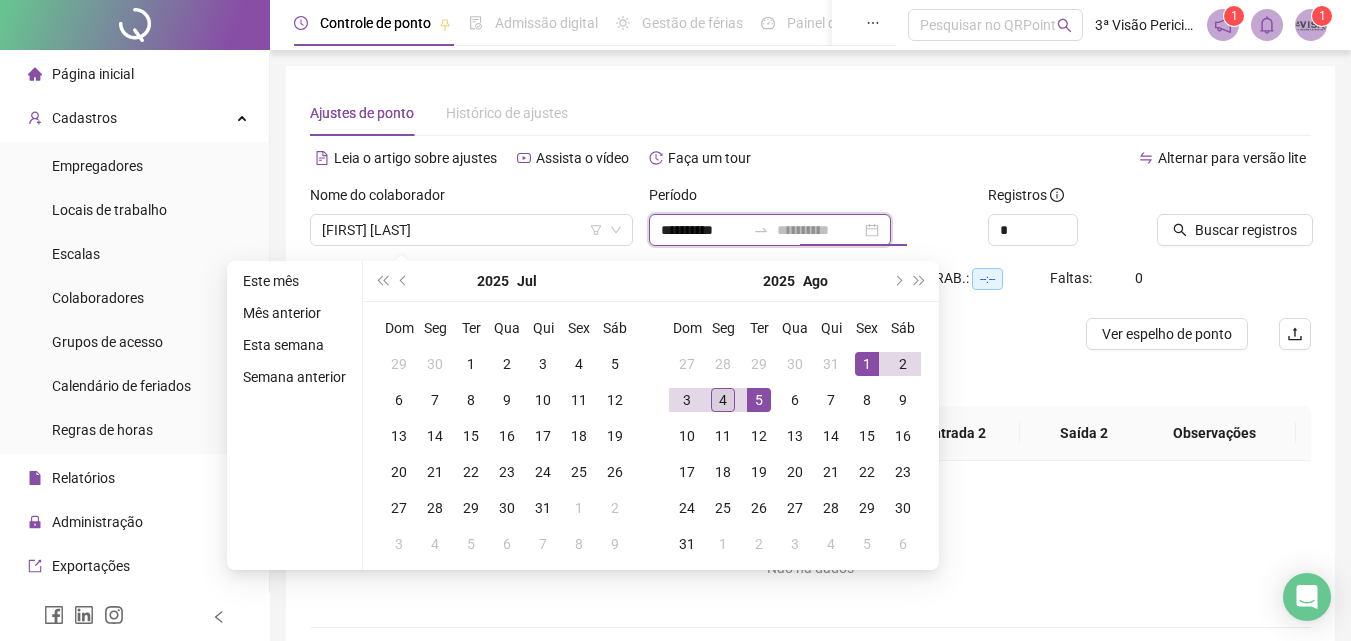 type on "**********" 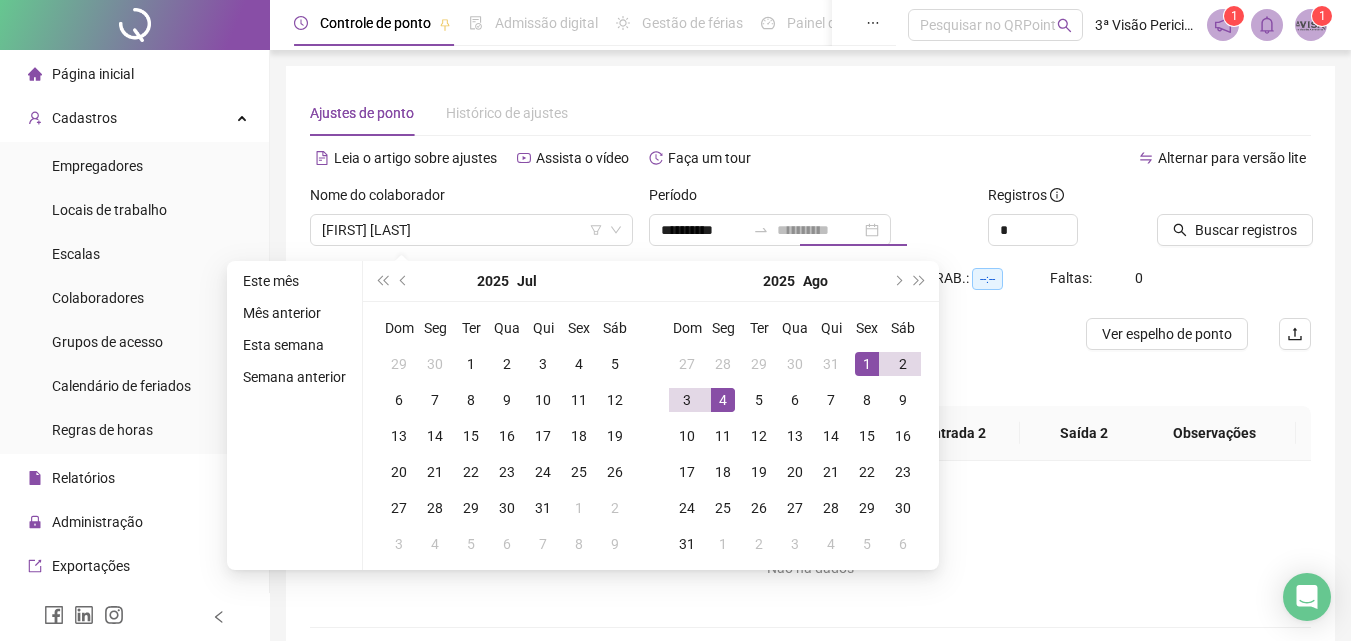 click on "4" at bounding box center (723, 400) 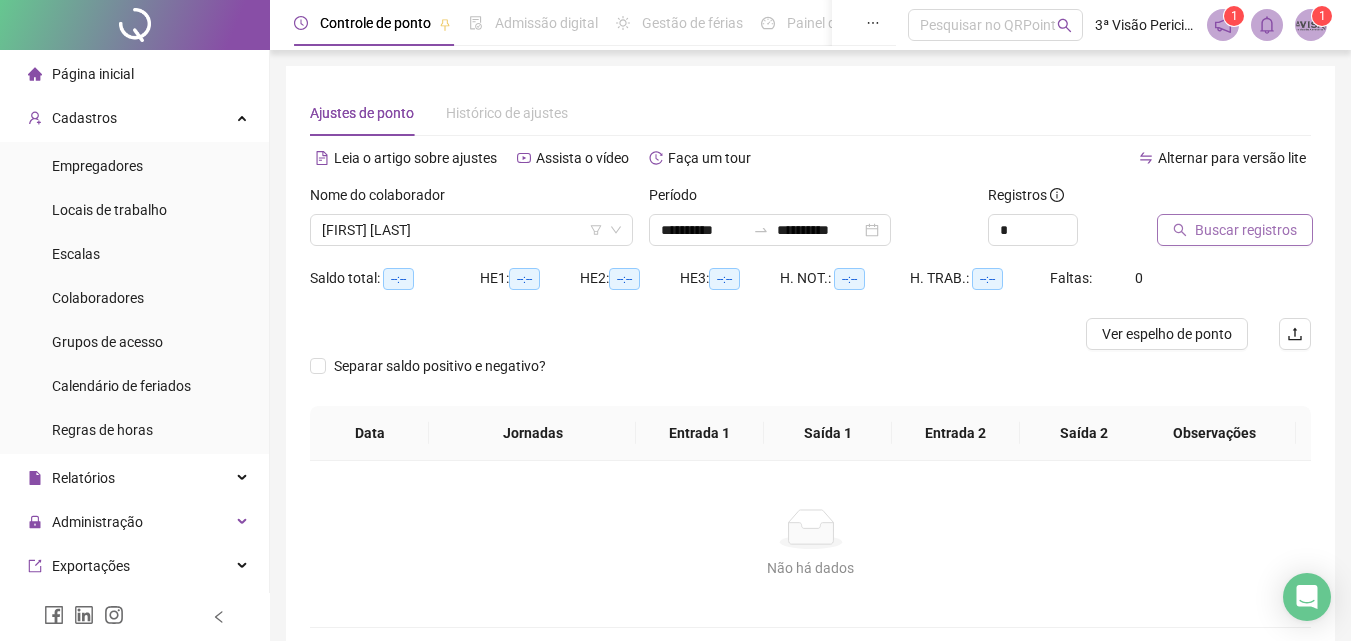 click on "Buscar registros" at bounding box center (1246, 230) 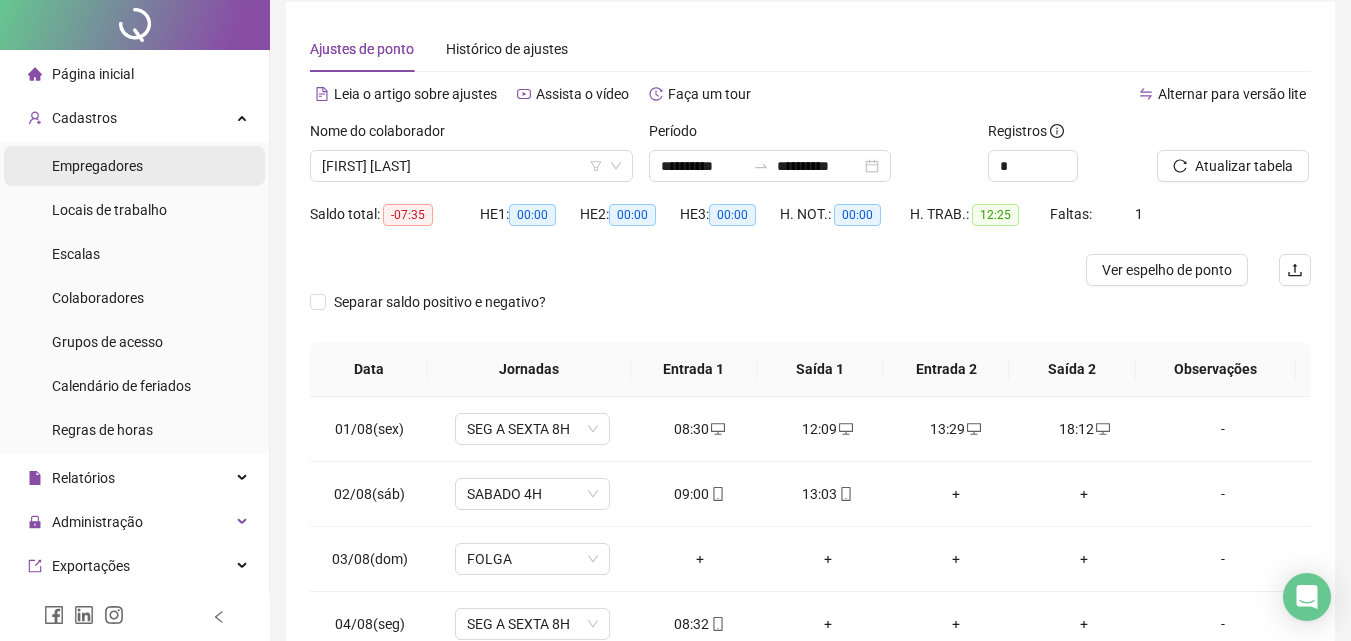 scroll, scrollTop: 0, scrollLeft: 0, axis: both 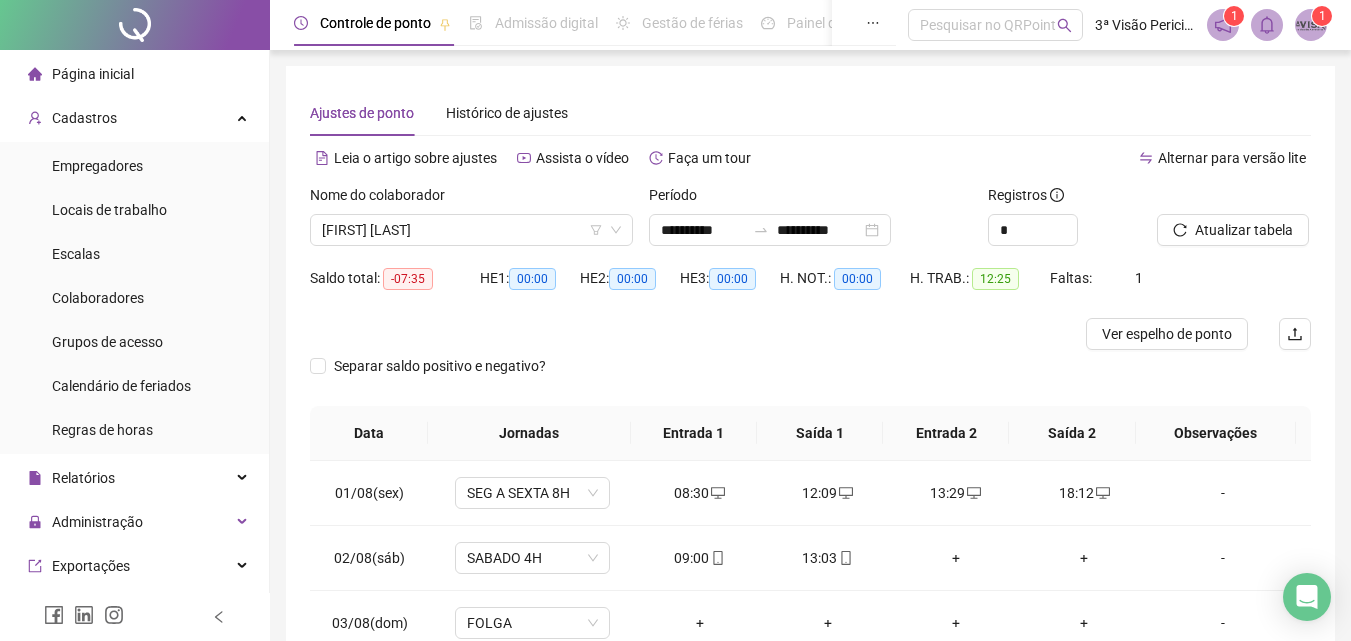 click on "Página inicial" at bounding box center [93, 74] 